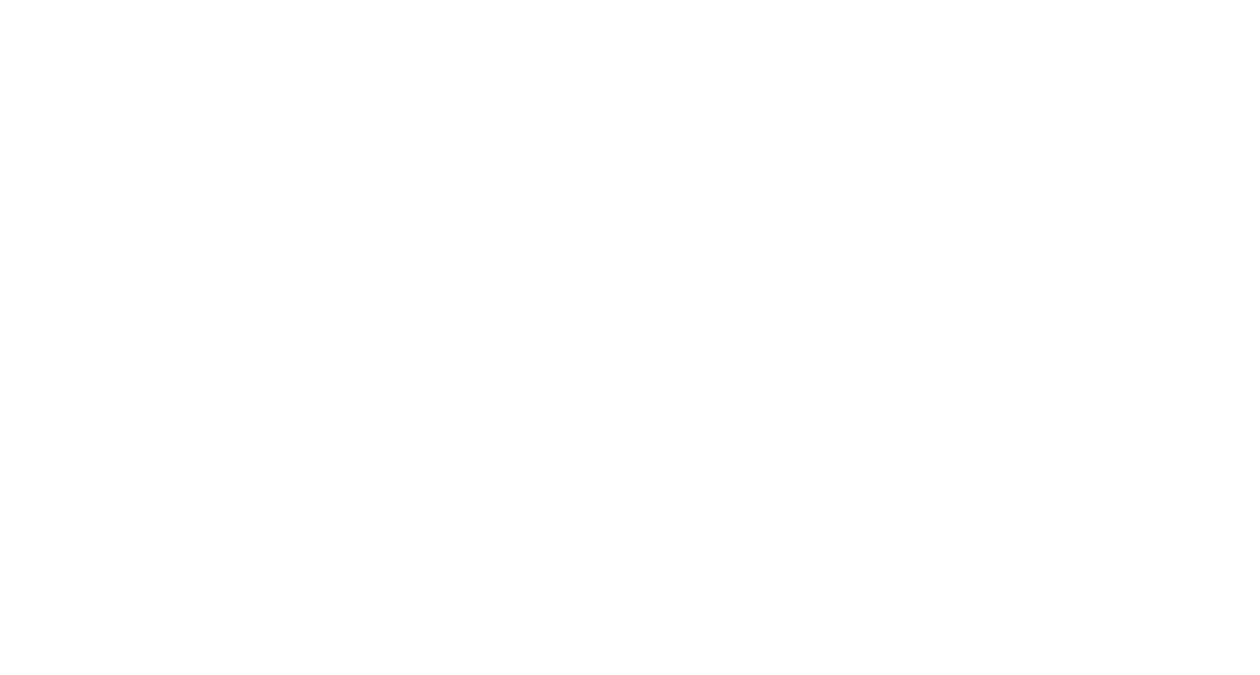 scroll, scrollTop: 0, scrollLeft: 0, axis: both 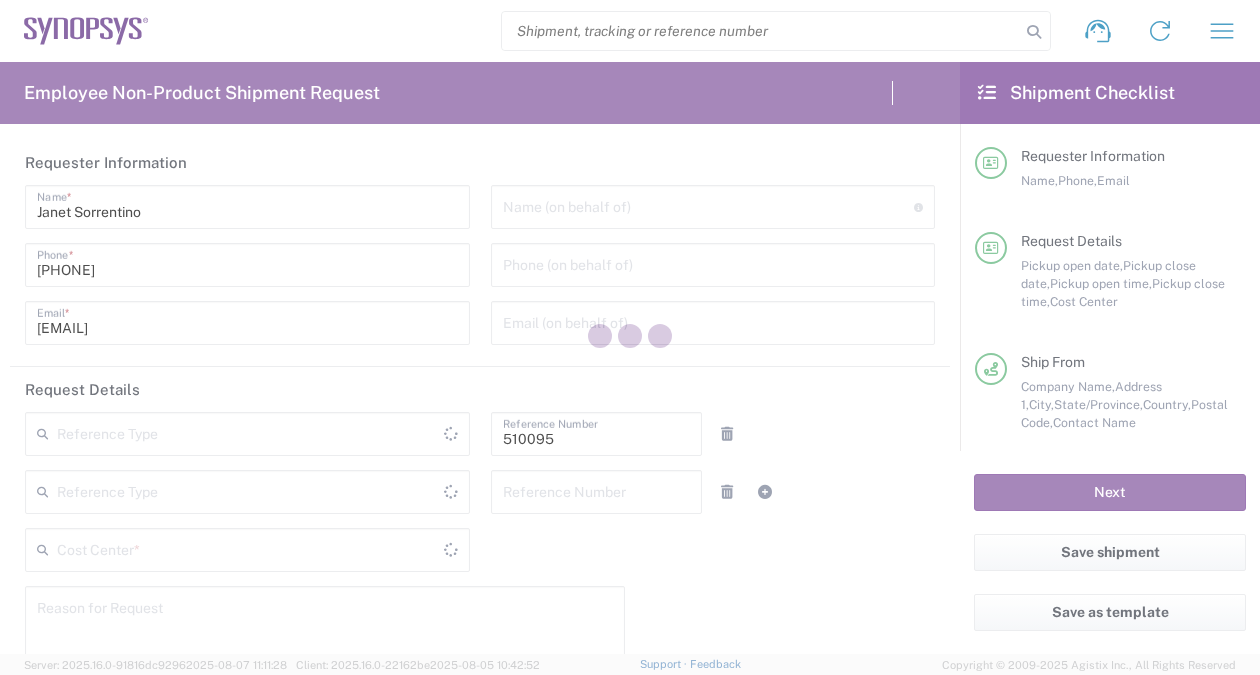 type on "Department" 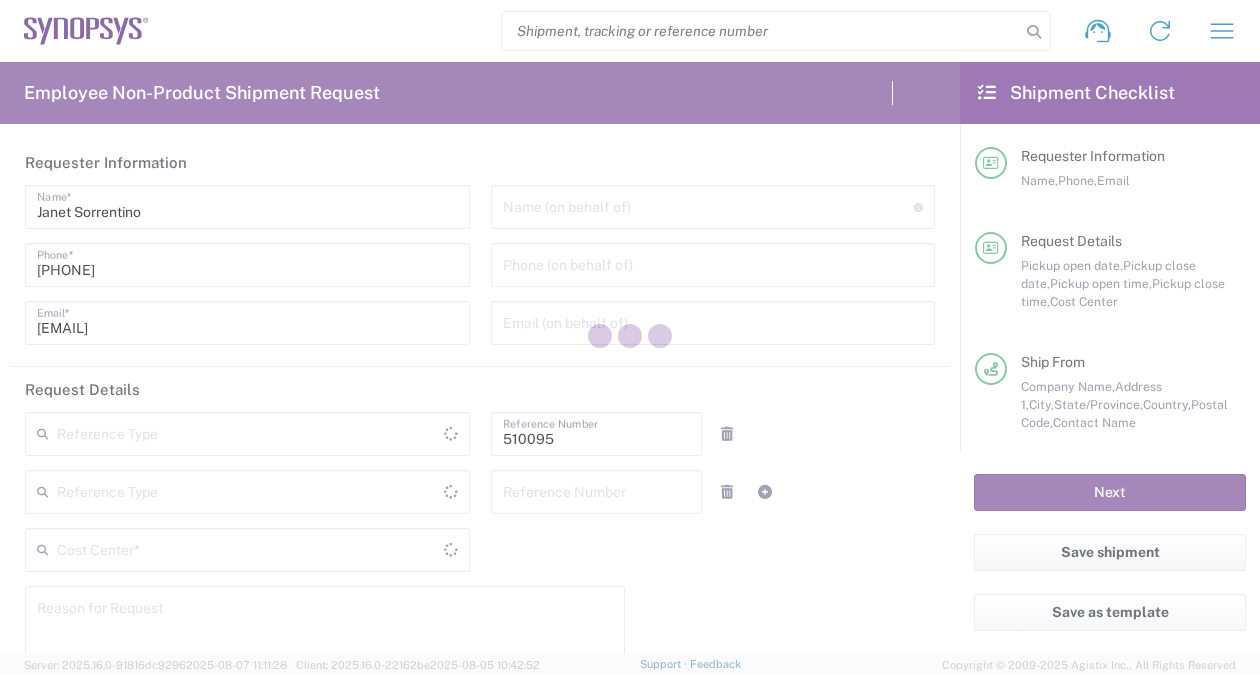 type on "United States" 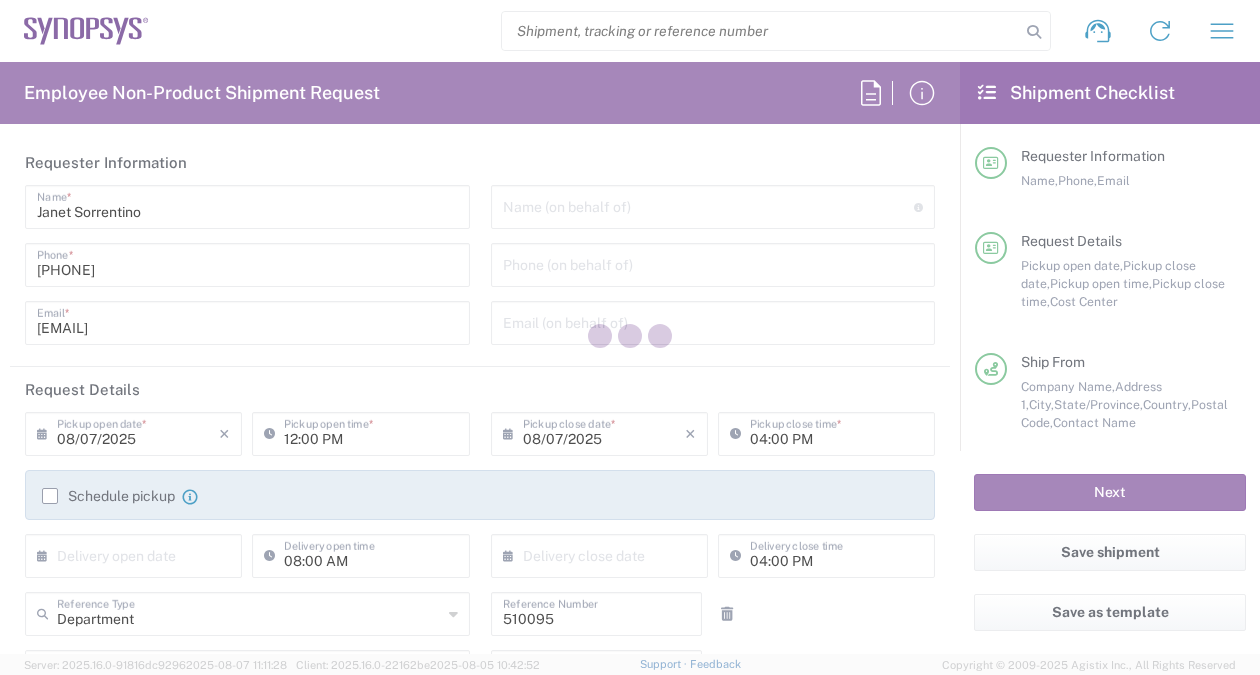 type on "US01, SG, EM, R&D [REFERENCE_NUMBER]" 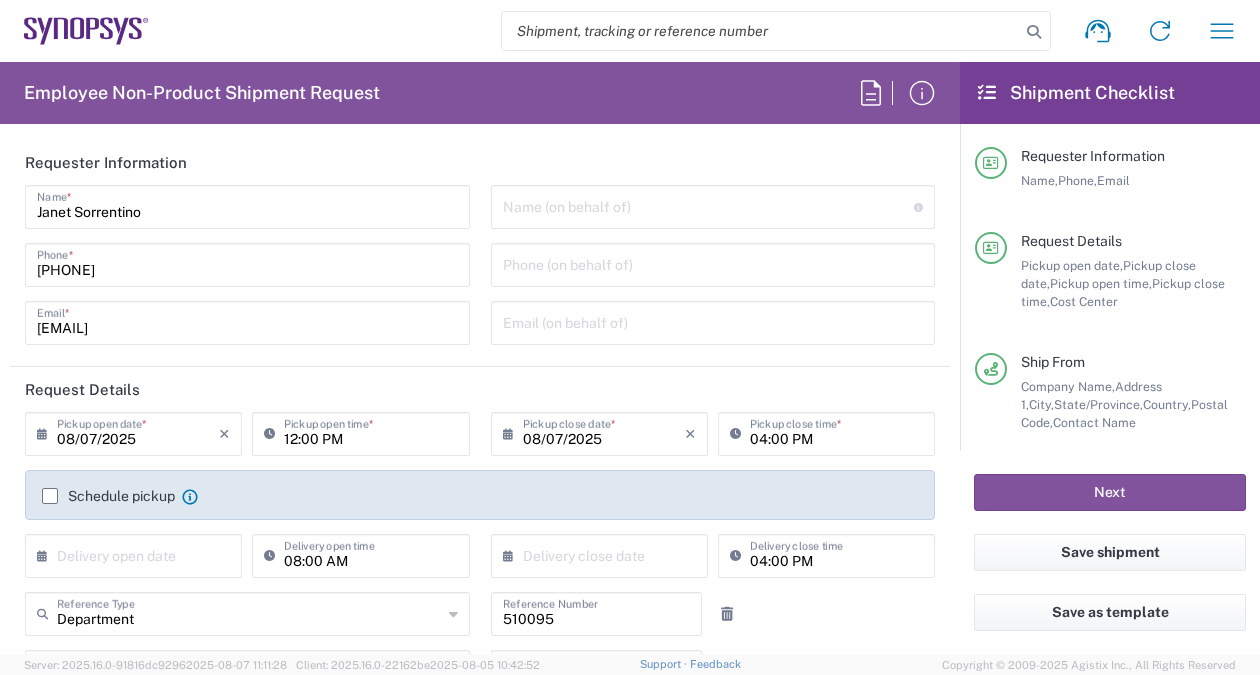 type on "United States" 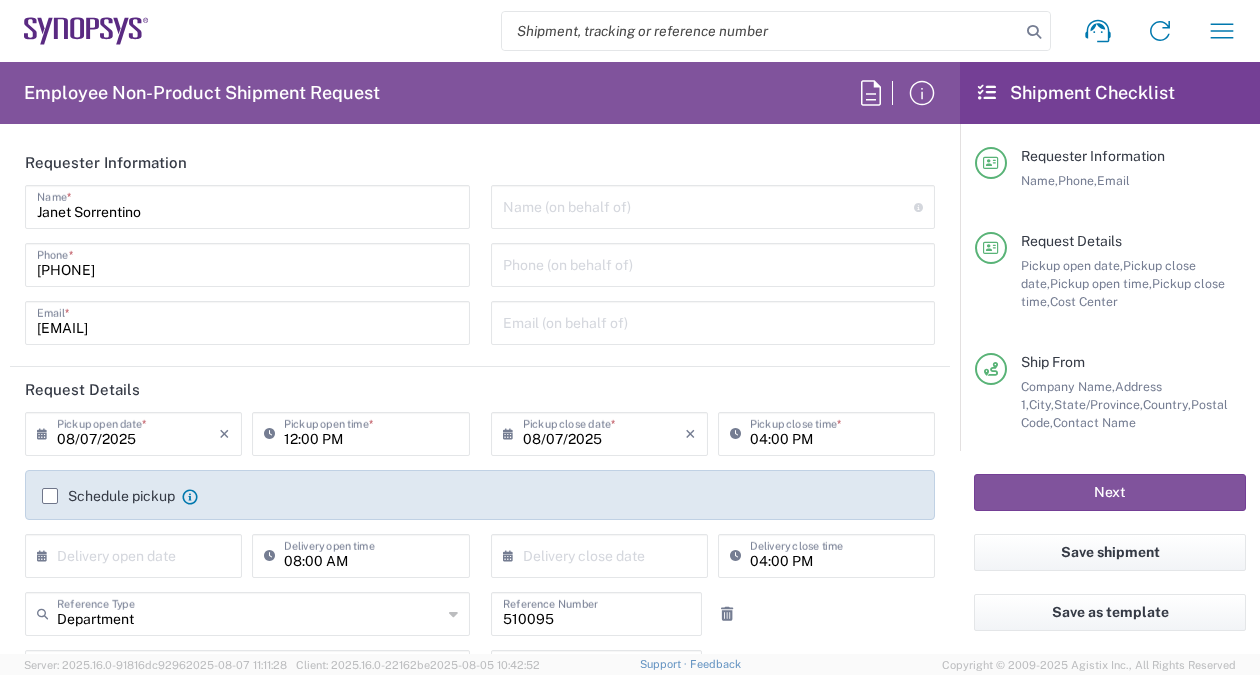 type on "Headquarters USSV" 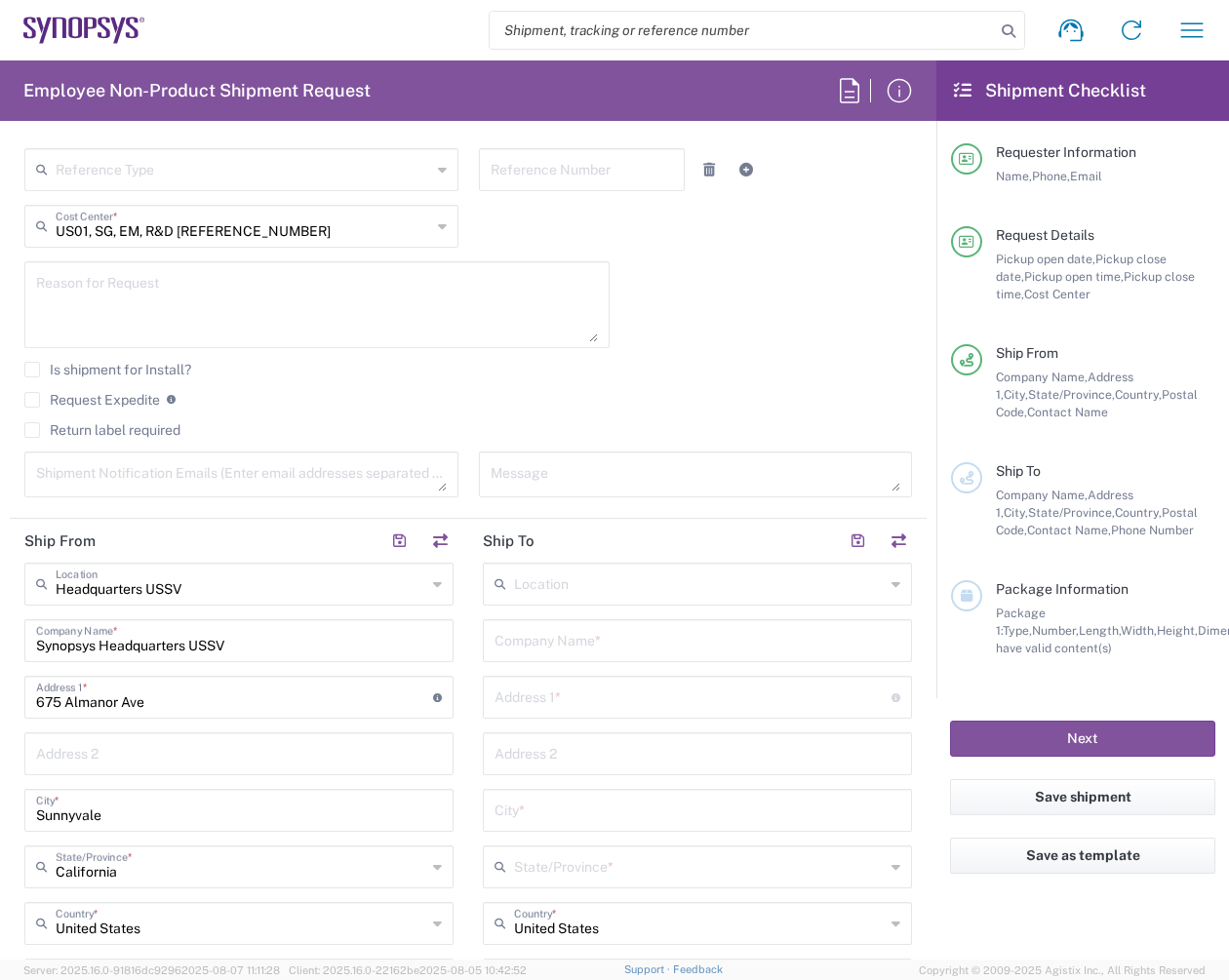 scroll, scrollTop: 487, scrollLeft: 0, axis: vertical 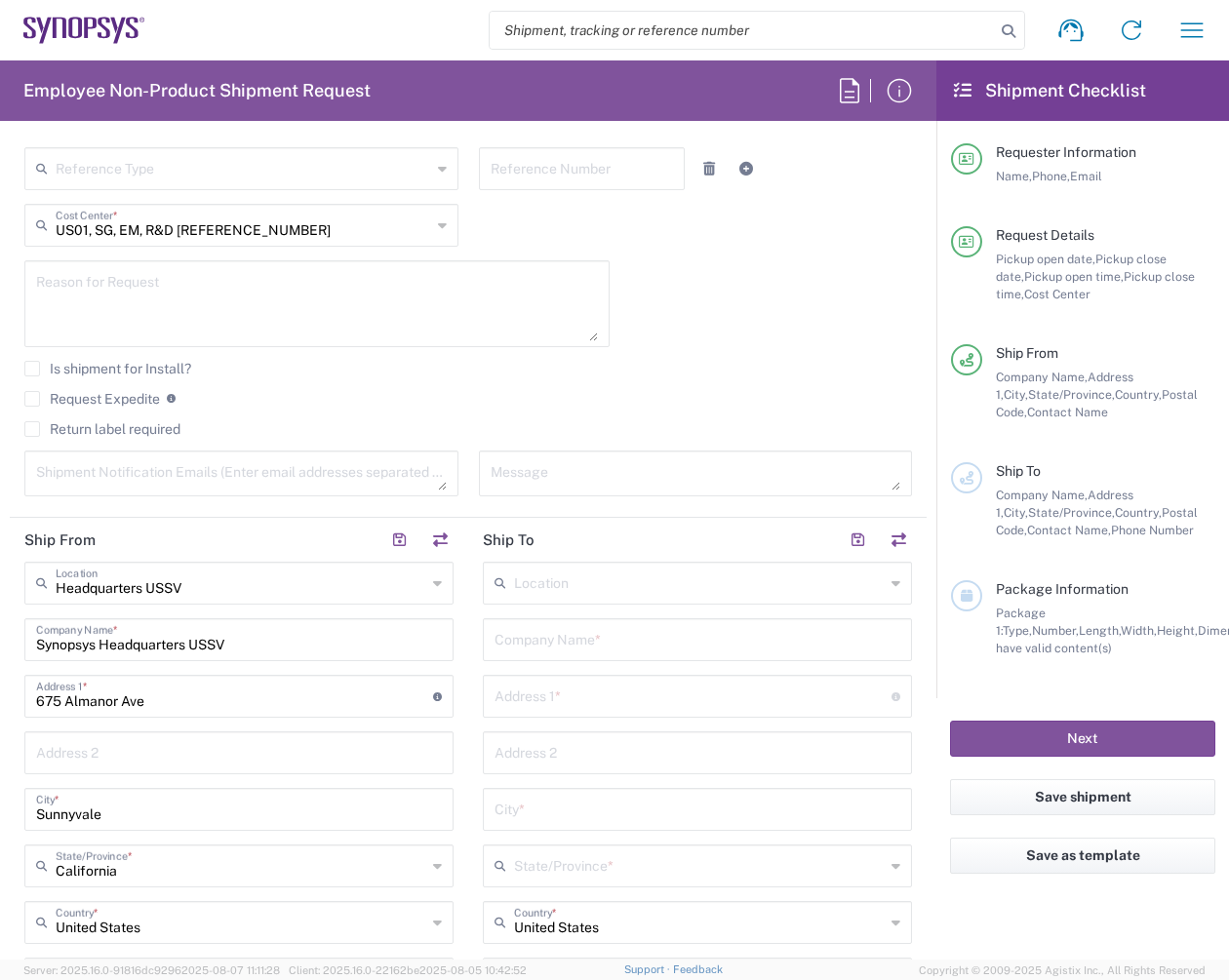 click on "Return label required" 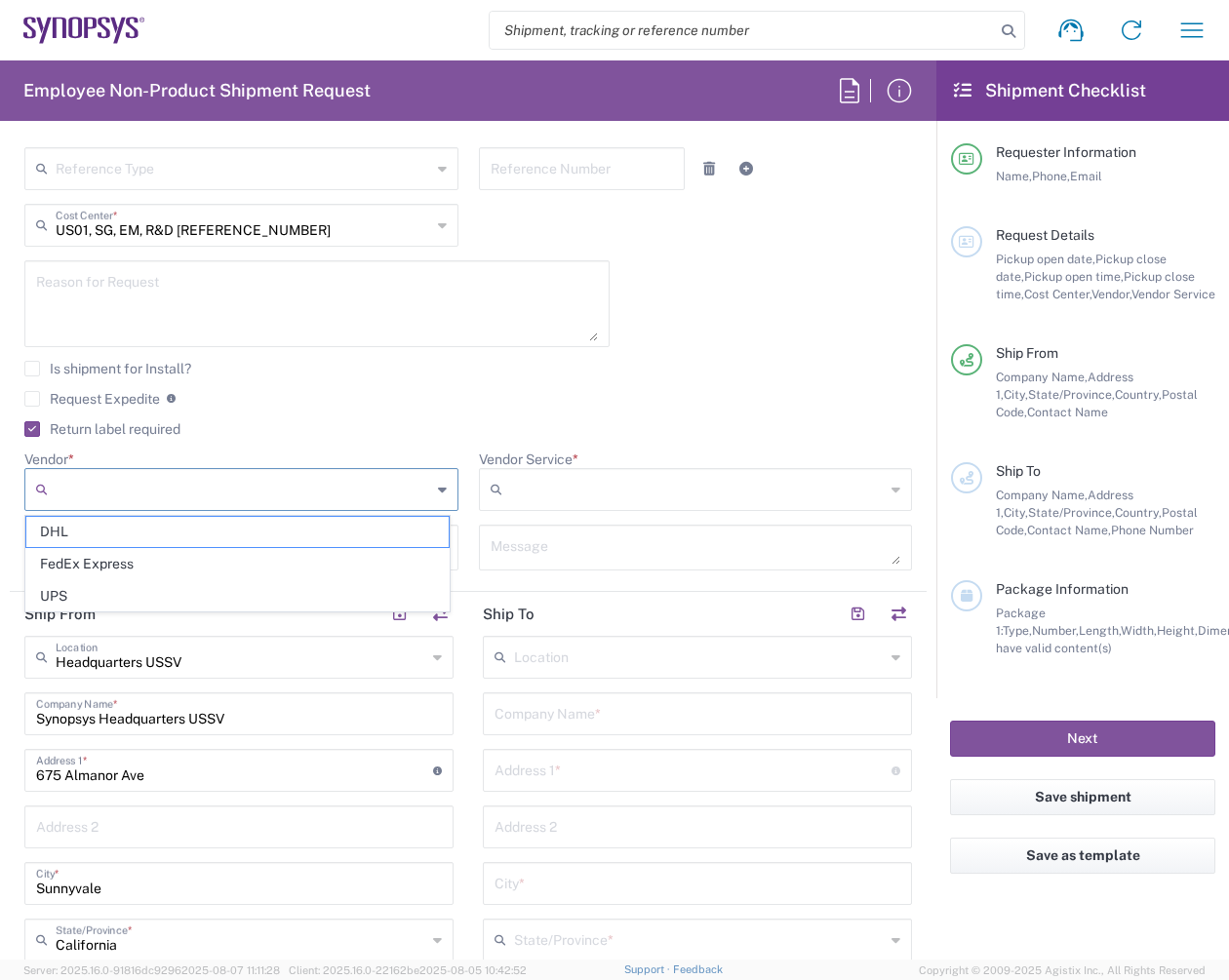 click on "Vendor  *" at bounding box center (243, 490) 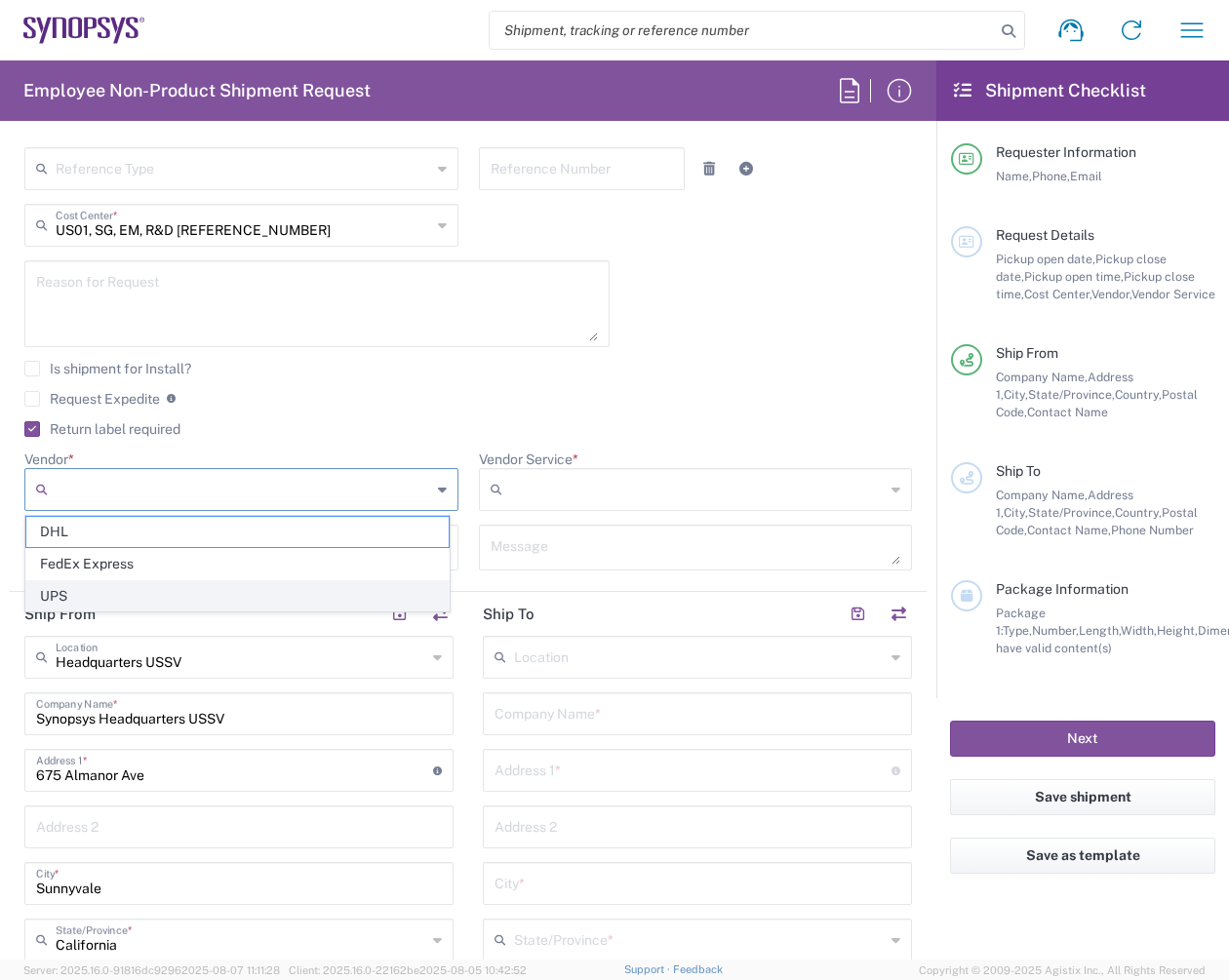 click on "UPS" 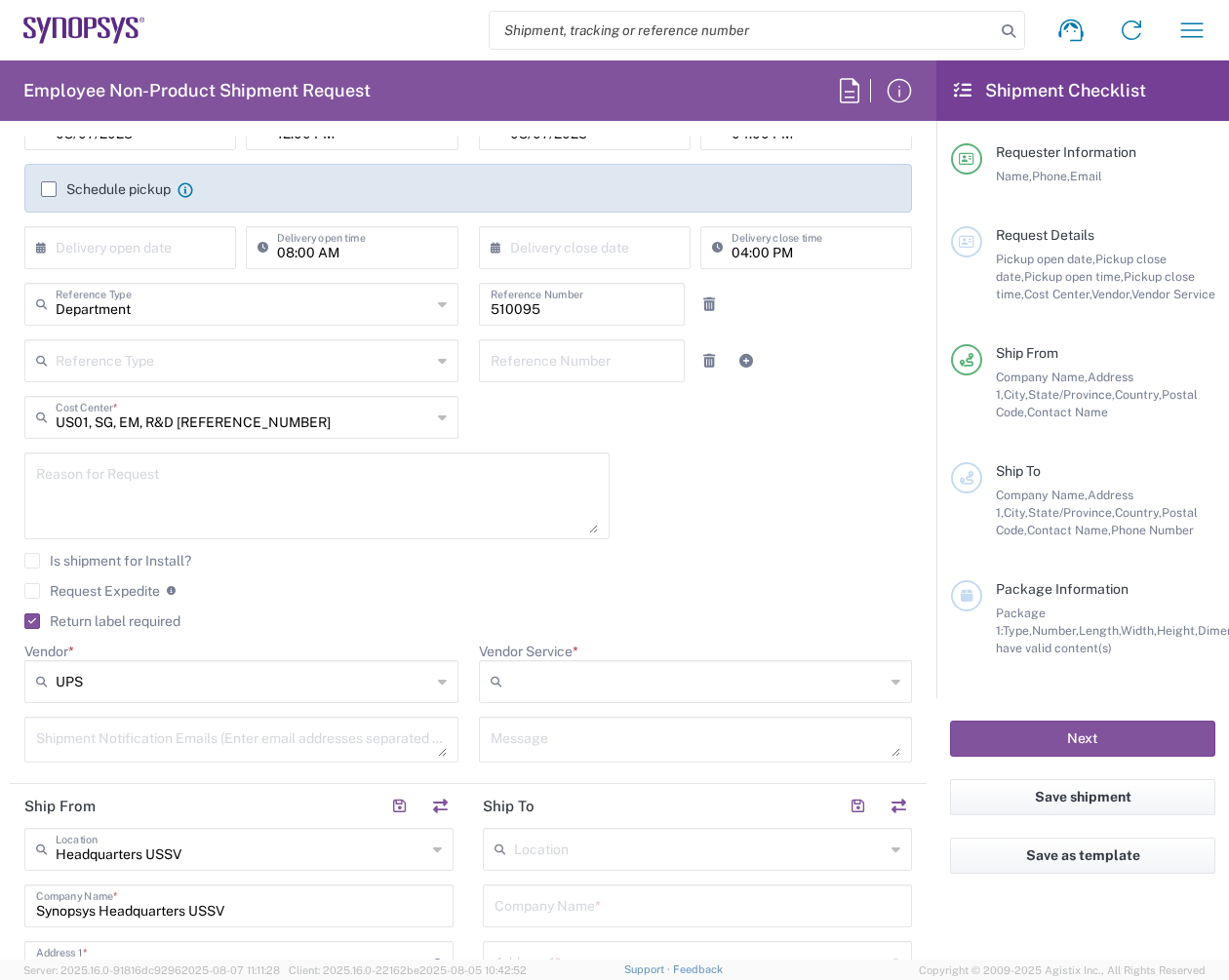 scroll, scrollTop: 294, scrollLeft: 0, axis: vertical 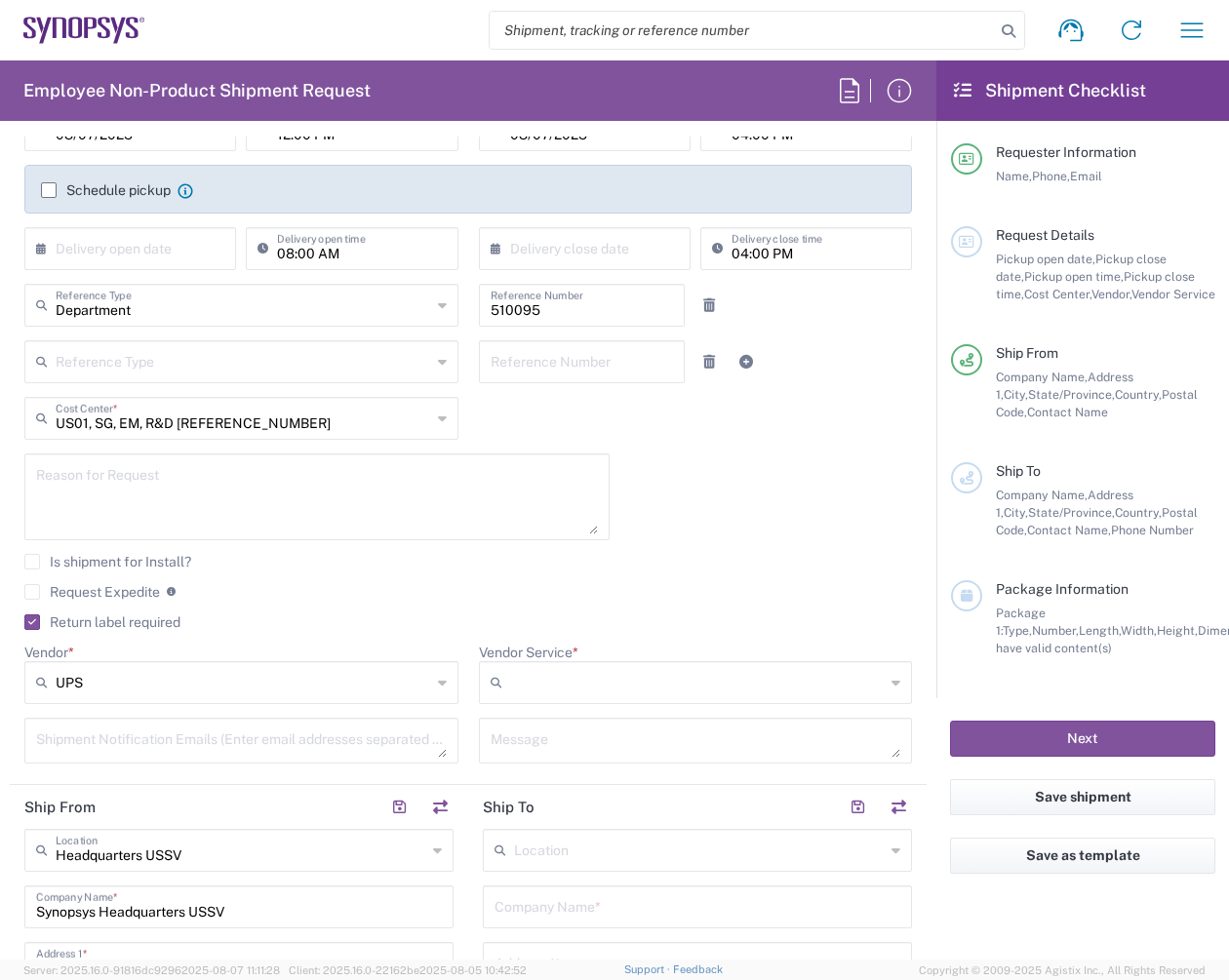 click on "Schedule pickup  When scheduling a pickup please be sure to meet the following criteria:
1. Pickup window should start at least 2 hours after current time.
2.Pickup window needs to be at least 2 hours.
3.Pickup close time should not exceed business hours." 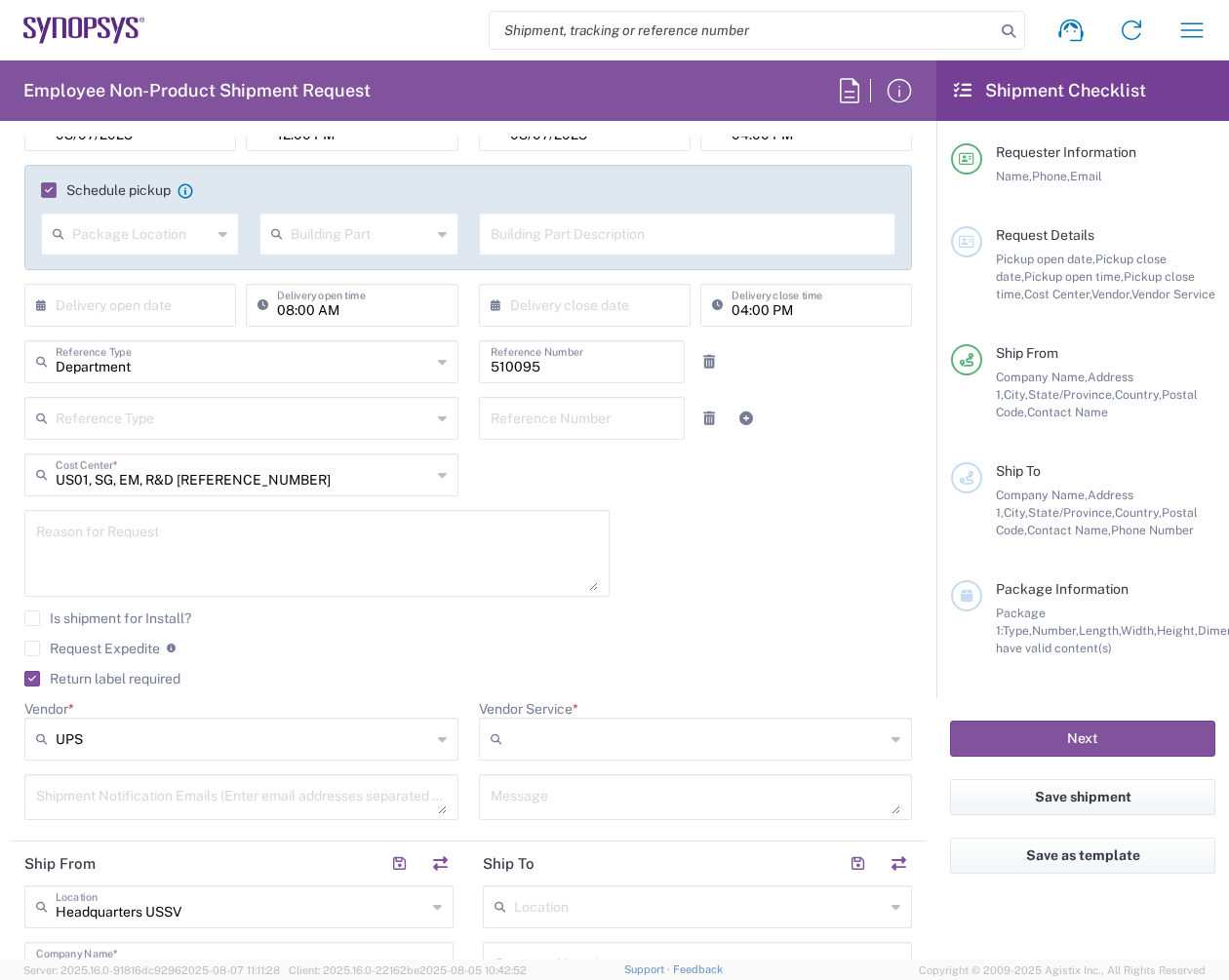 click 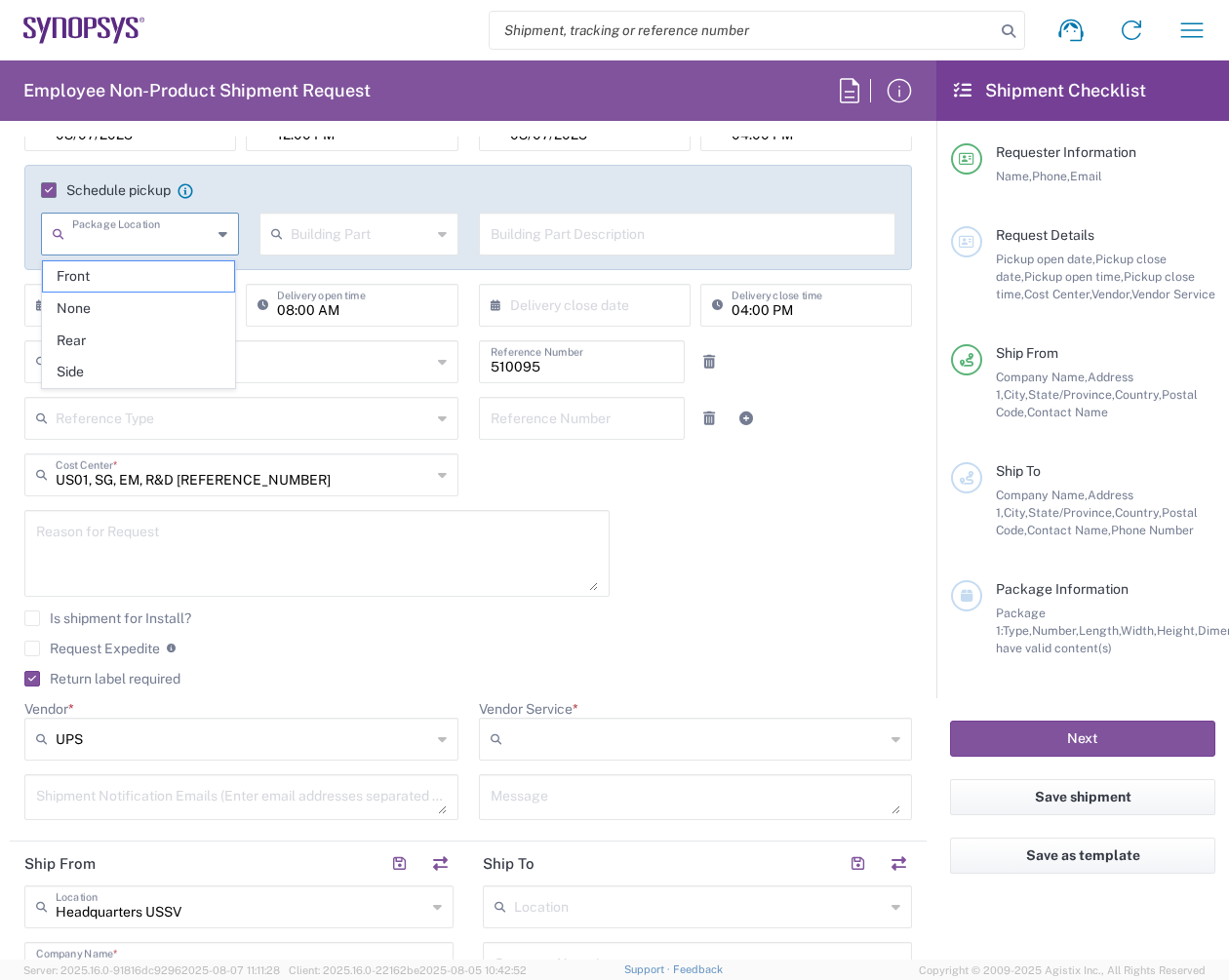 click on "US01, SG, EM, R&D [REFERENCE_NUMBER]  Cost Center  * US01, SG, EM, R&D [REFERENCE_NUMBER] AM01, AMSG, Monteray [REFERENCE_NUMBER] AM01, CDMG, PS, RD [REFERENCE_NUMBER]  Vendor  *" 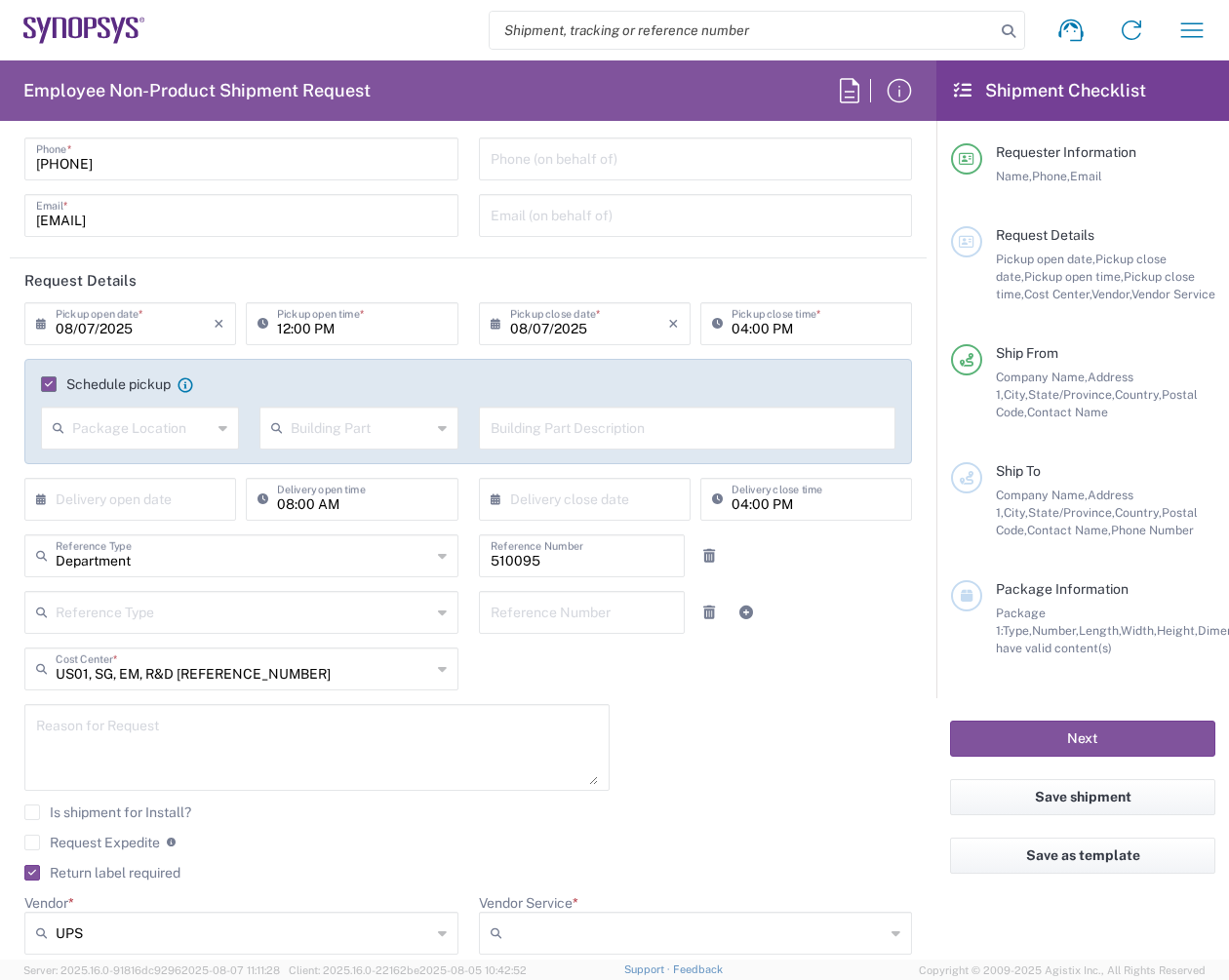 scroll, scrollTop: 98, scrollLeft: 0, axis: vertical 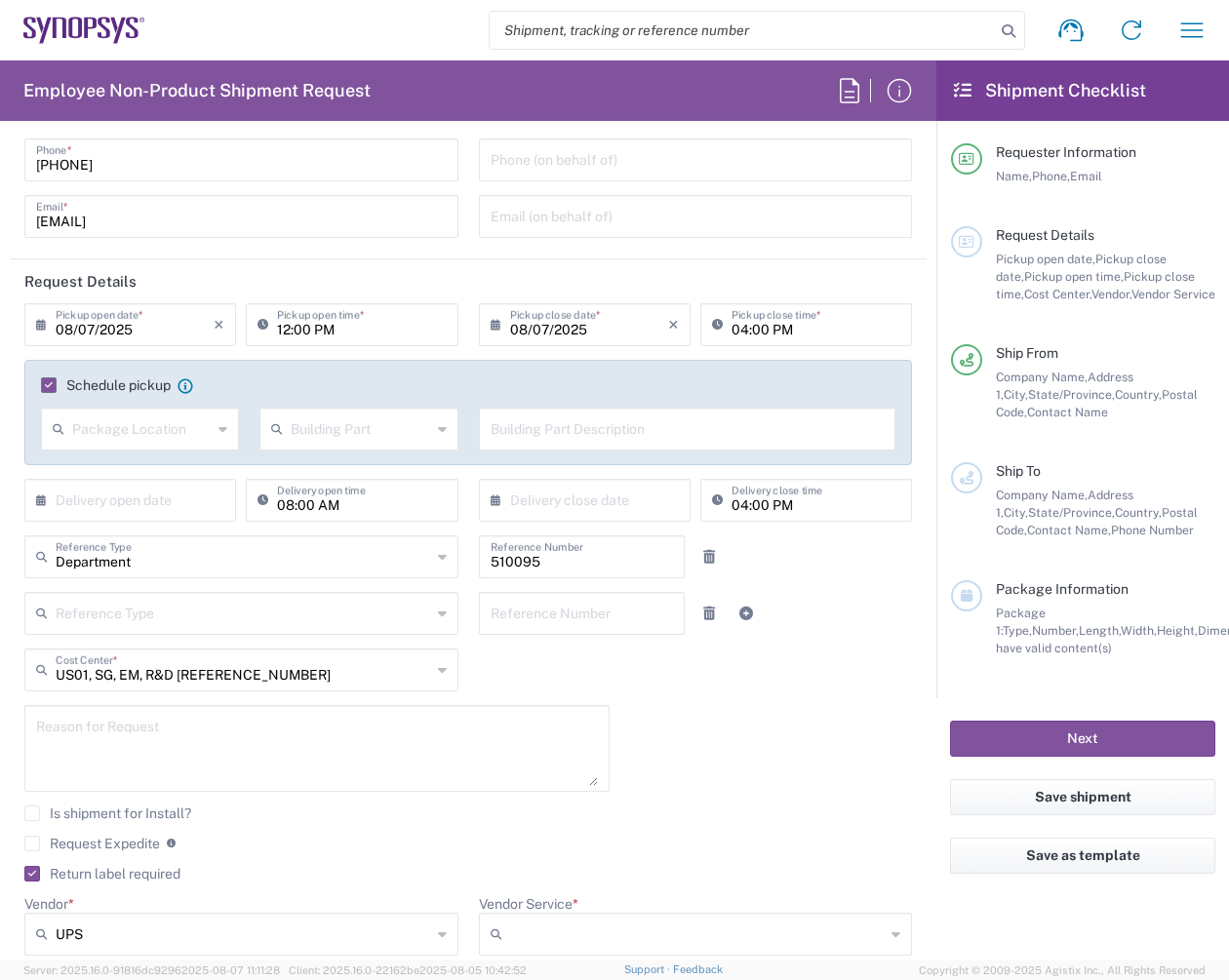 click at bounding box center [141, 427] 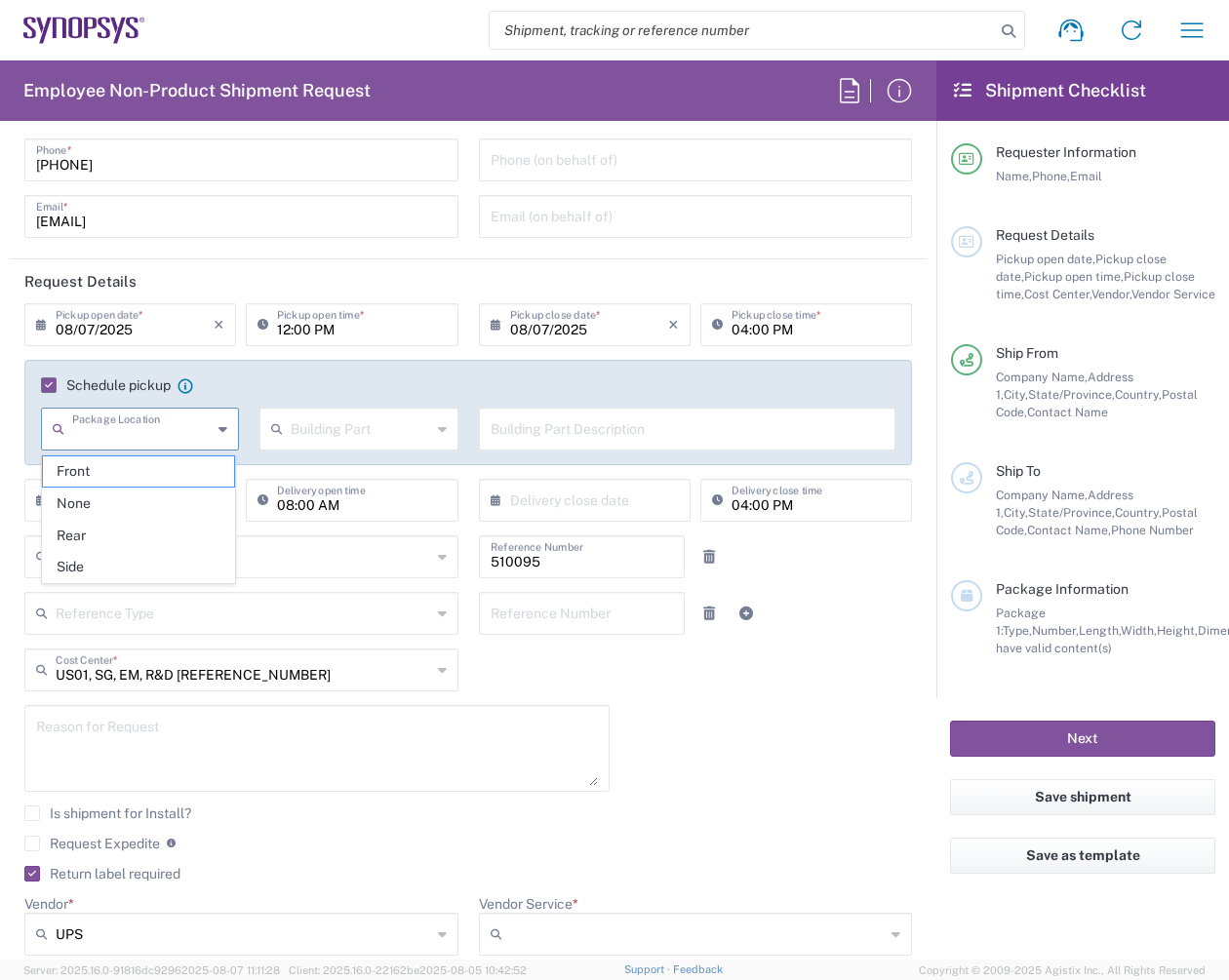 click on "Schedule pickup" 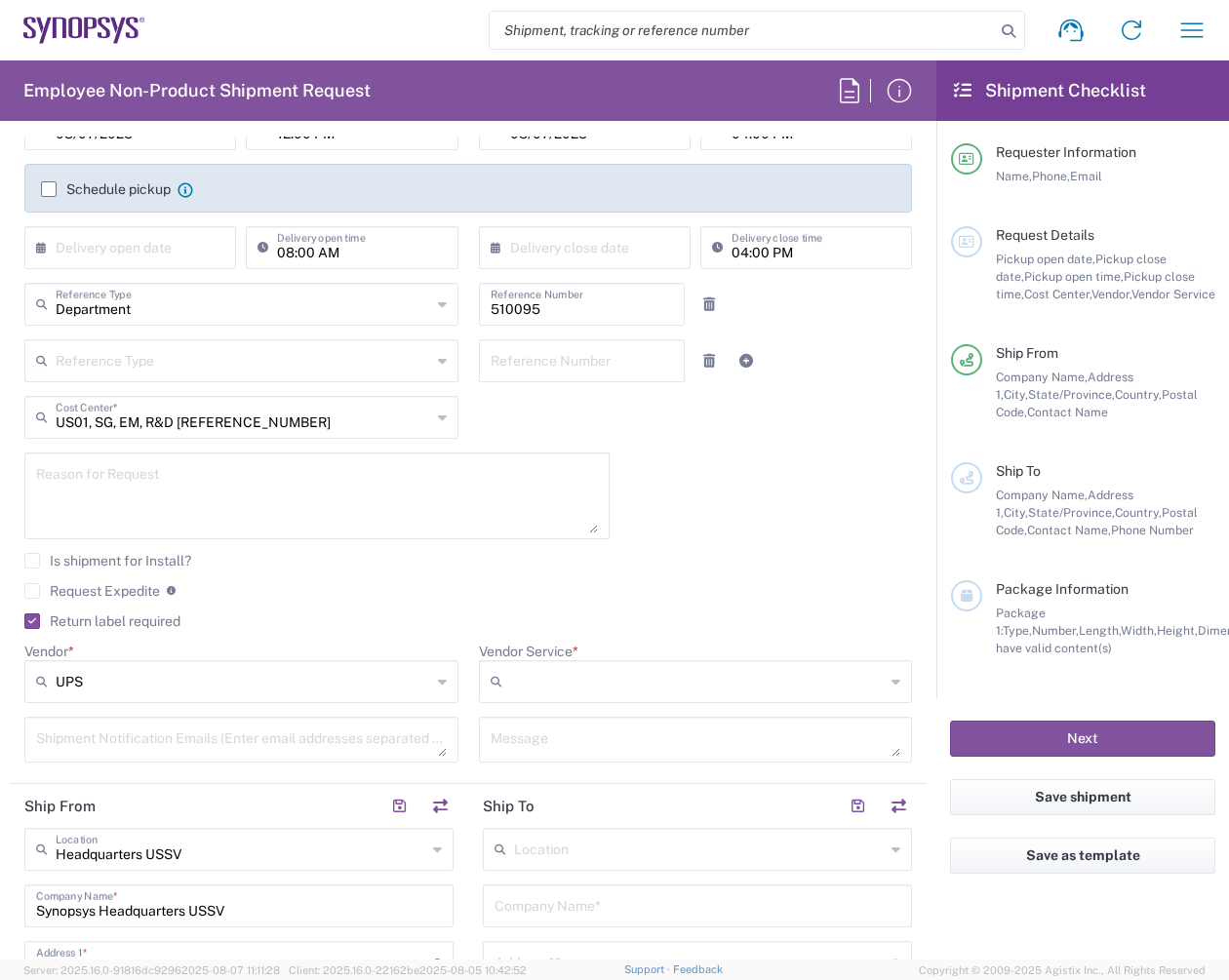 scroll, scrollTop: 295, scrollLeft: 0, axis: vertical 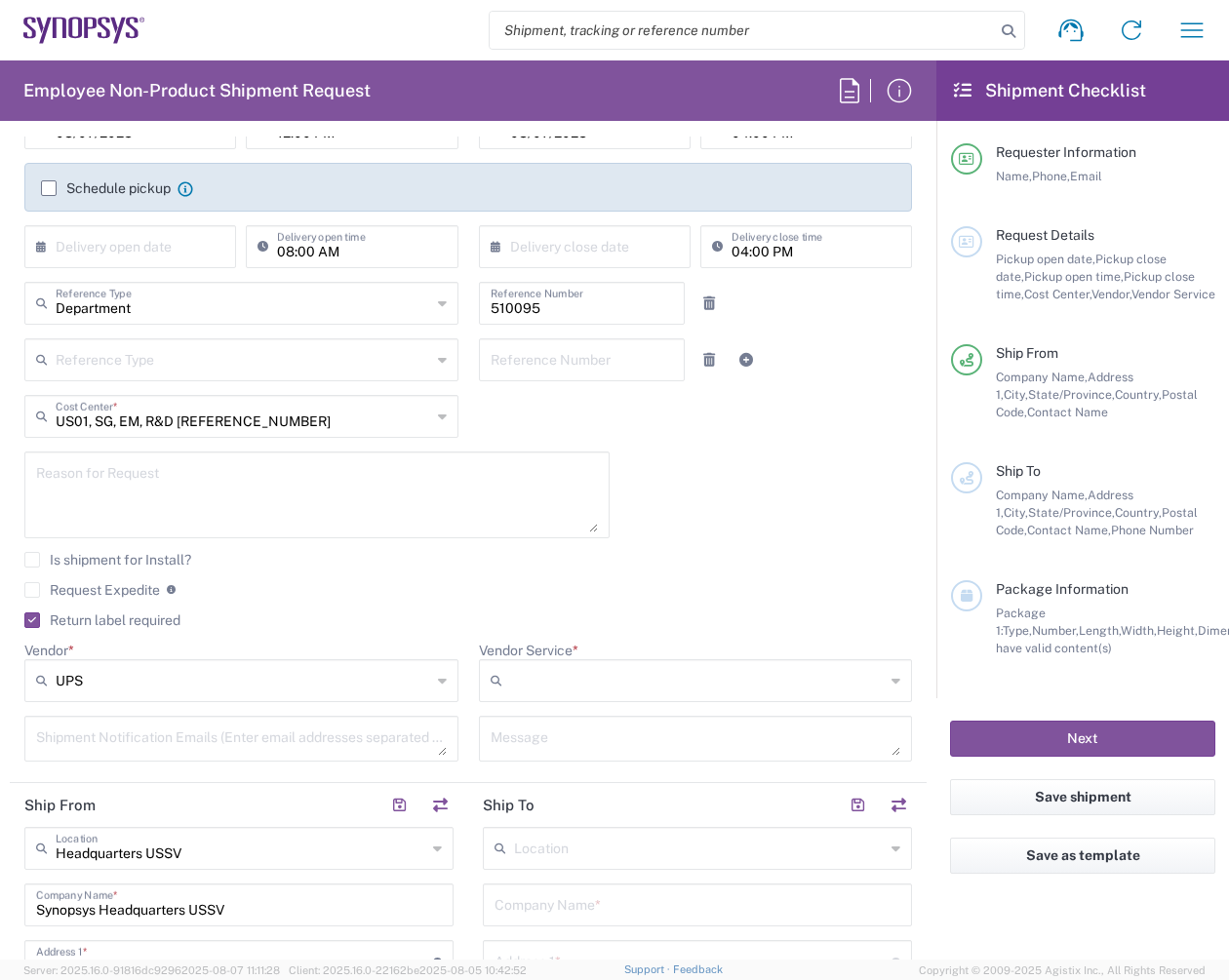 click at bounding box center (699, 846) 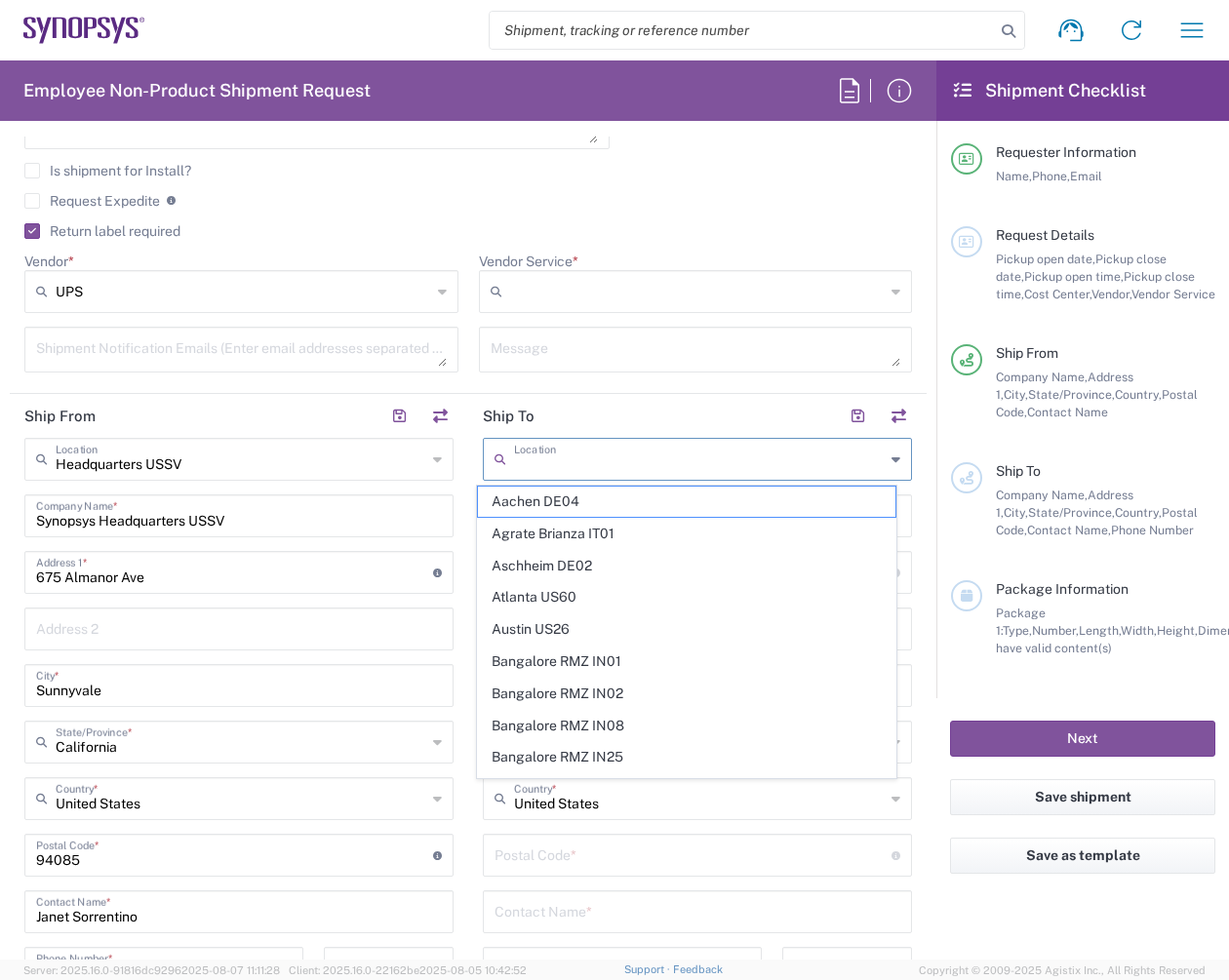 scroll, scrollTop: 686, scrollLeft: 0, axis: vertical 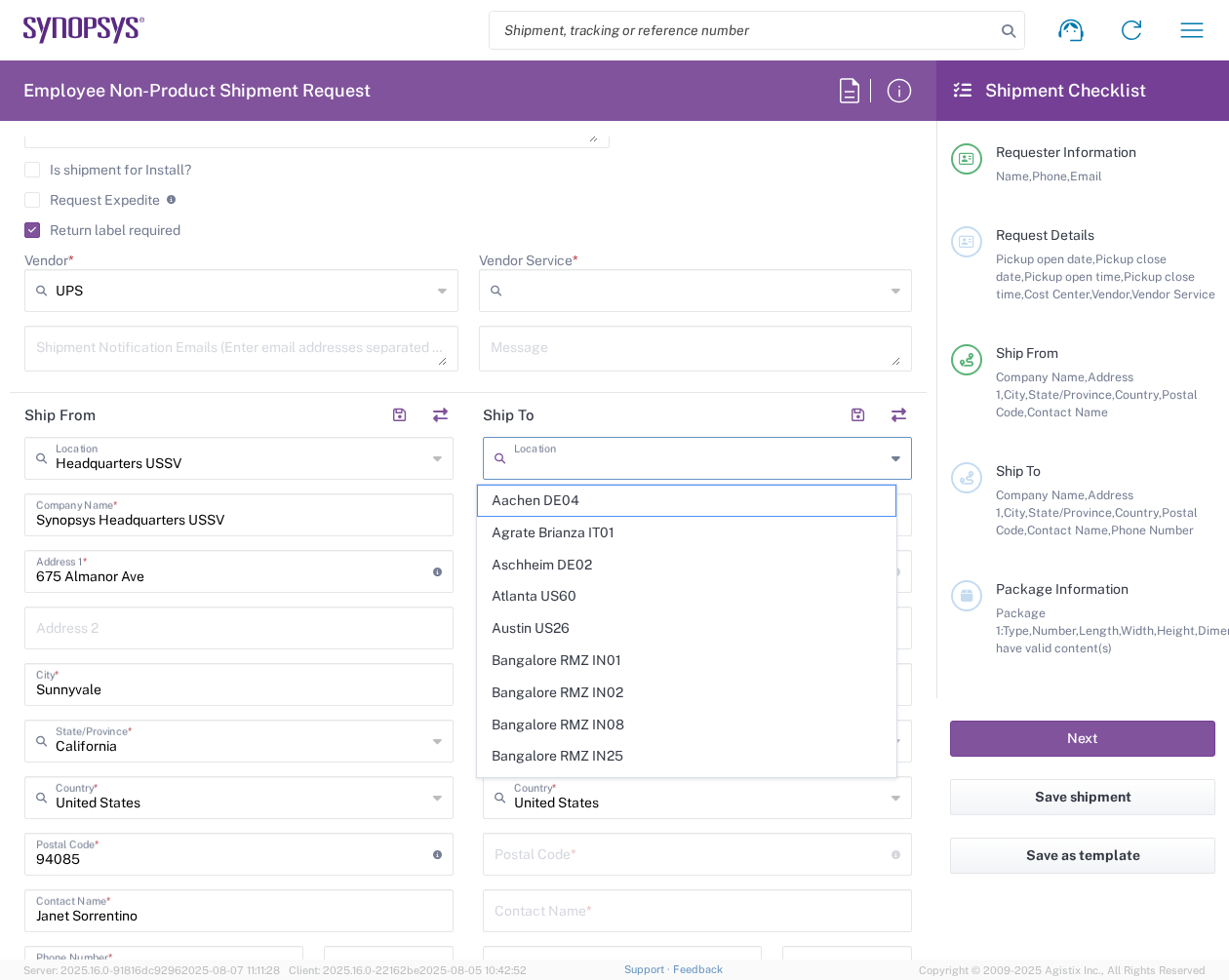 type on "P" 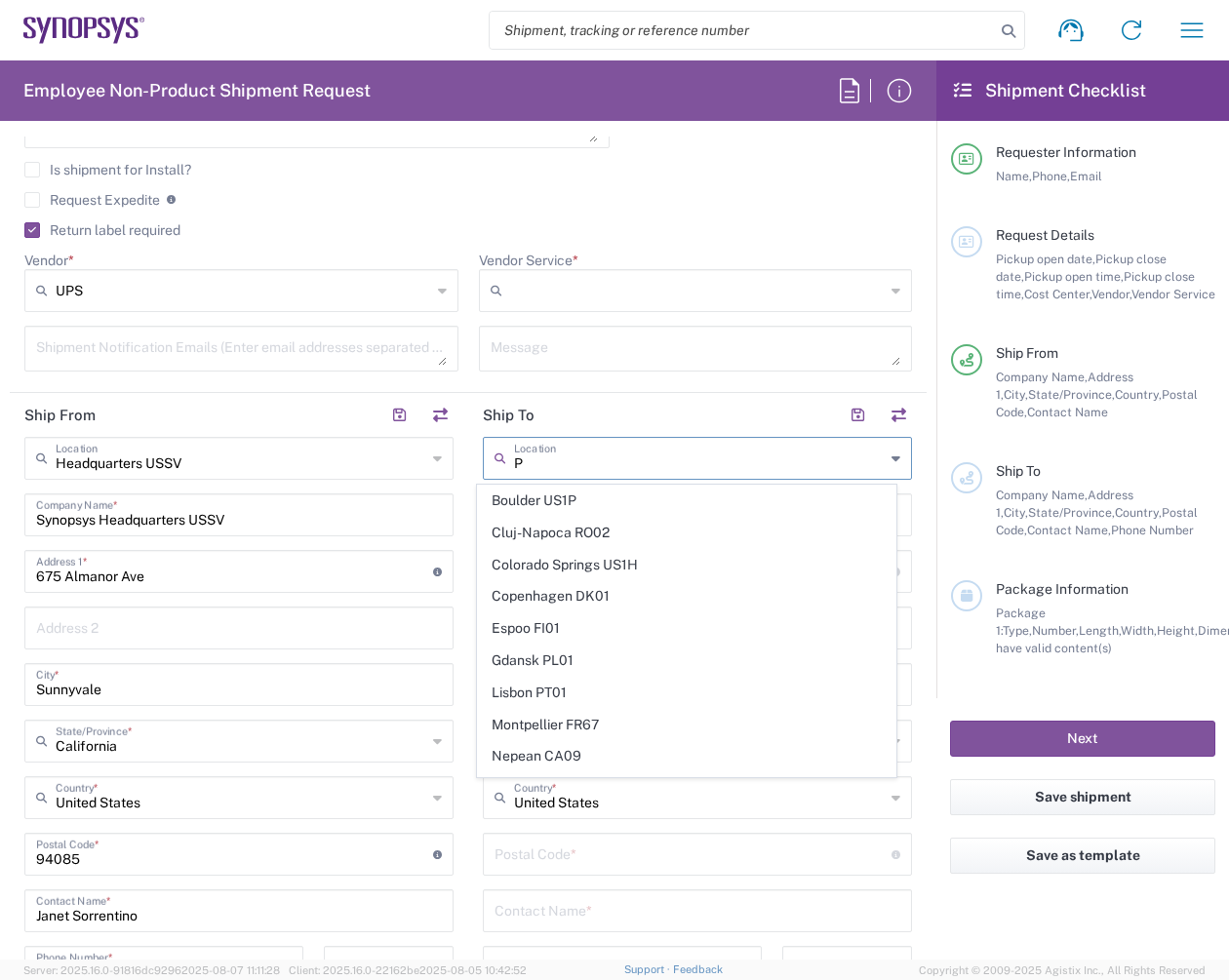 type 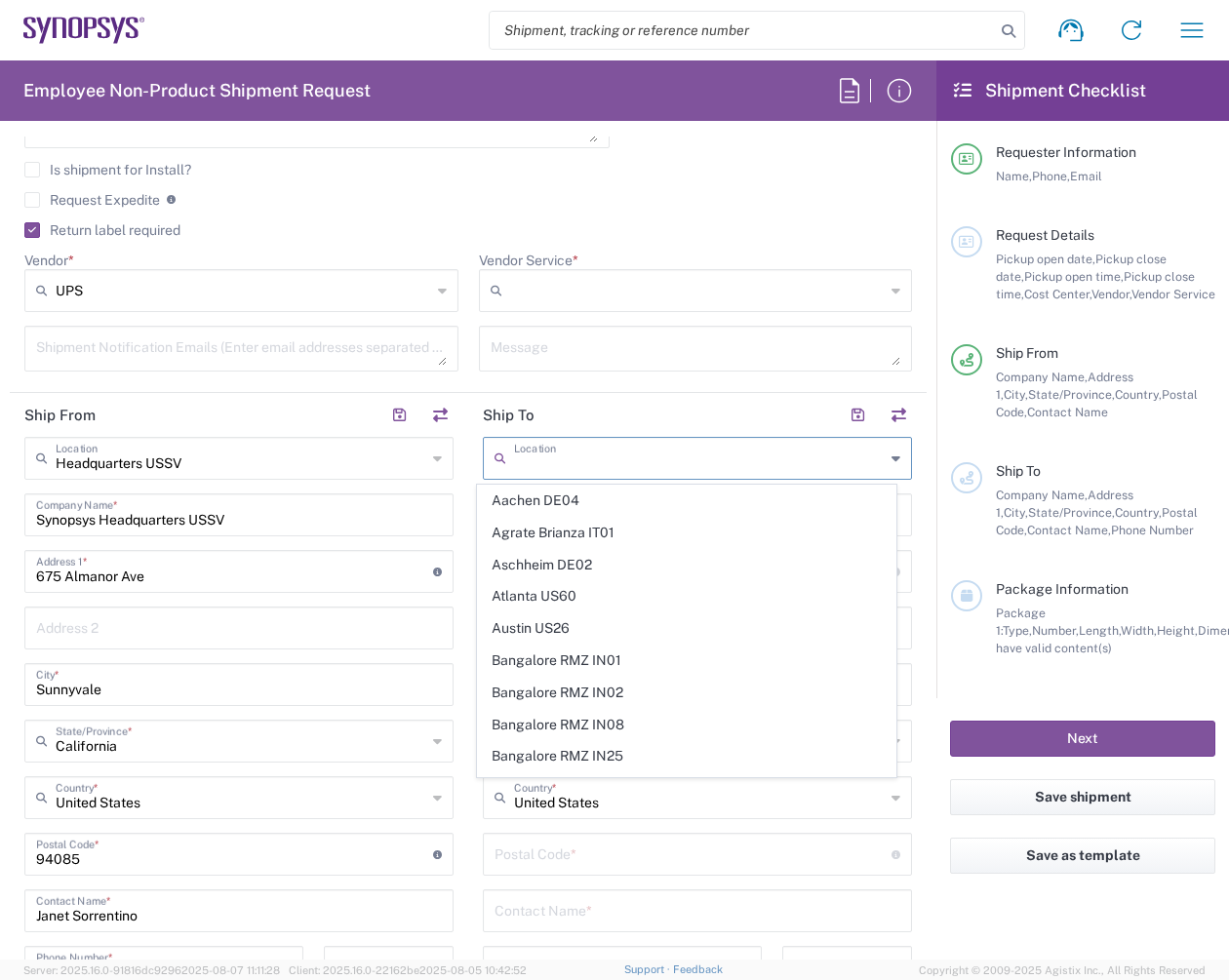 click on "Ship To" 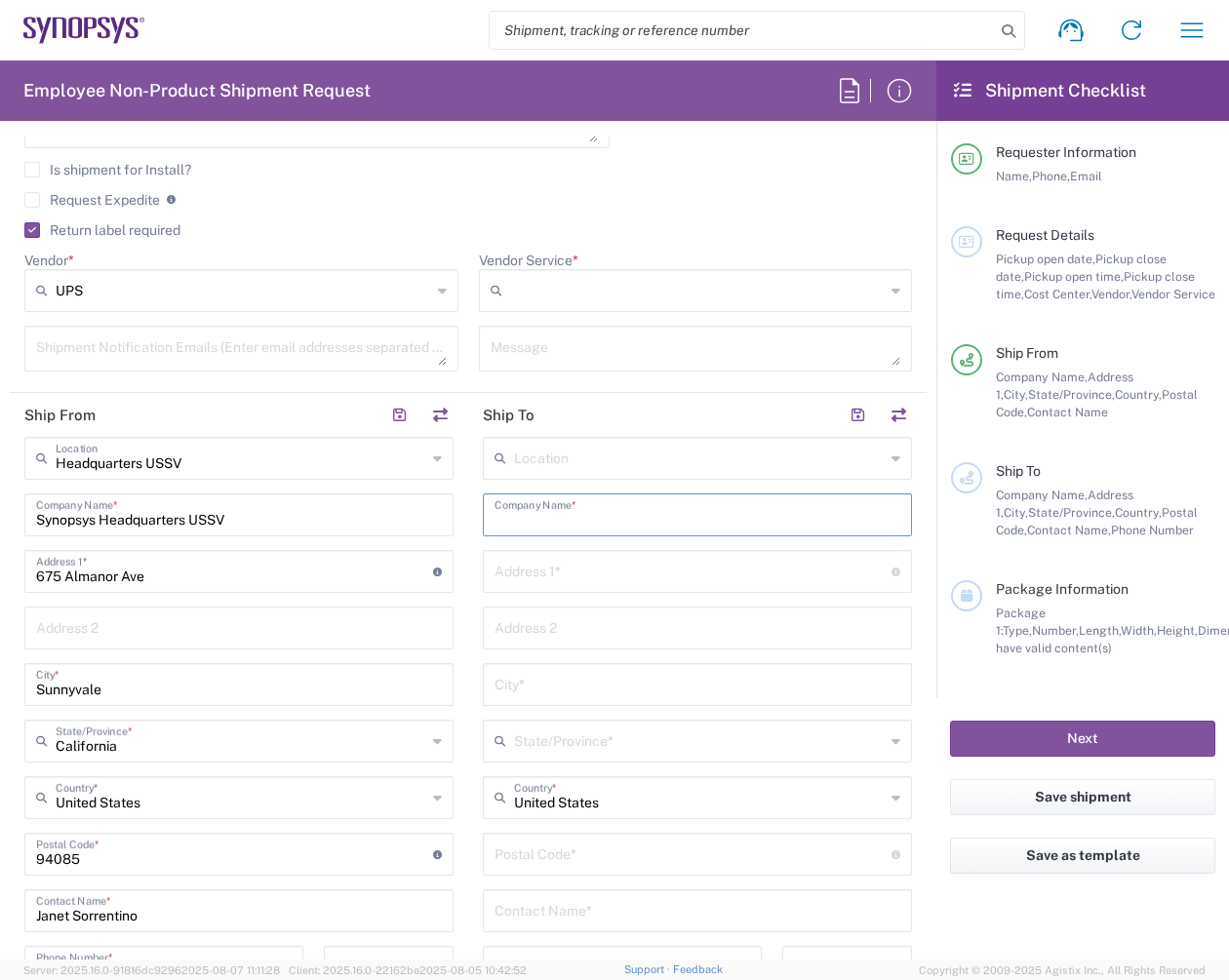 click at bounding box center (697, 513) 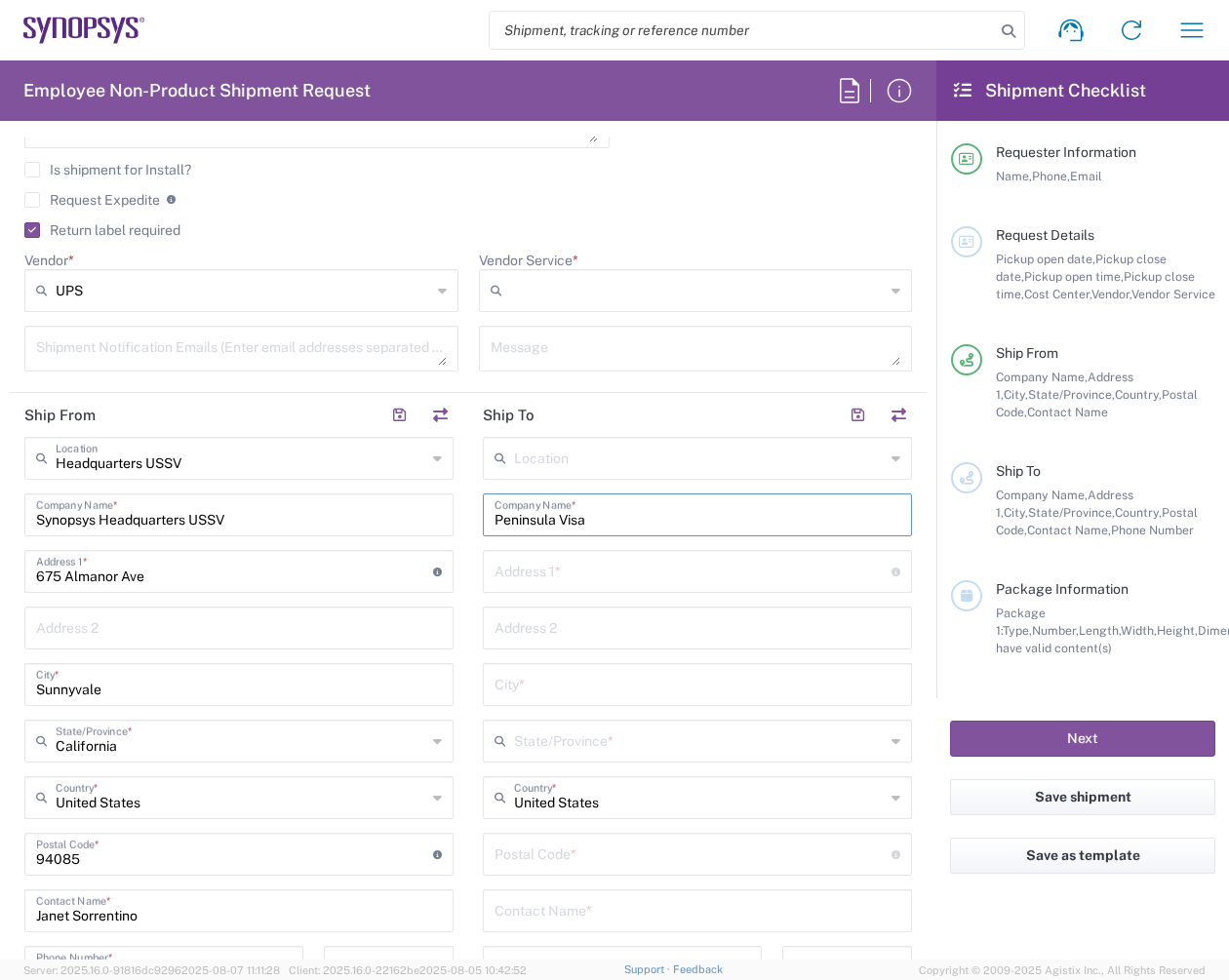 type on "Peninsula Visa" 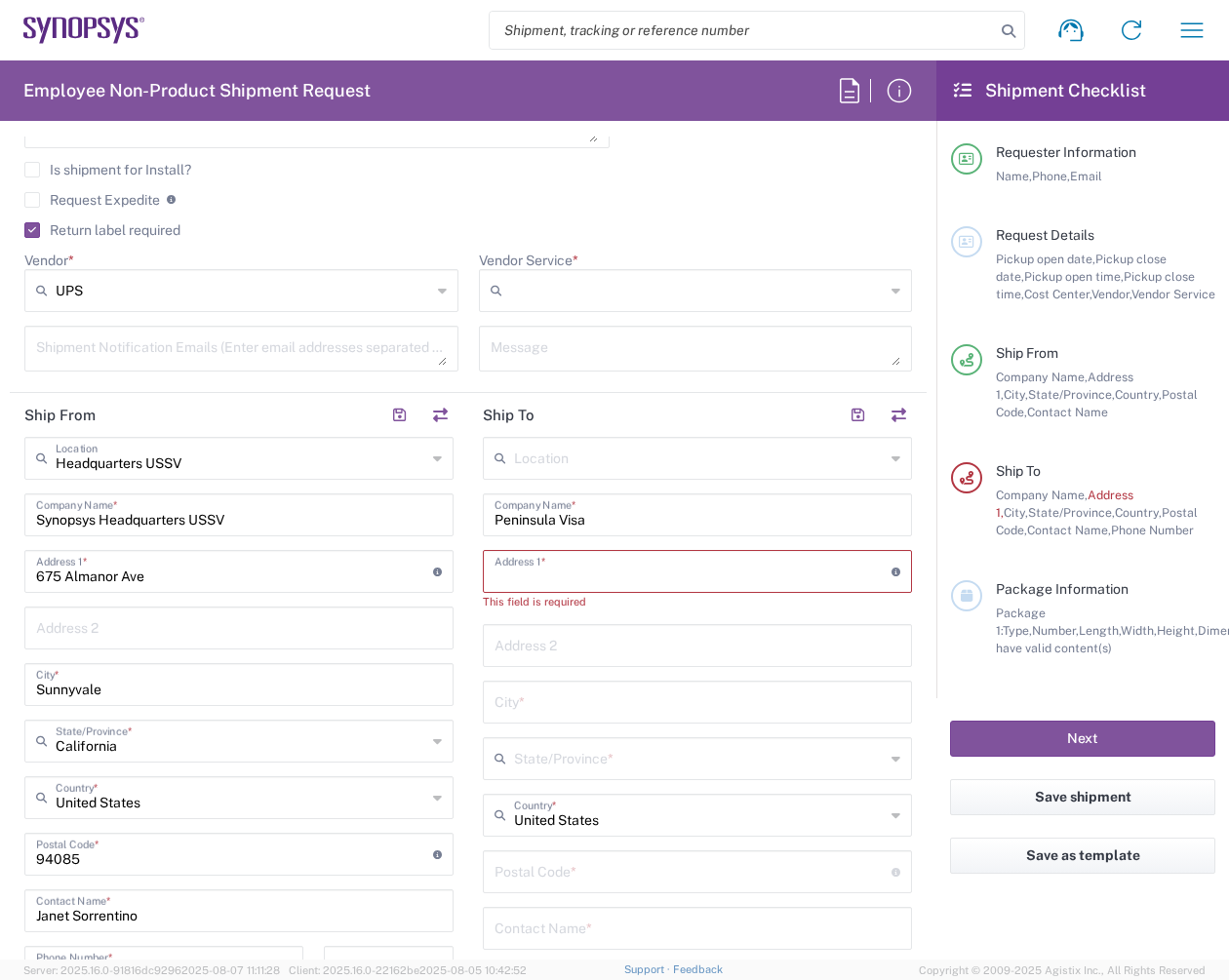 click at bounding box center (693, 569) 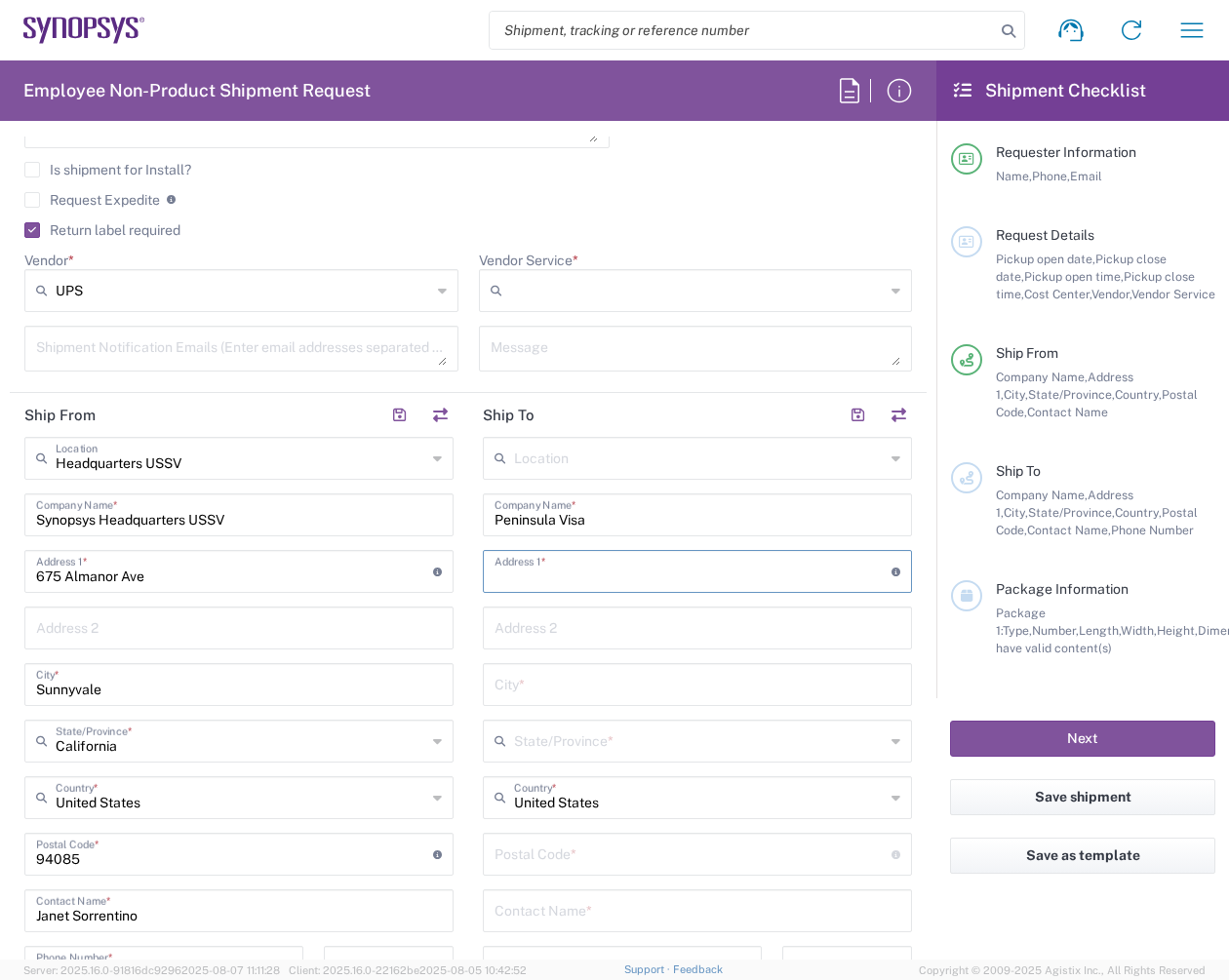 scroll, scrollTop: 0, scrollLeft: 0, axis: both 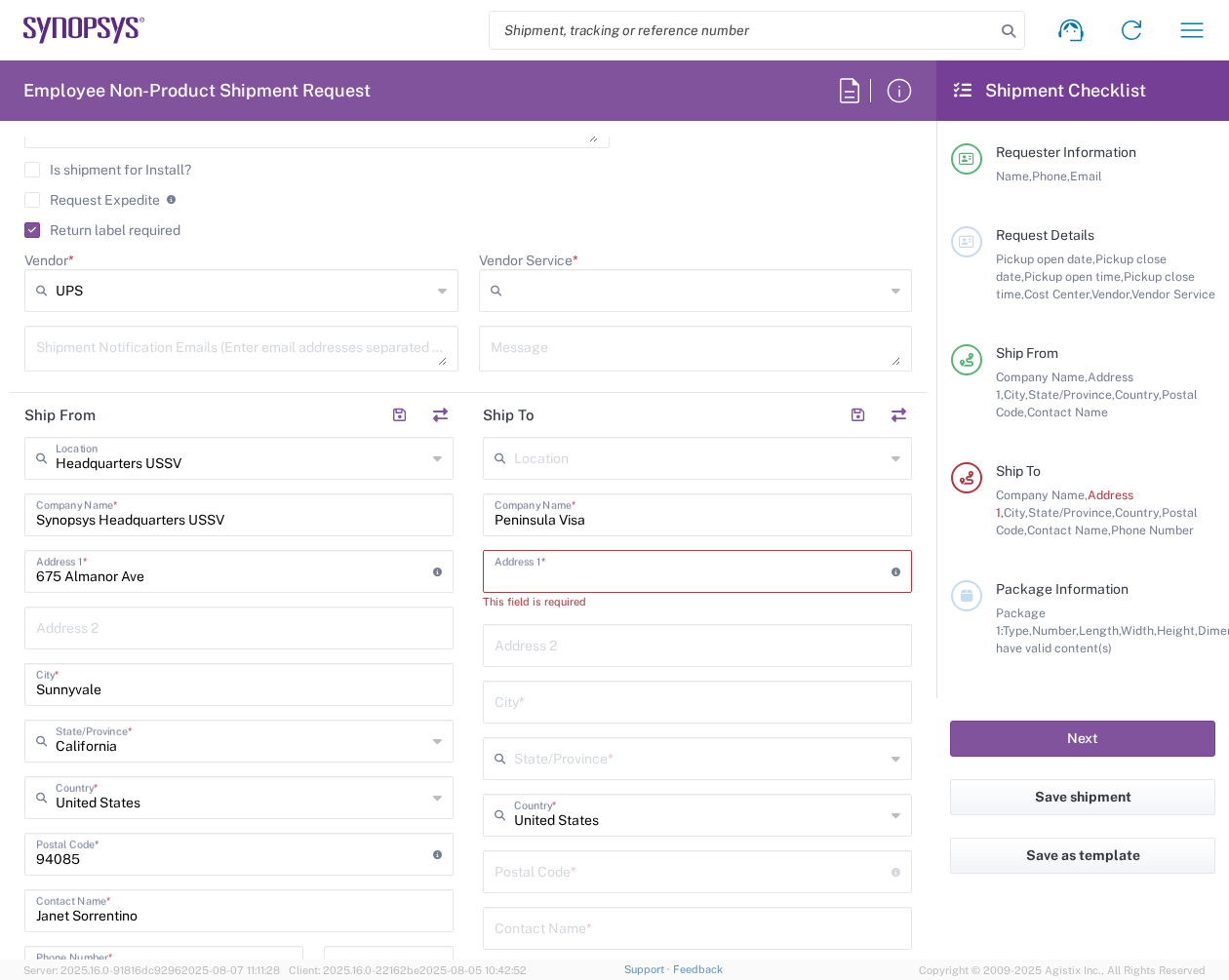 click at bounding box center [693, 569] 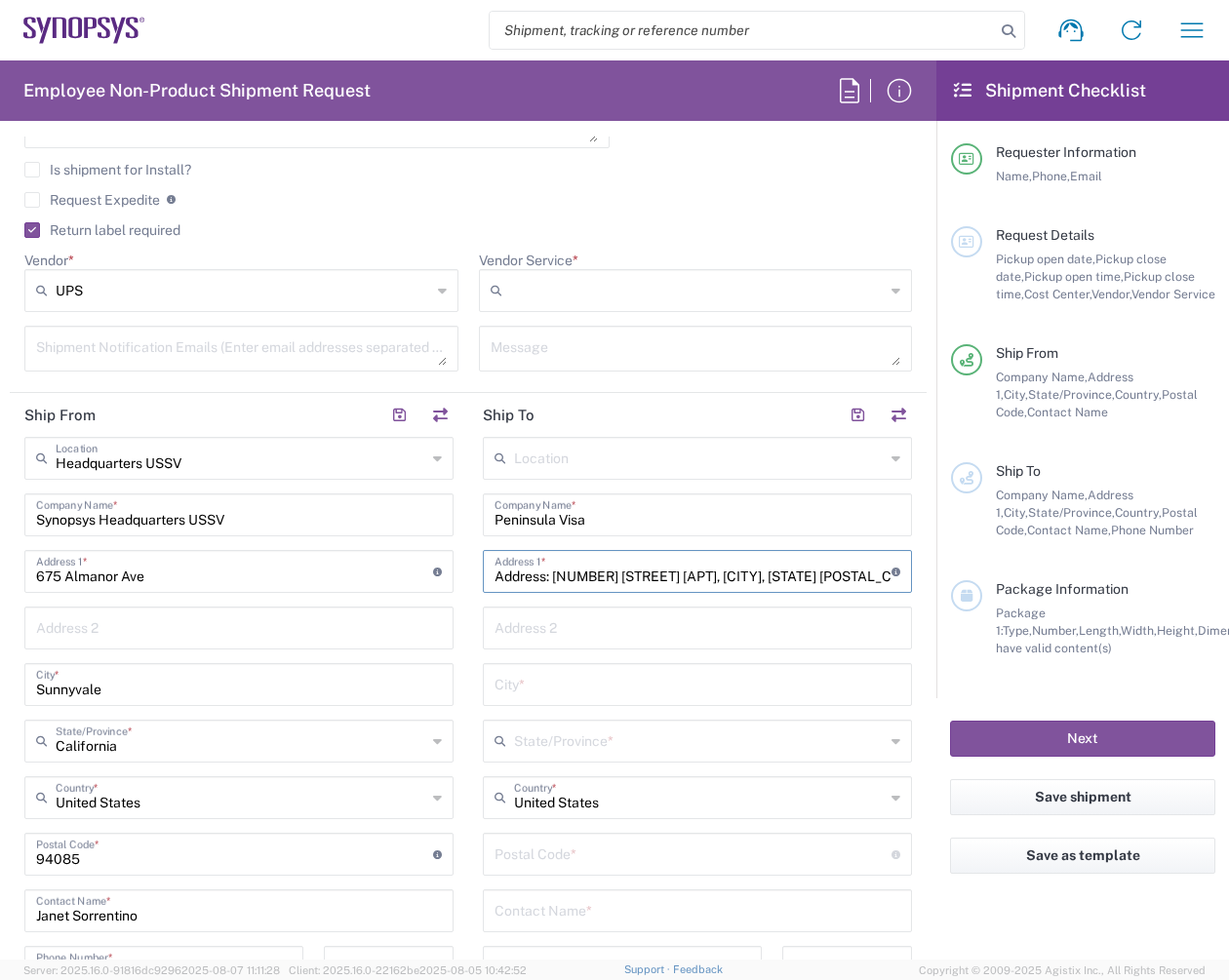 click on "Address: [NUMBER] [STREET] [APT], [CITY], [STATE] [POSTAL_CODE]" at bounding box center (693, 569) 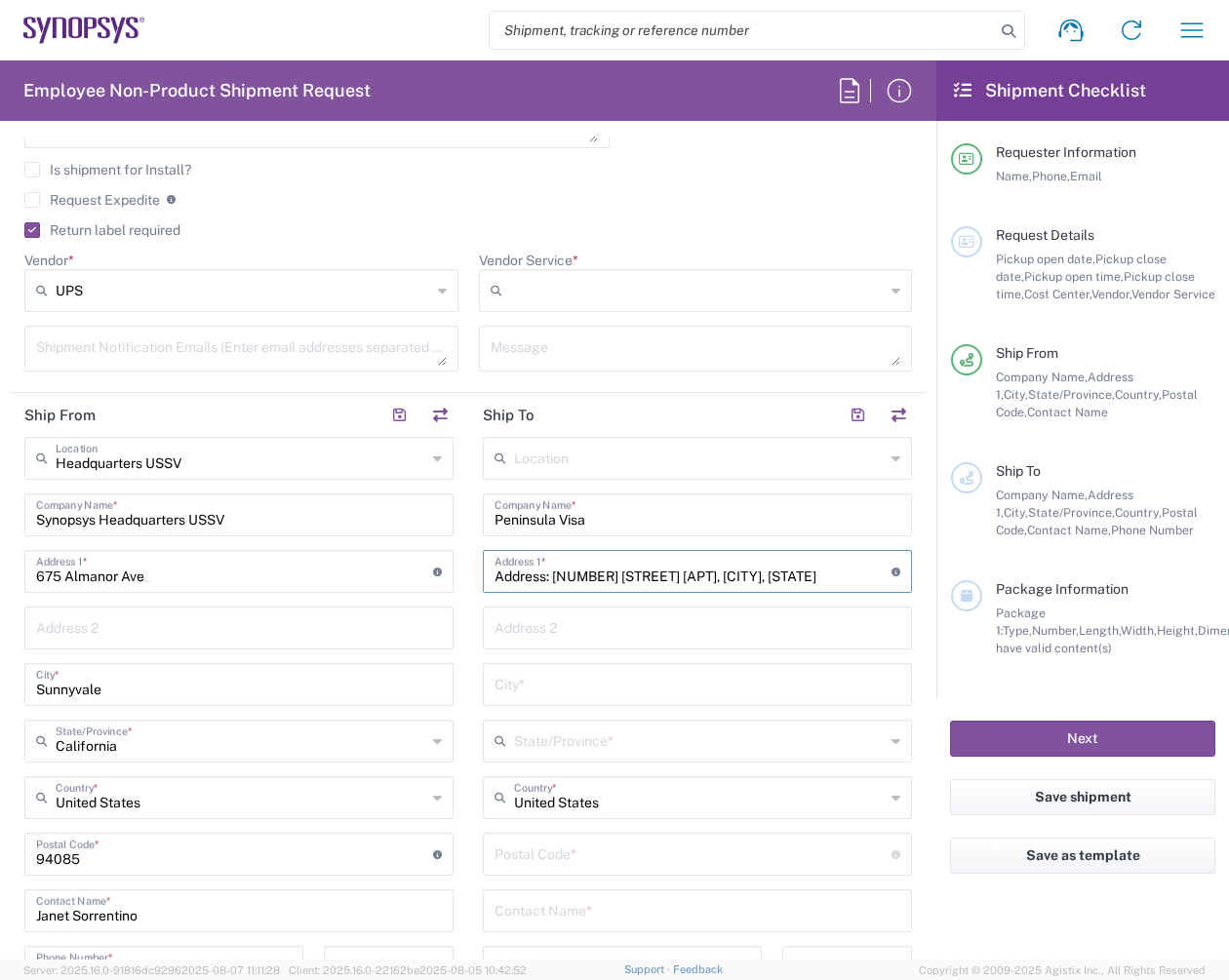 type on "Address: [NUMBER] [STREET] [APT], [CITY], [STATE]" 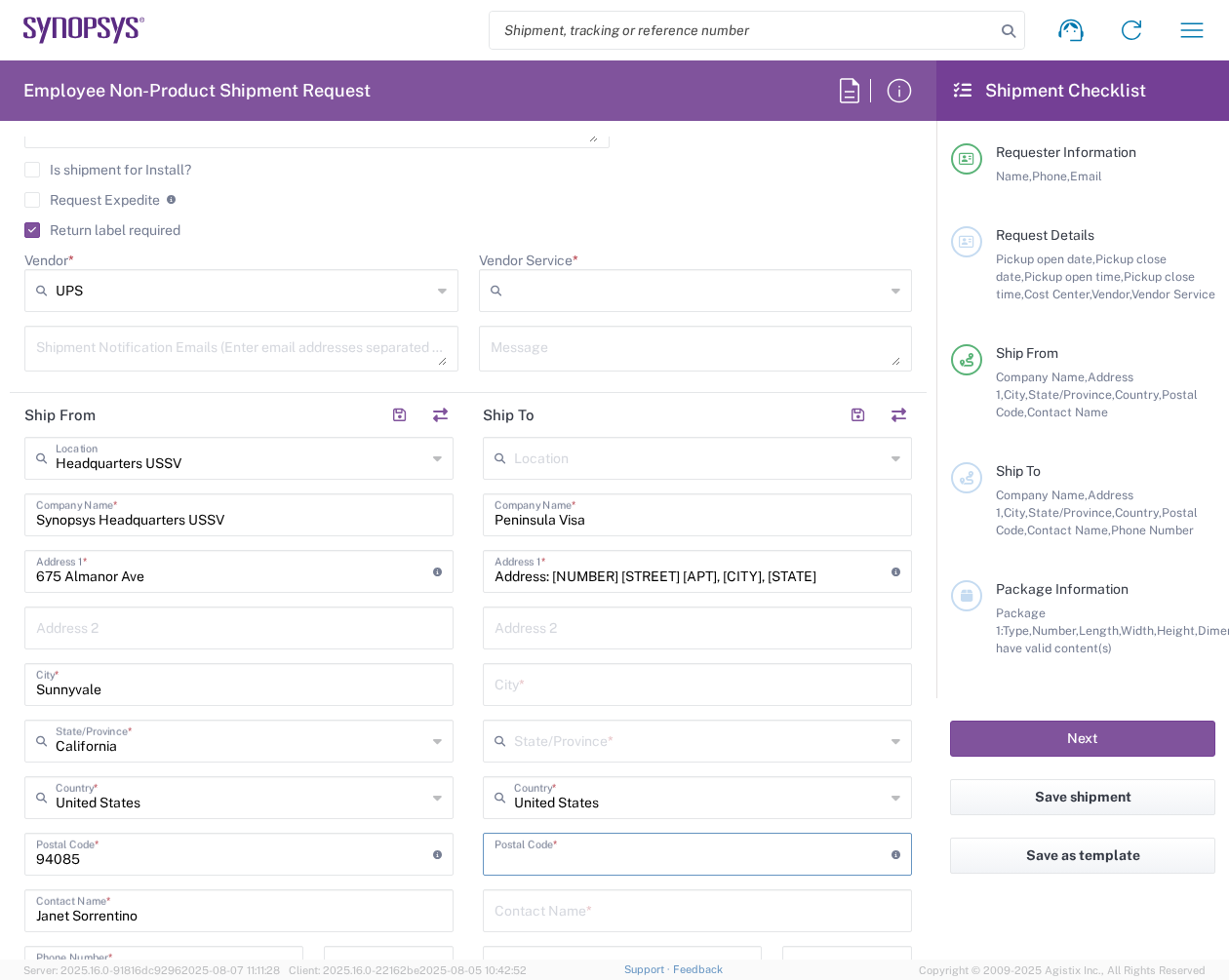 paste on "[POSTAL_CODE]" 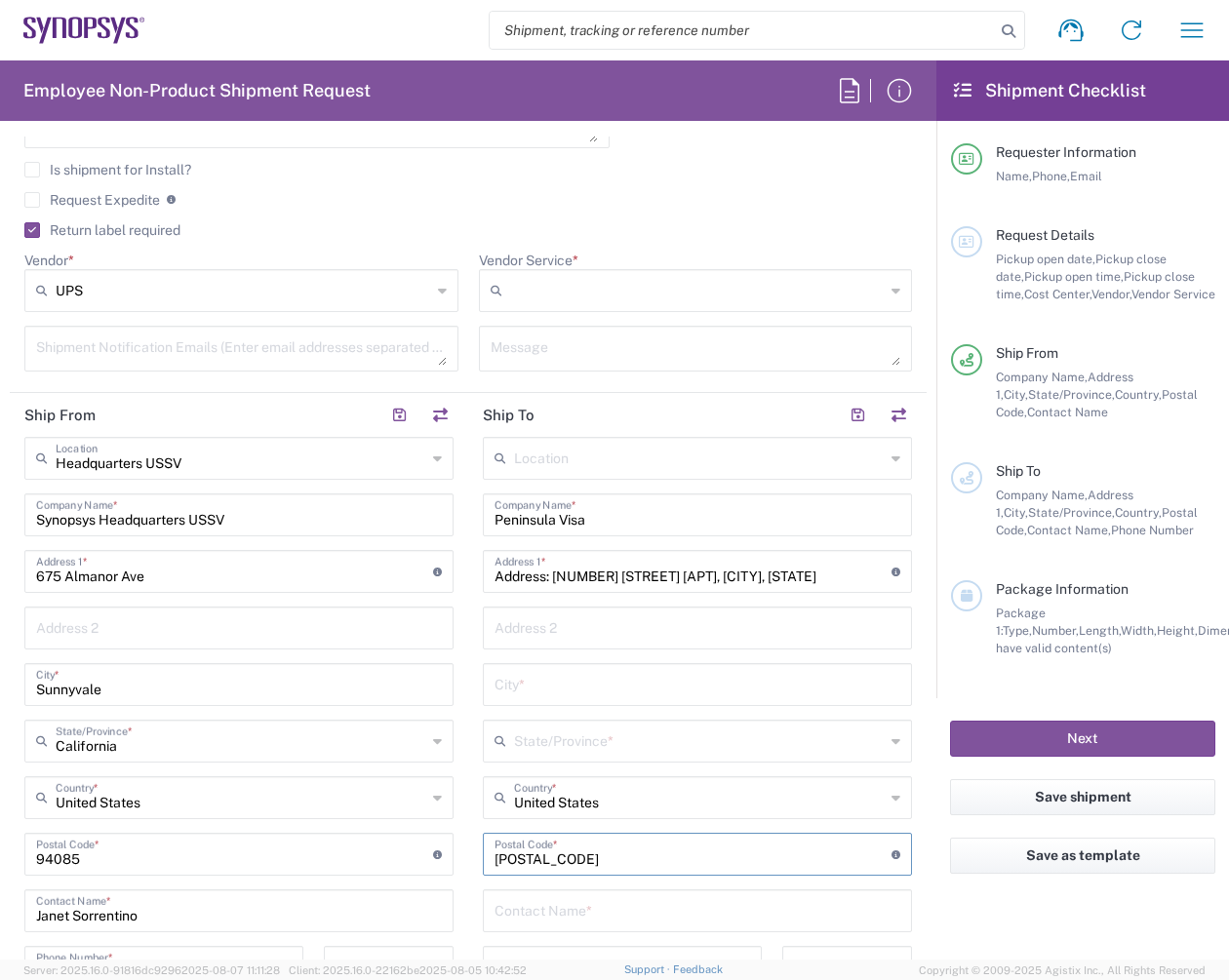 type on "[POSTAL_CODE]" 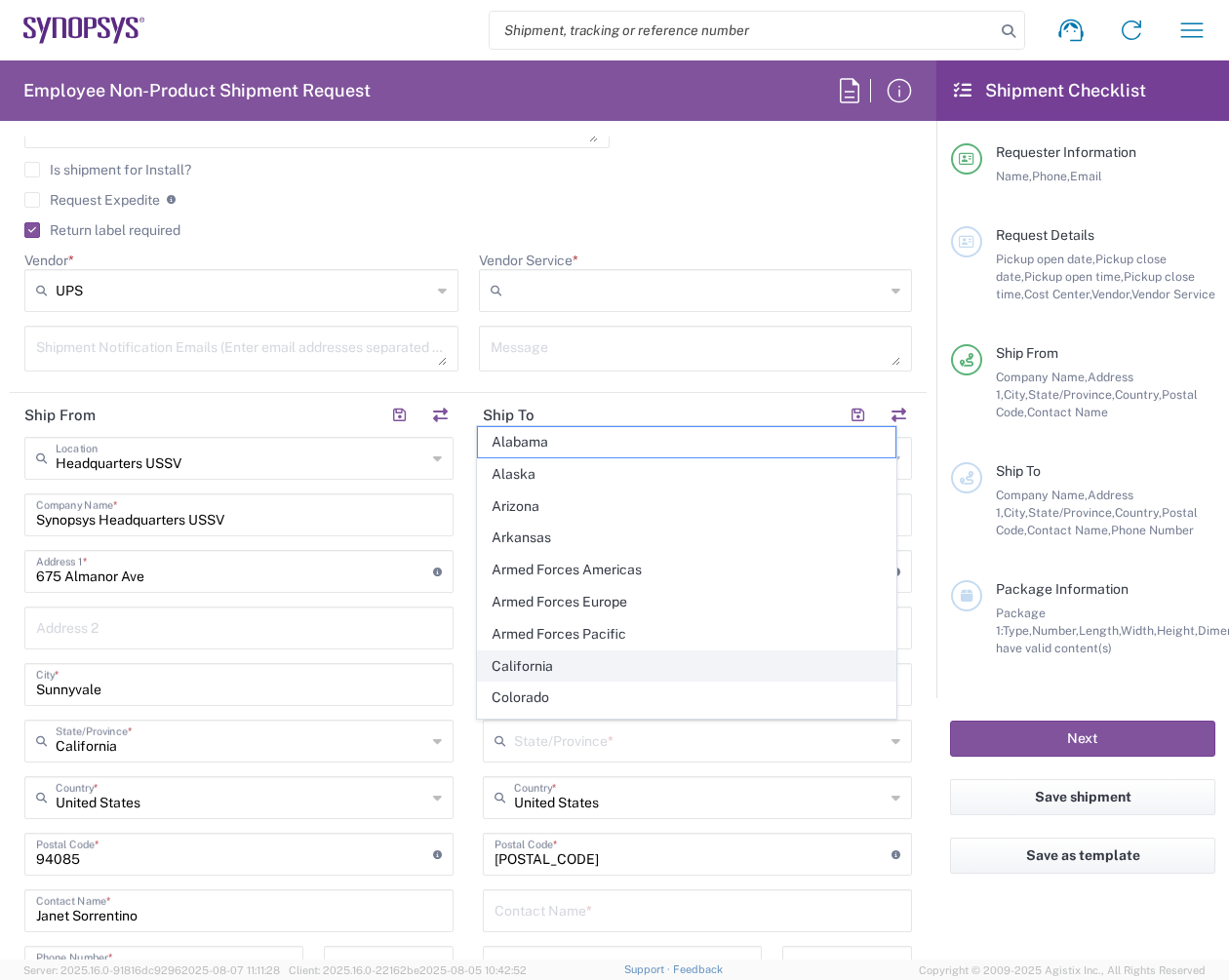 click on "California" 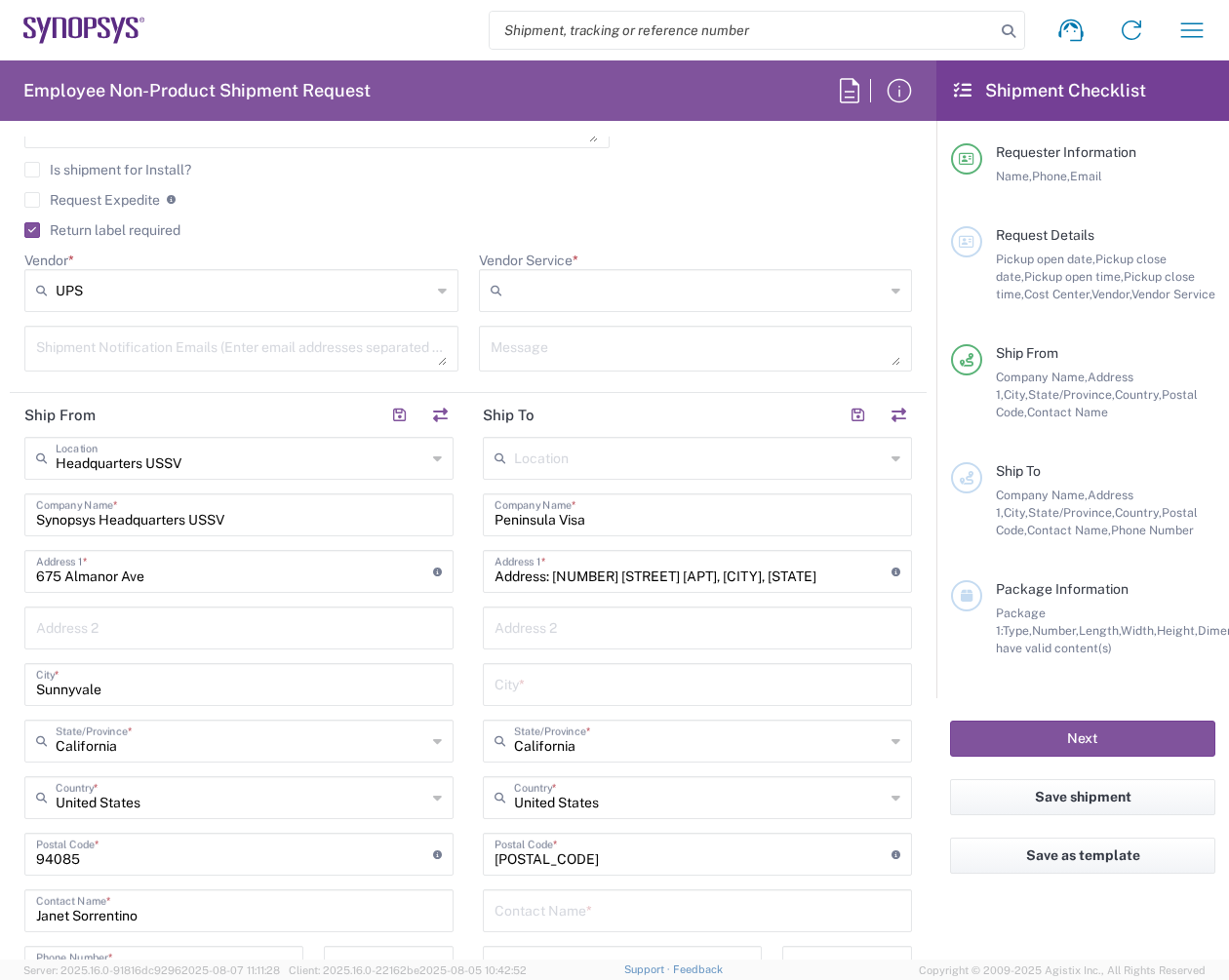 click on "Address: [NUMBER] [STREET] [APT], [CITY], [STATE]" at bounding box center [693, 569] 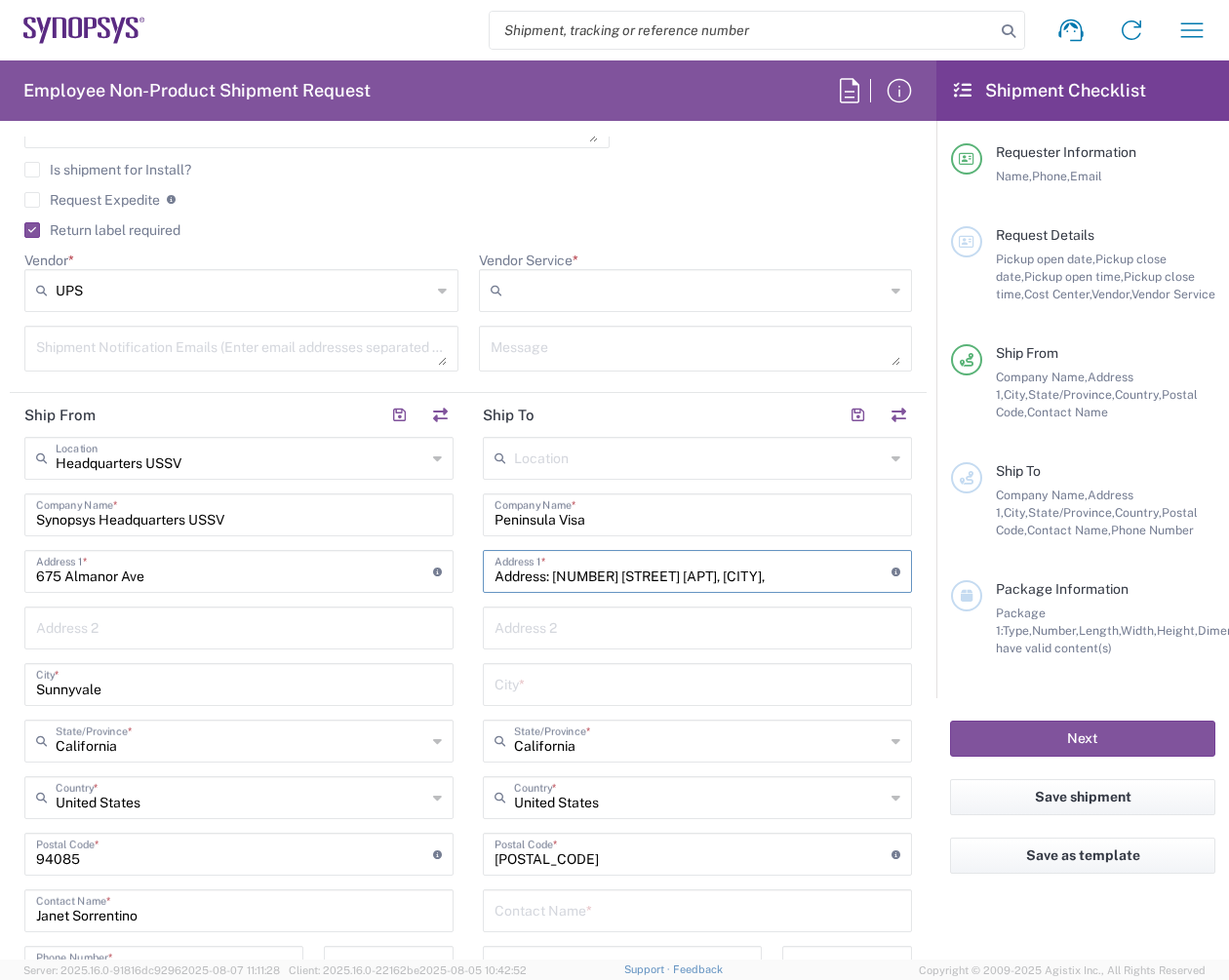 type on "Address: [NUMBER] [STREET] [APT], [CITY]," 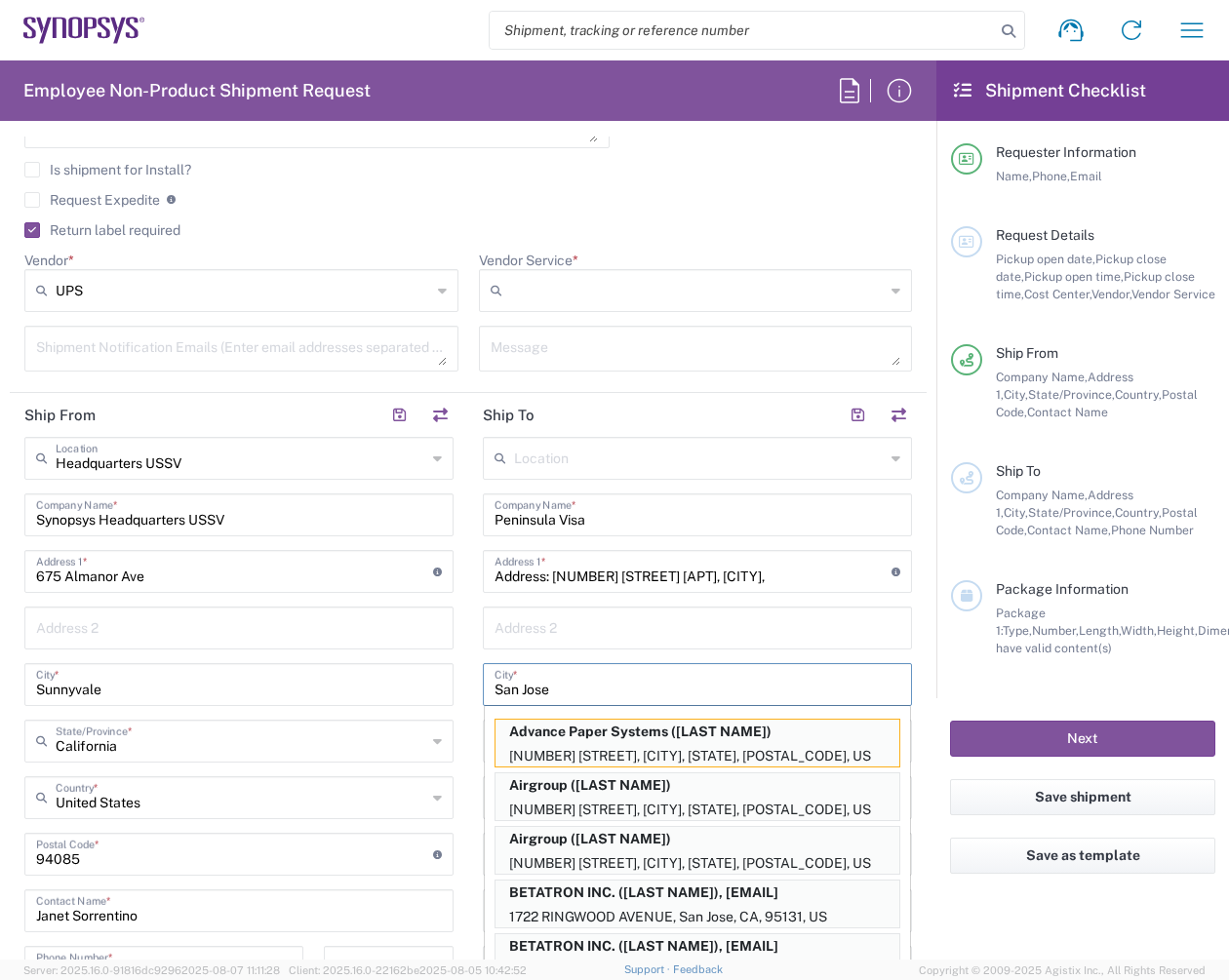 type on "San Jose" 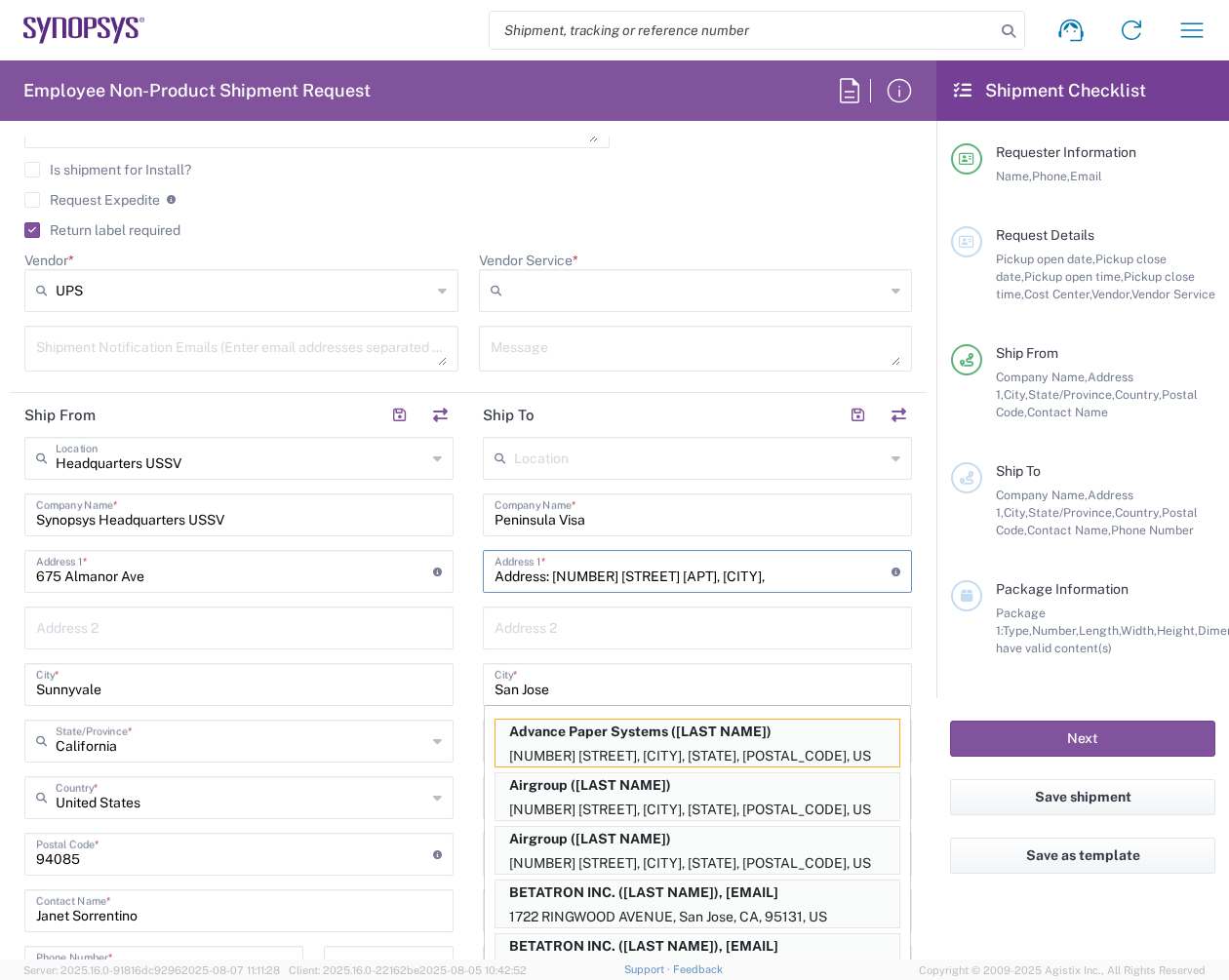 click on "Address: [NUMBER] [STREET] [APT], [CITY]," at bounding box center (693, 569) 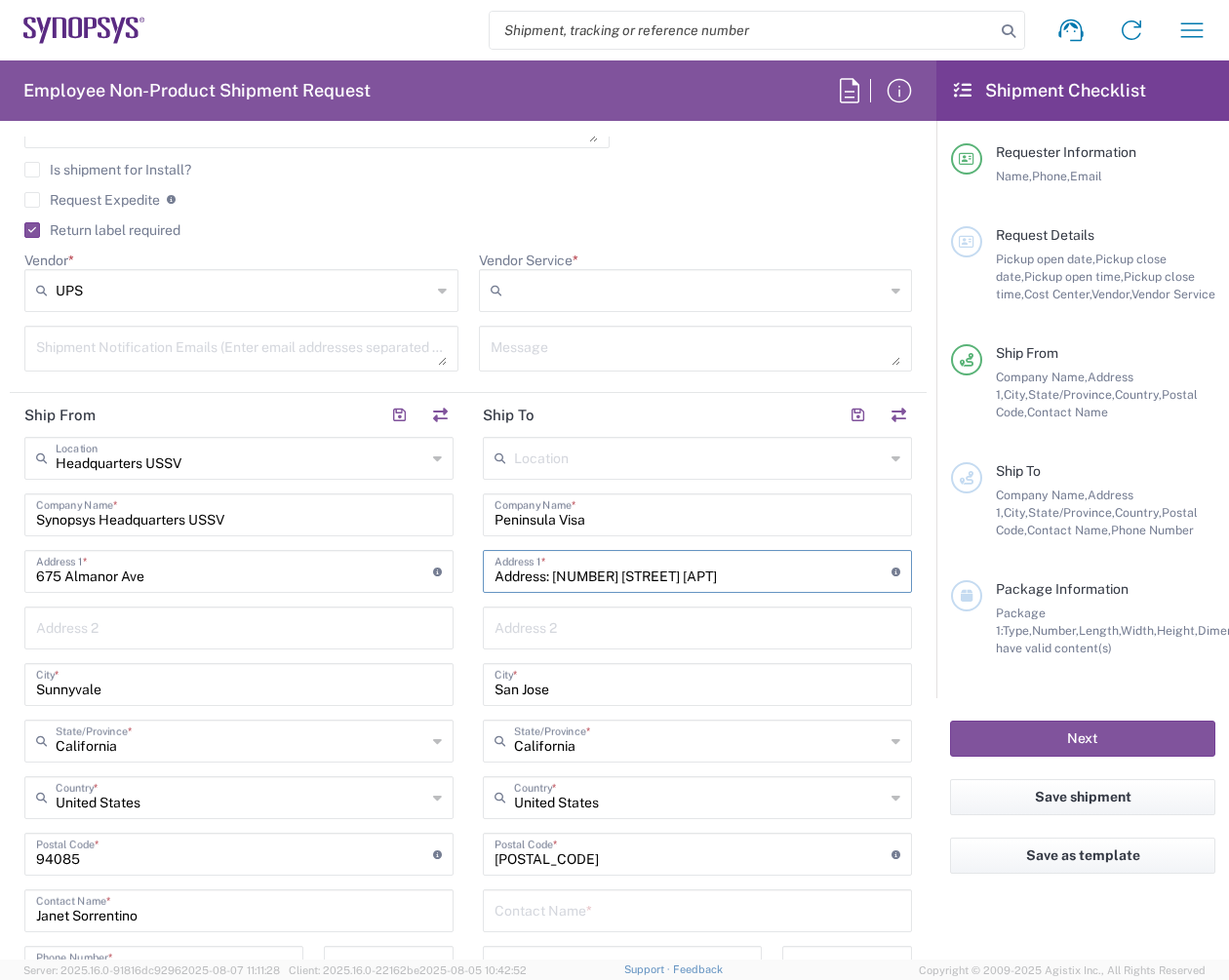 type on "Address: [NUMBER] [STREET] [APT]" 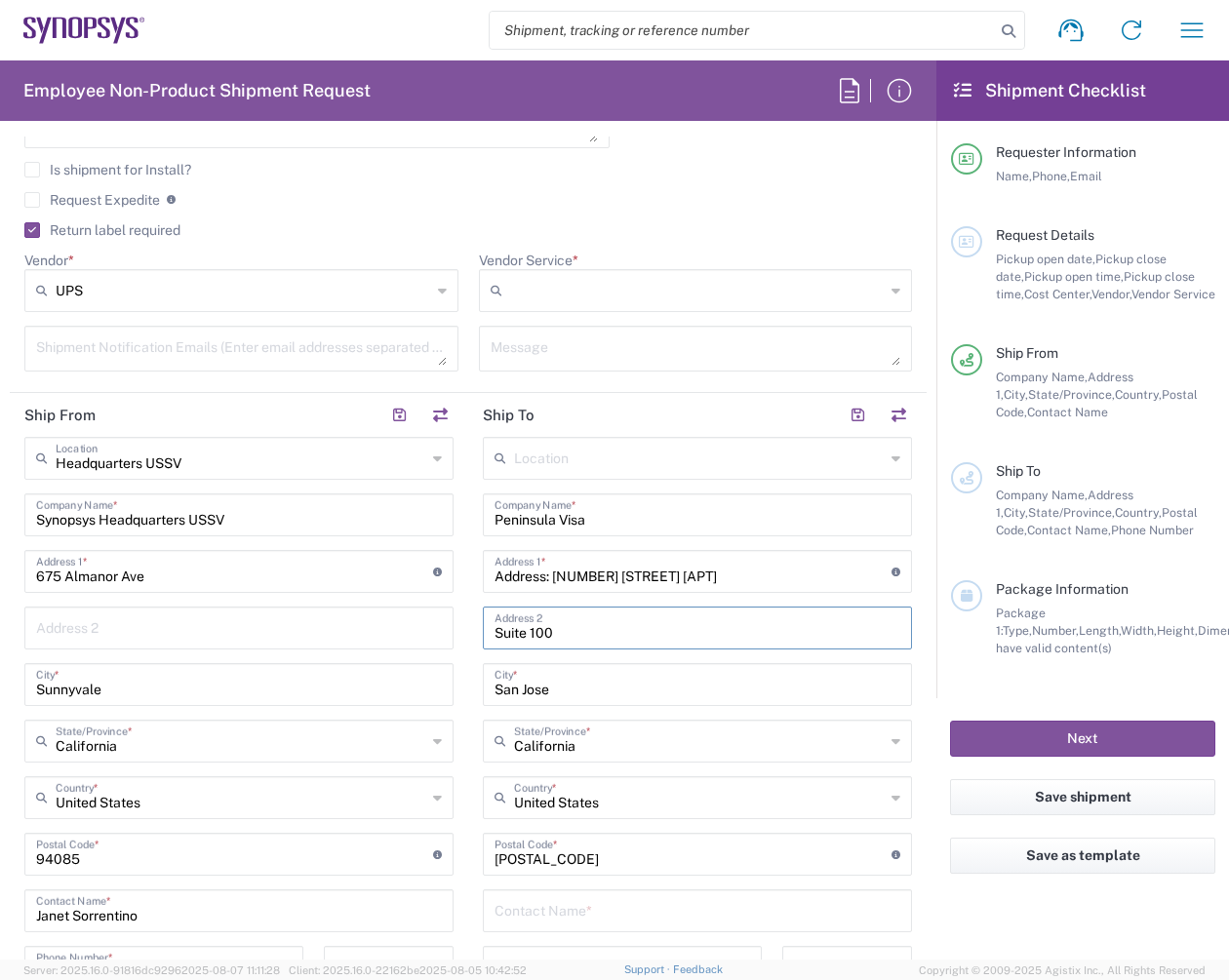 type on "Suite 100" 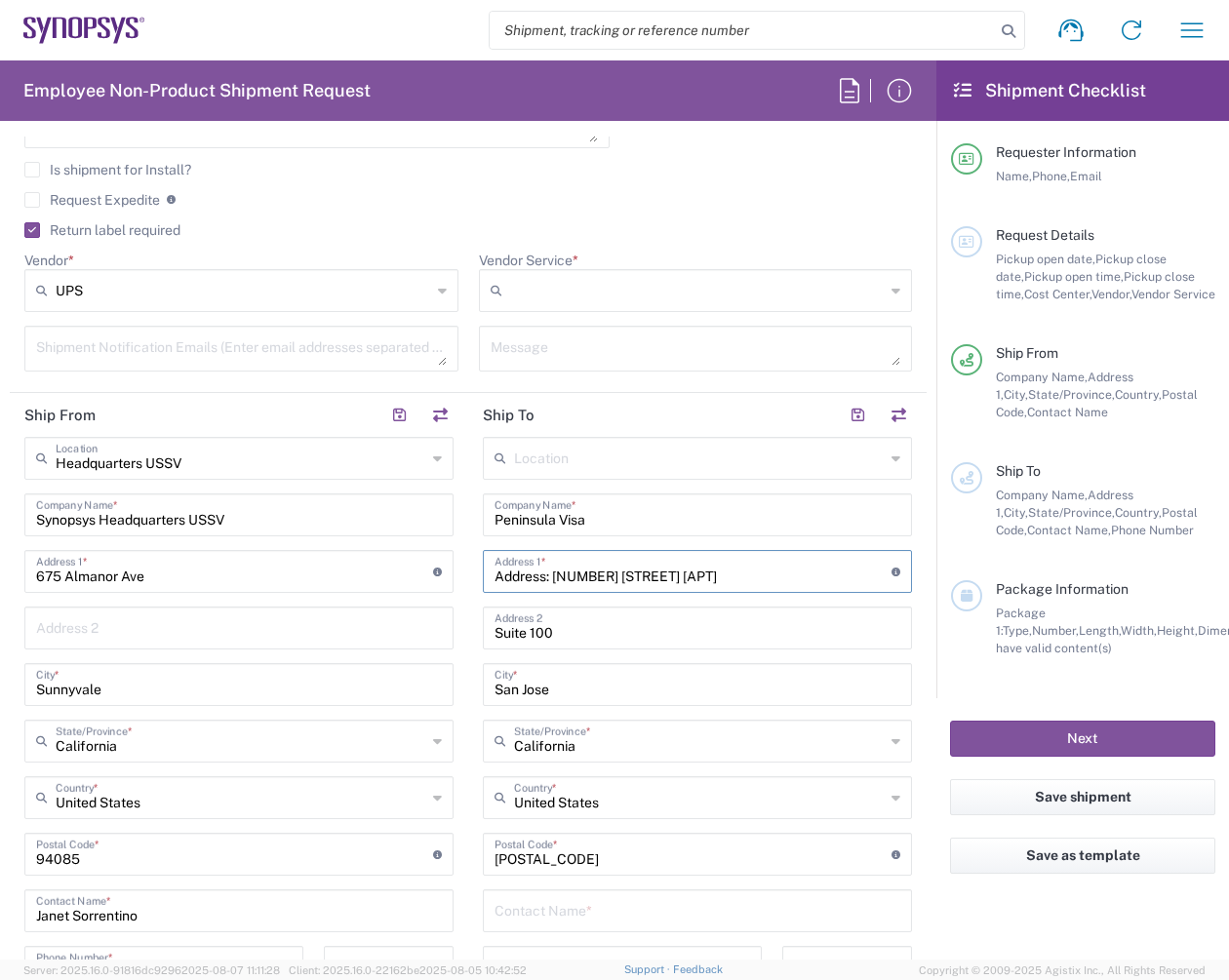 click on "Address: [NUMBER] [STREET] [APT]" at bounding box center [693, 569] 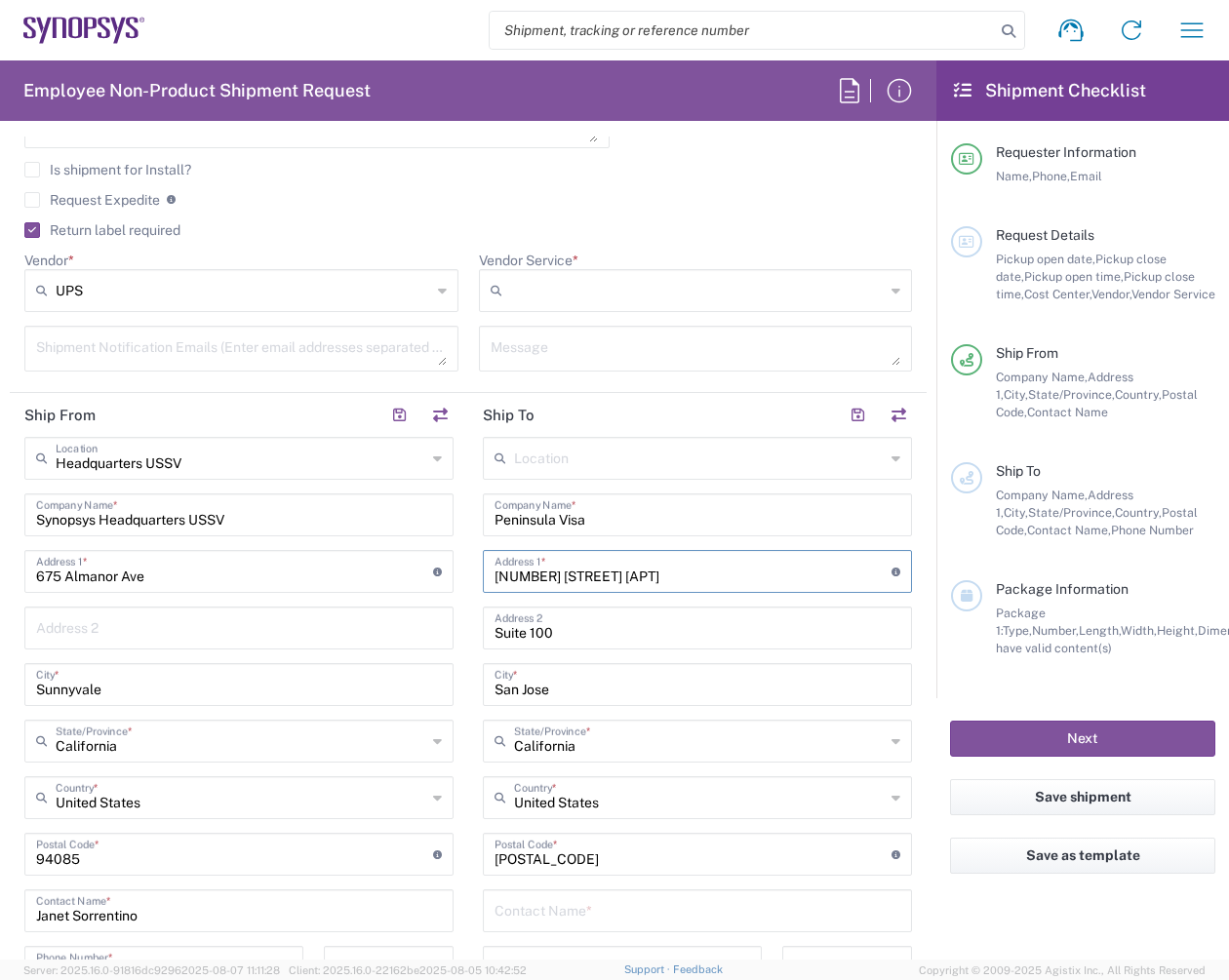 type on "[NUMBER] [STREET] [APT]" 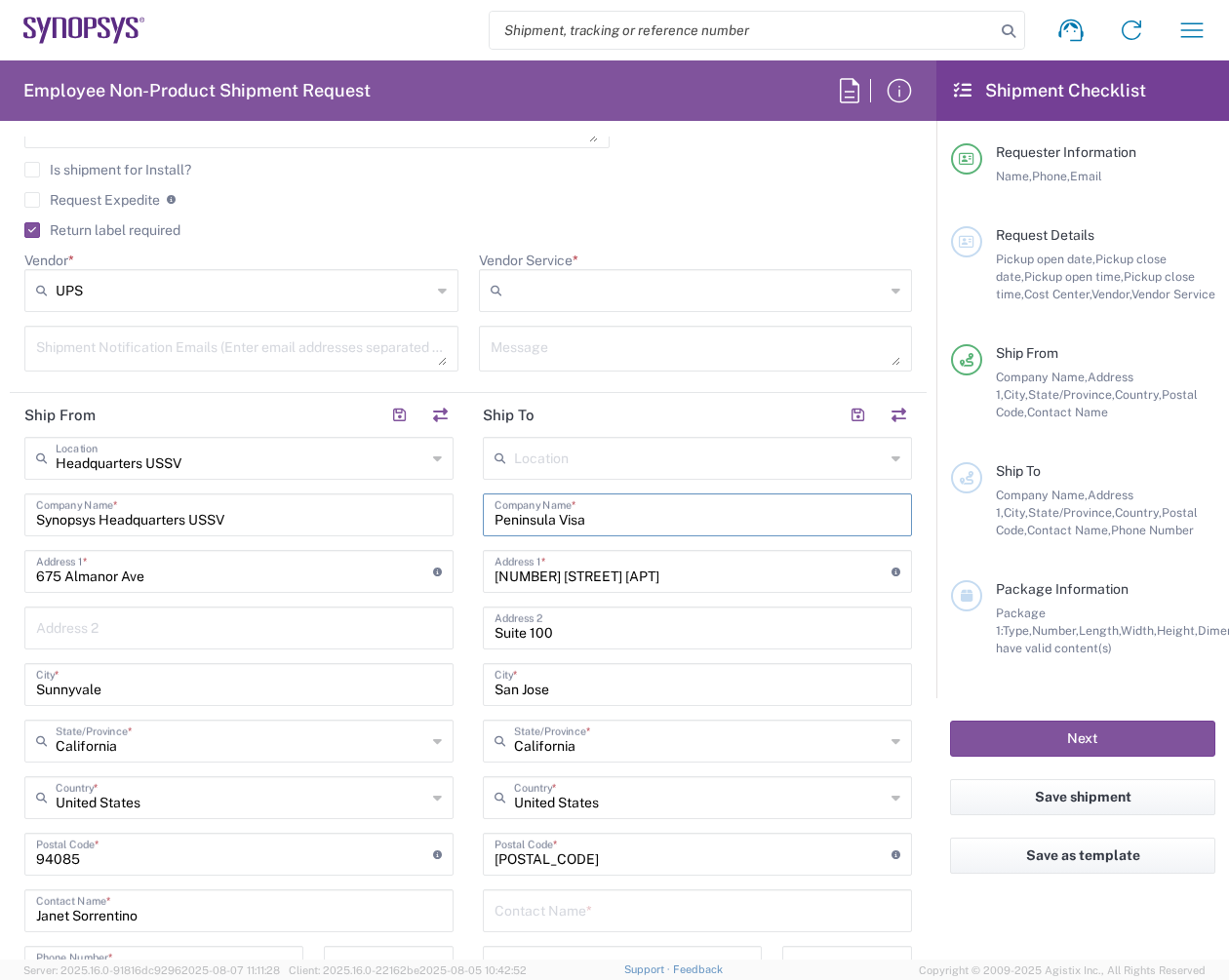 click on "Peninsula Visa" at bounding box center (697, 513) 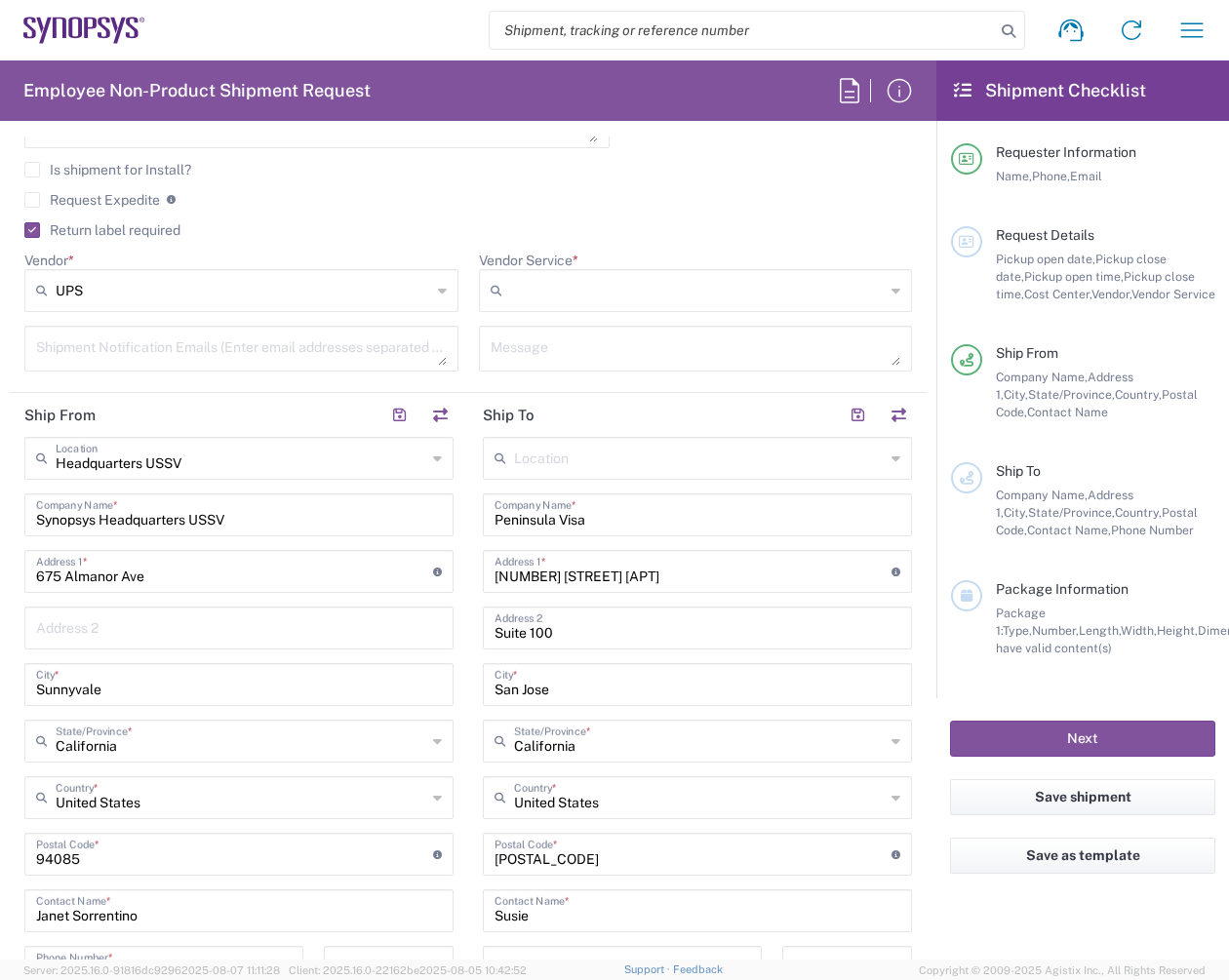 click on "Susie" at bounding box center (697, 909) 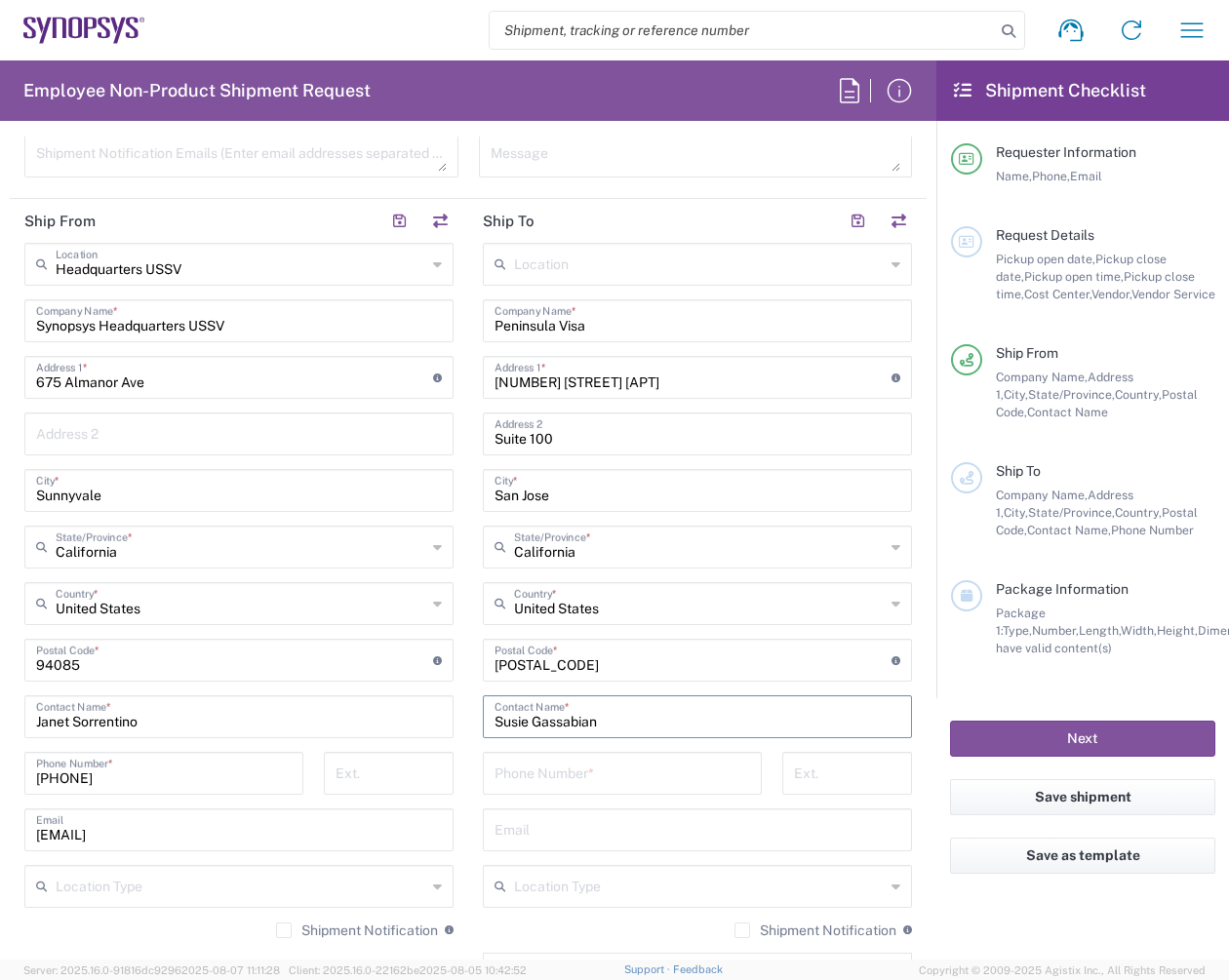 scroll, scrollTop: 881, scrollLeft: 0, axis: vertical 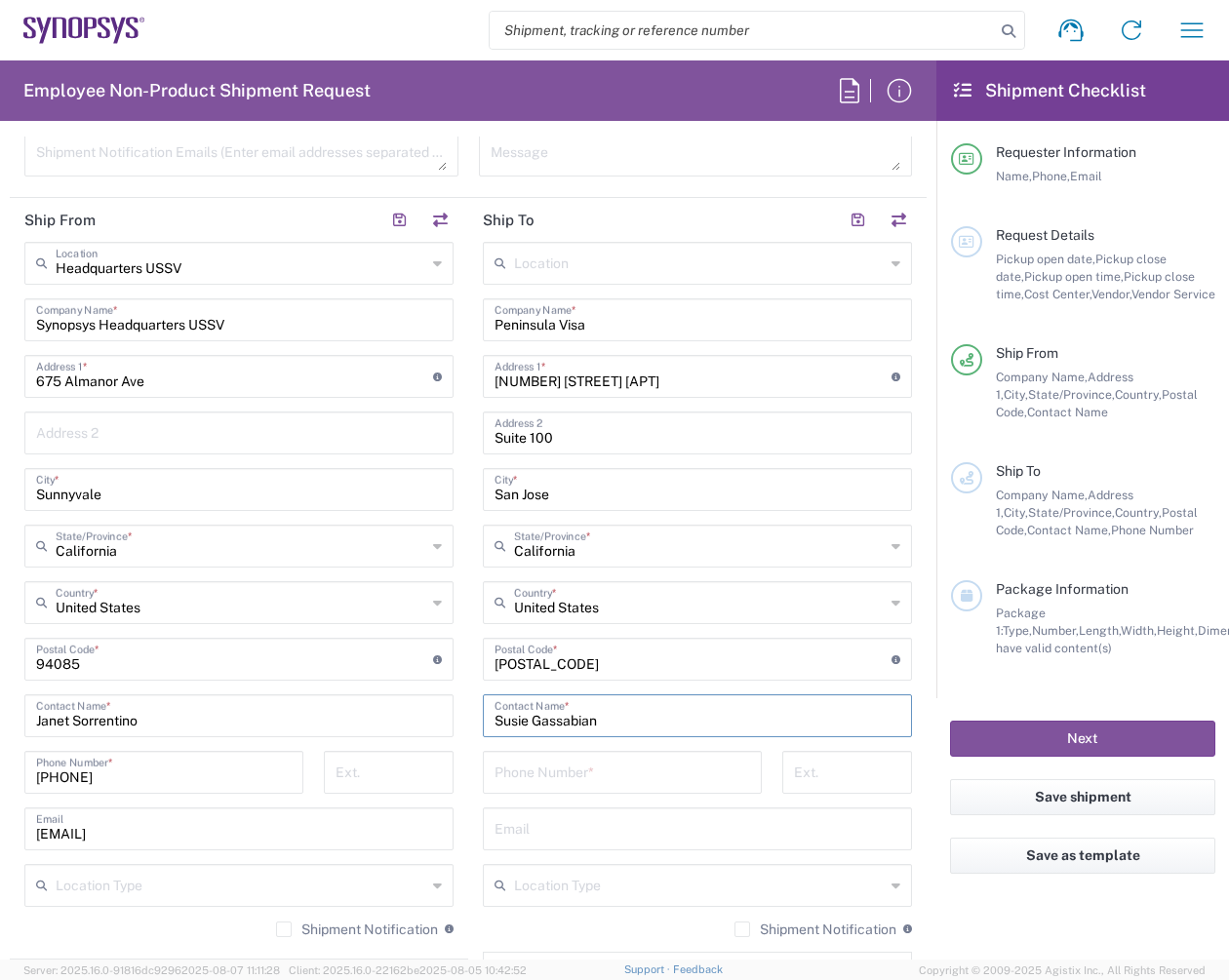 type on "Susie Gassabian" 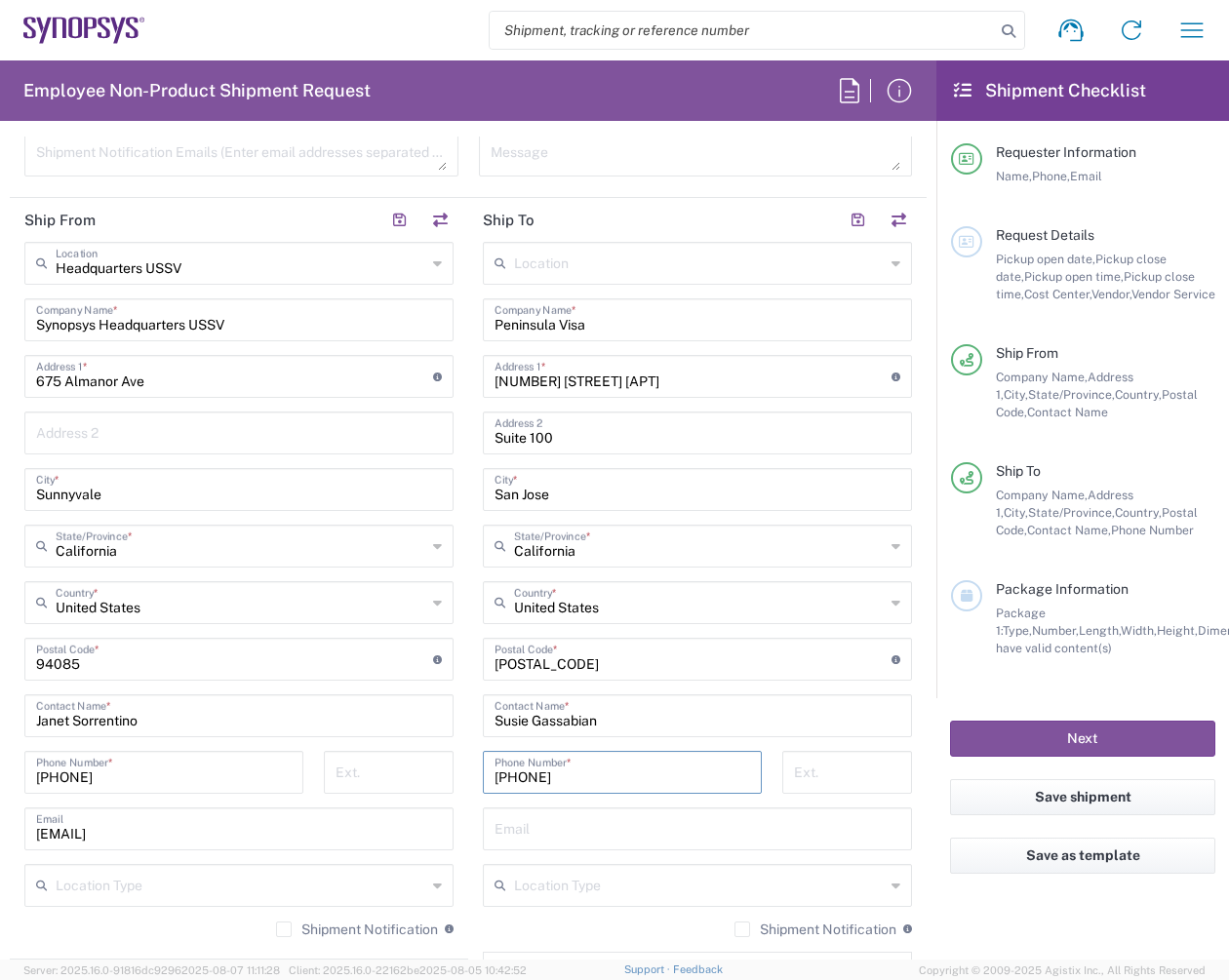 type on "[PHONE]" 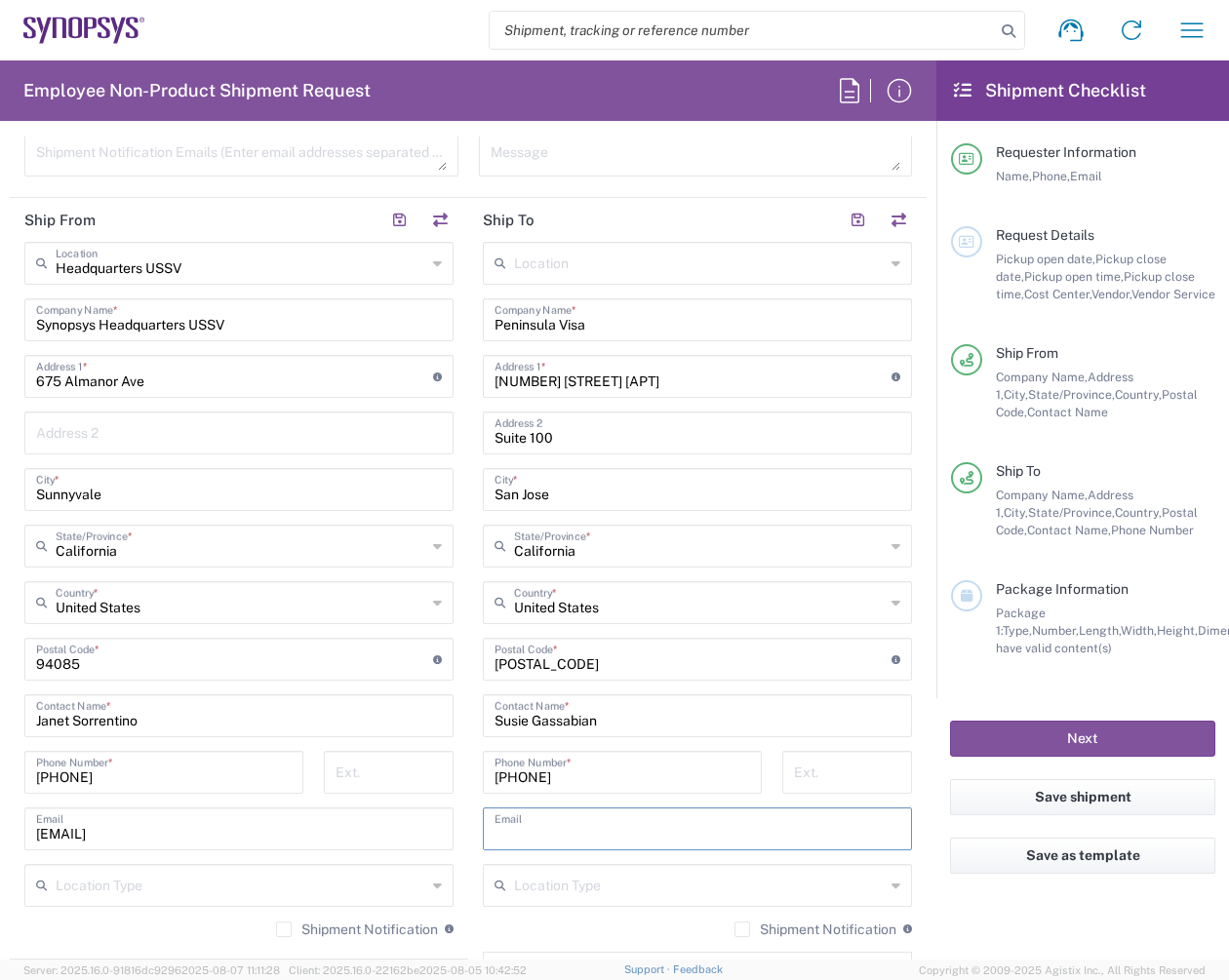 click at bounding box center (697, 827) 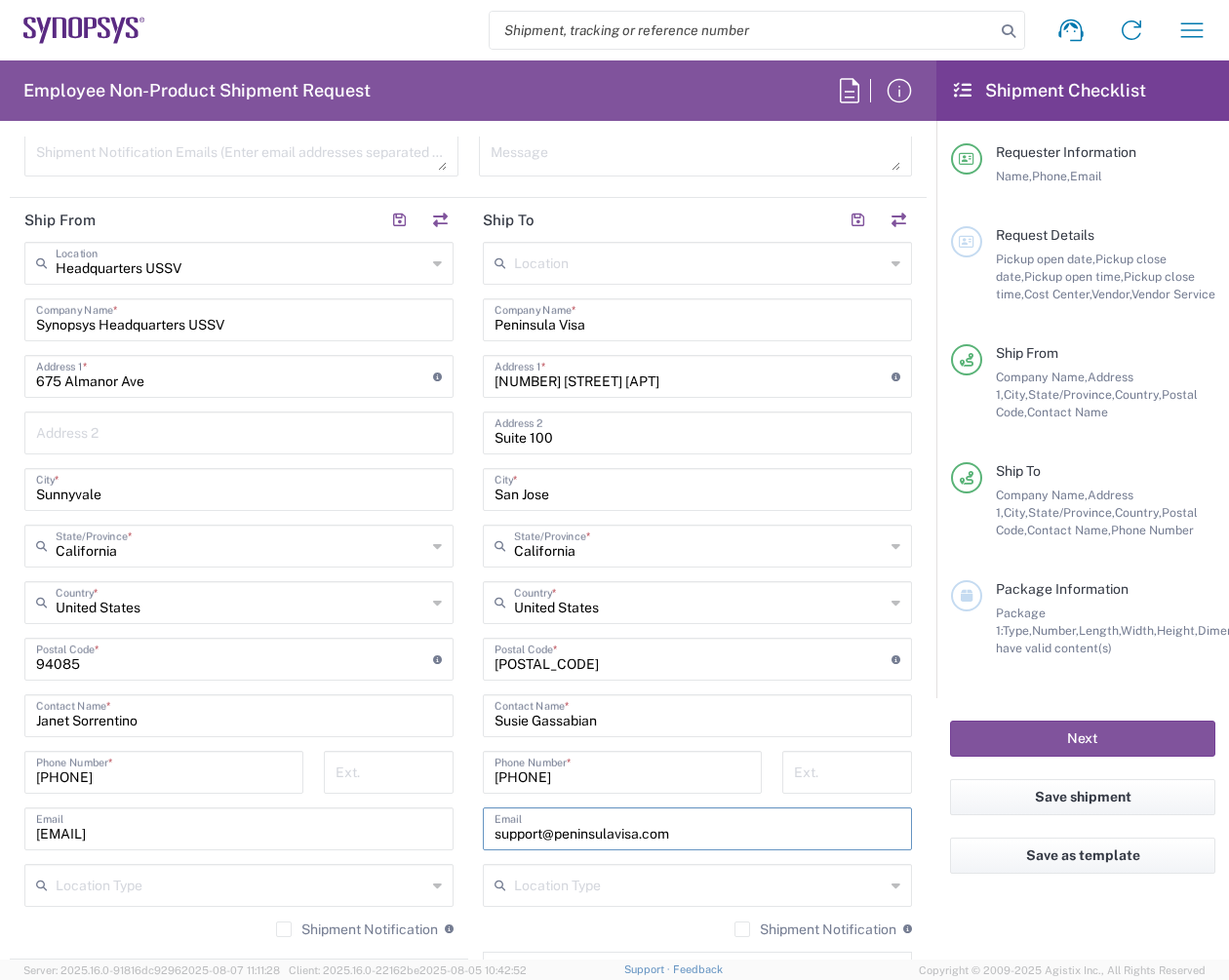type on "support@peninsulavisa.com" 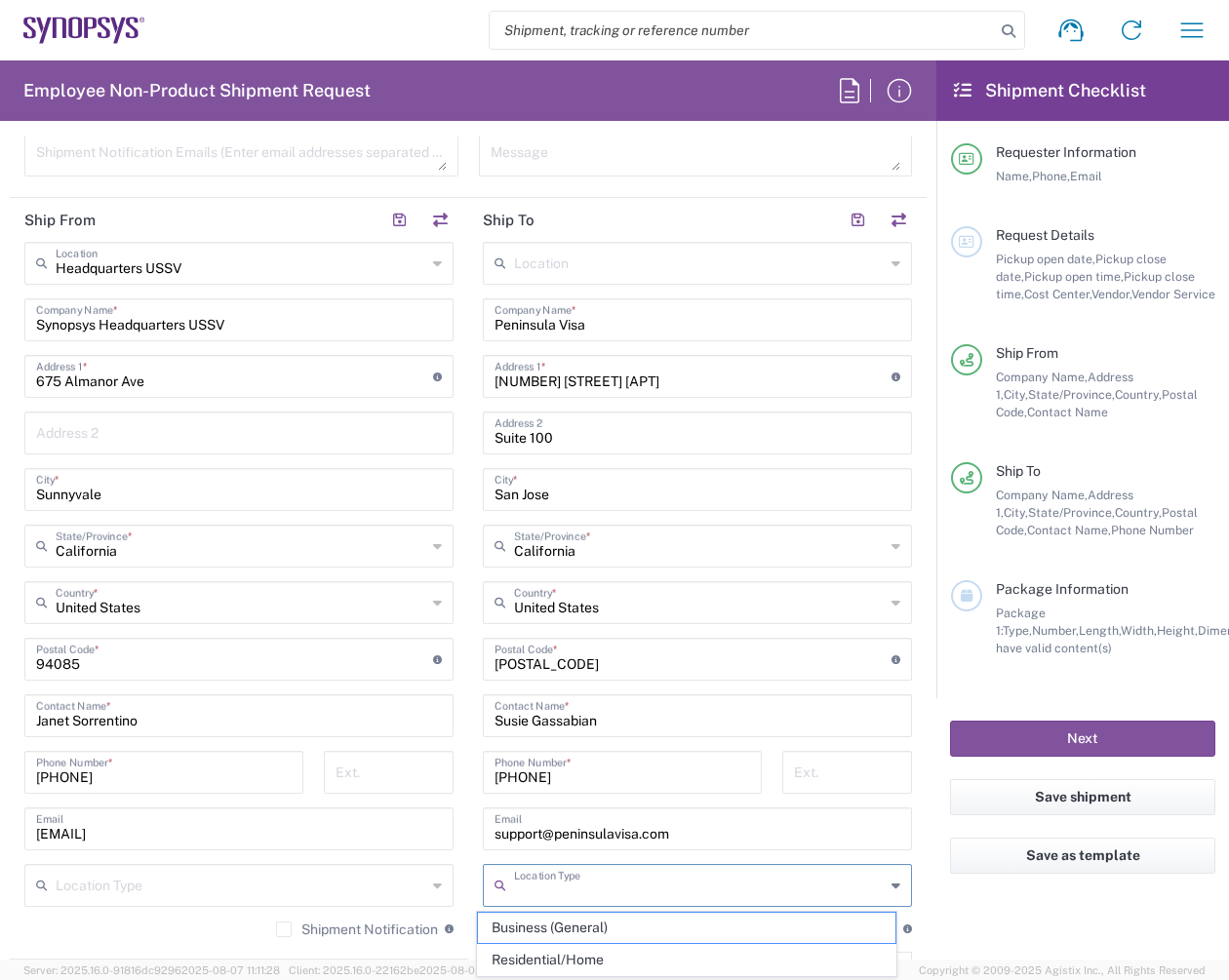 click at bounding box center [699, 883] 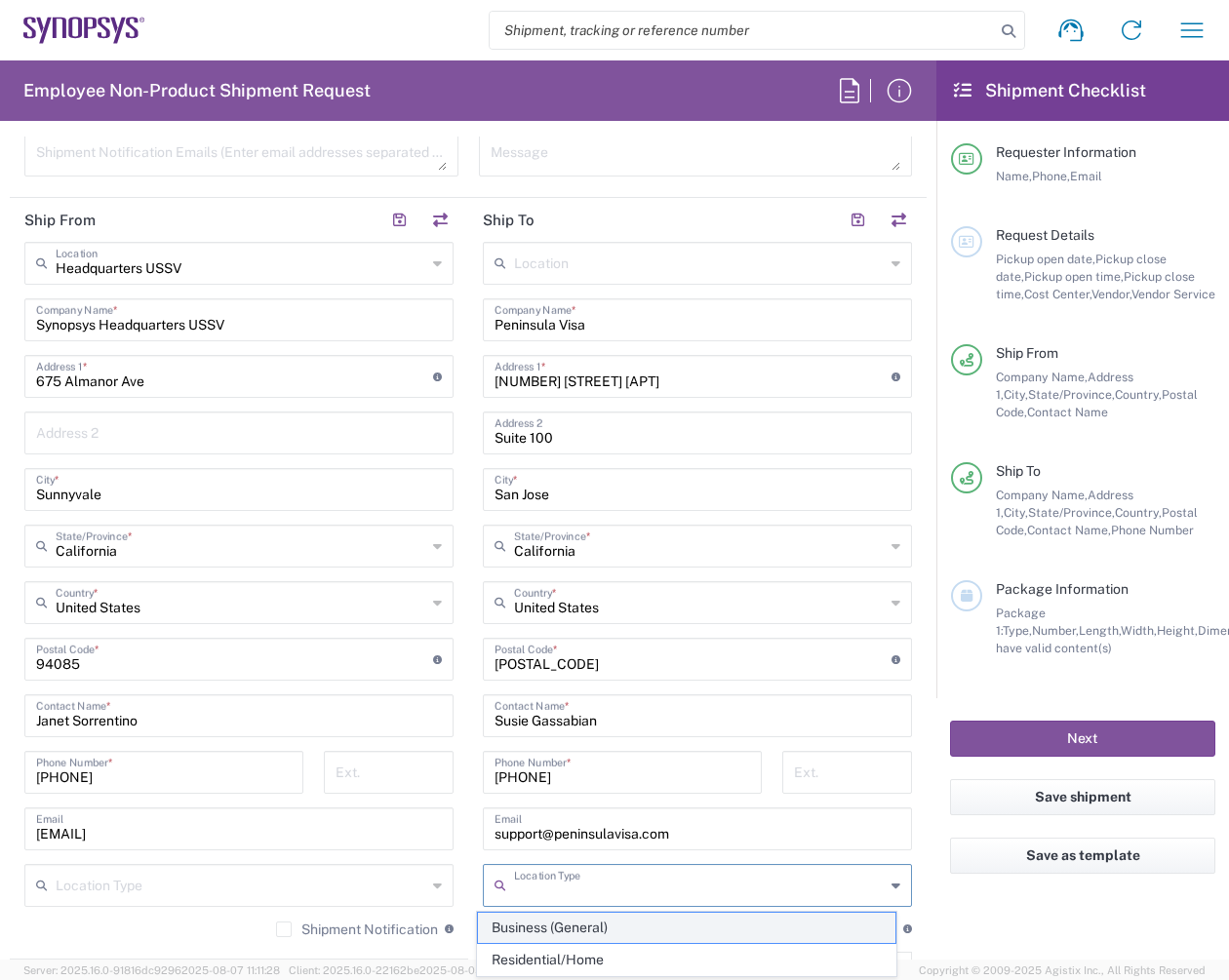 click on "Business (General)" 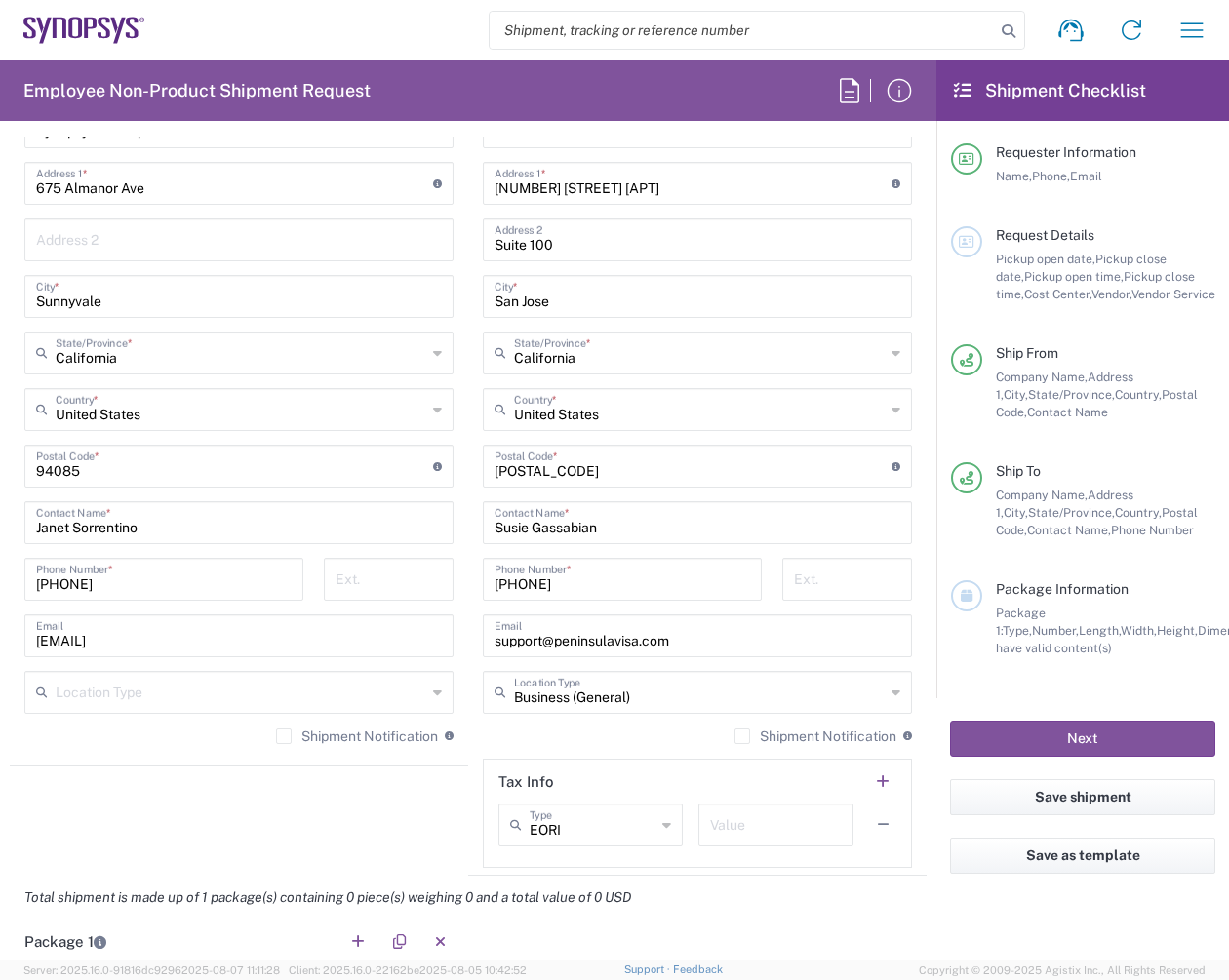 scroll, scrollTop: 1075, scrollLeft: 0, axis: vertical 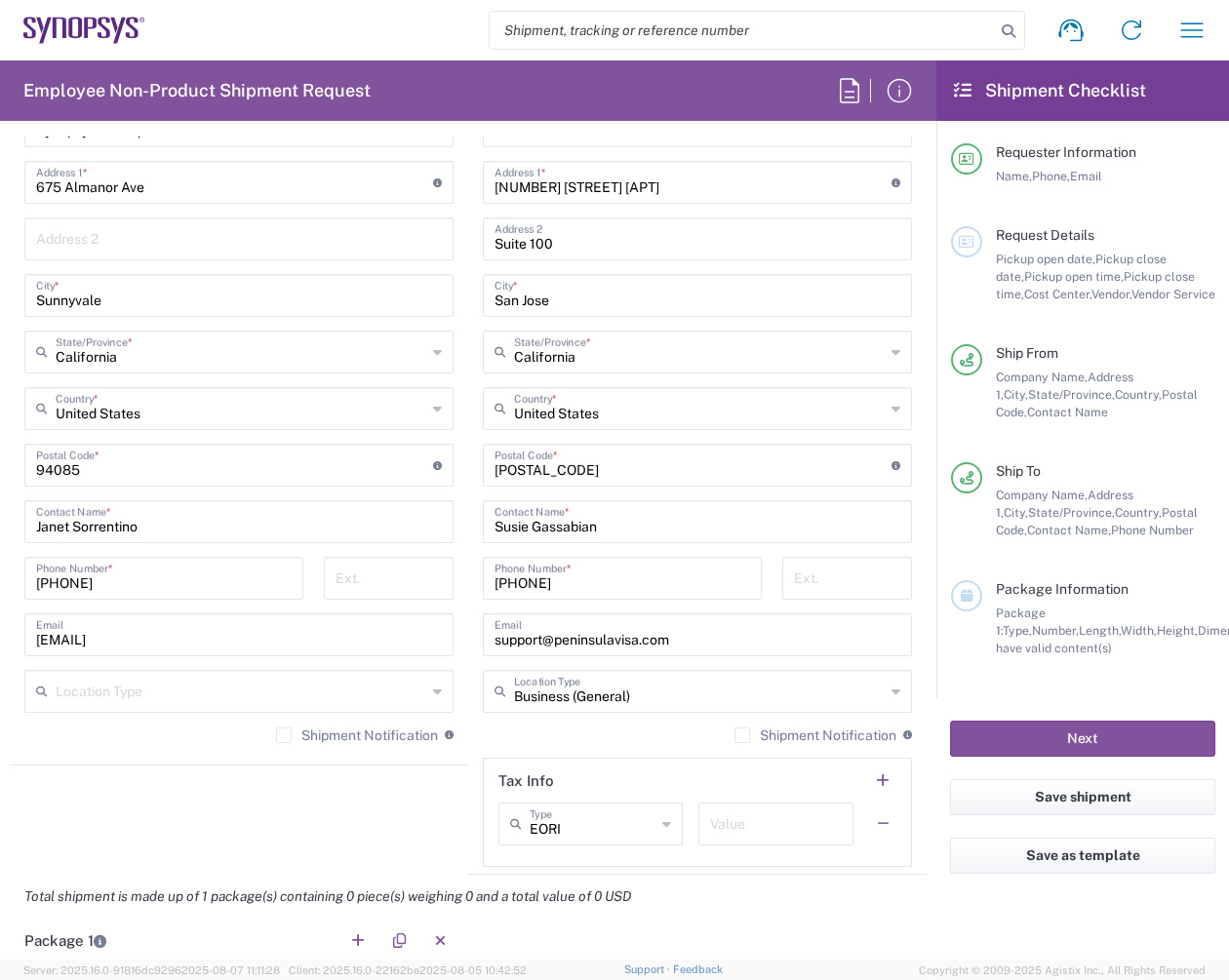 click on "Shipment Notification" 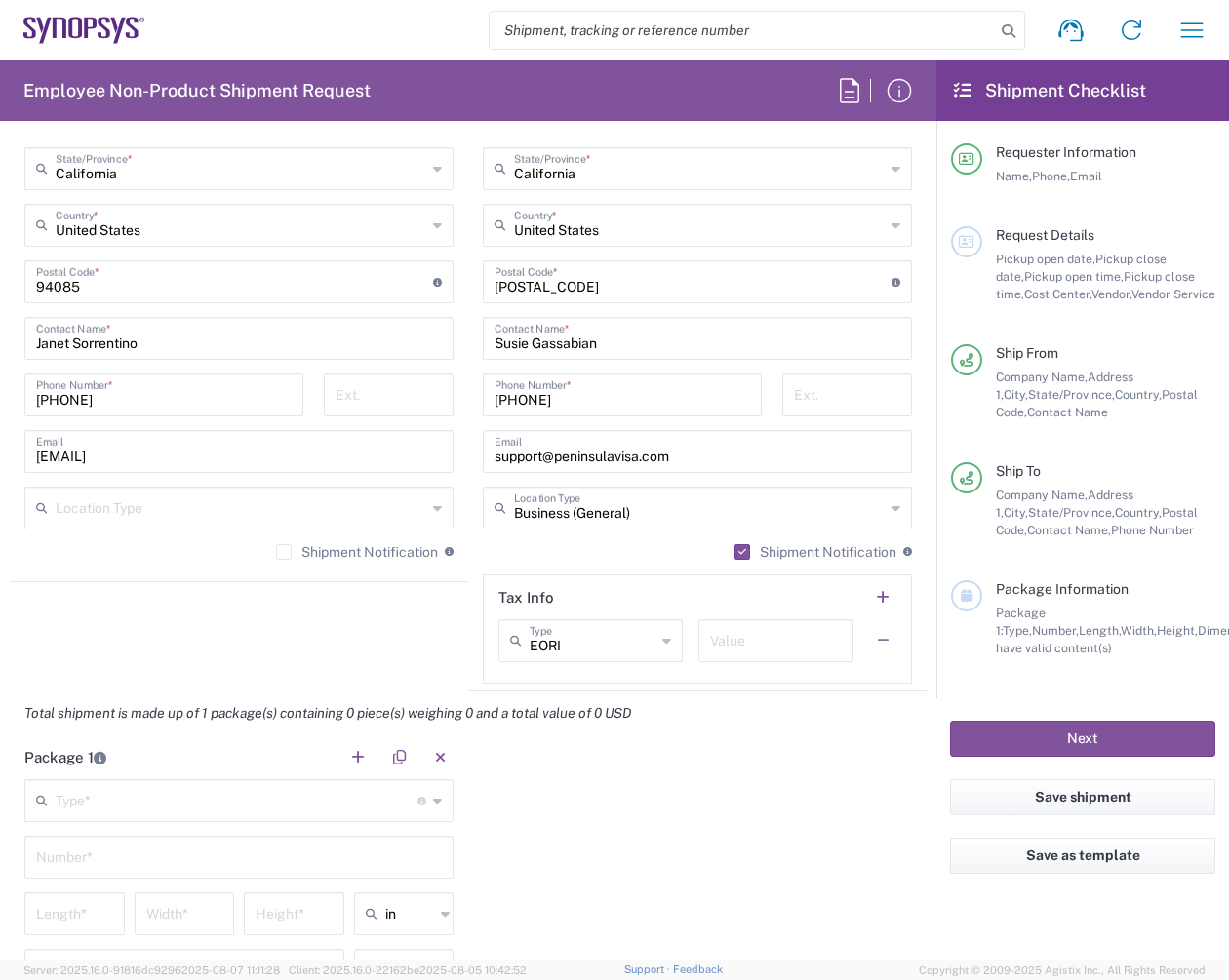 scroll, scrollTop: 1259, scrollLeft: 0, axis: vertical 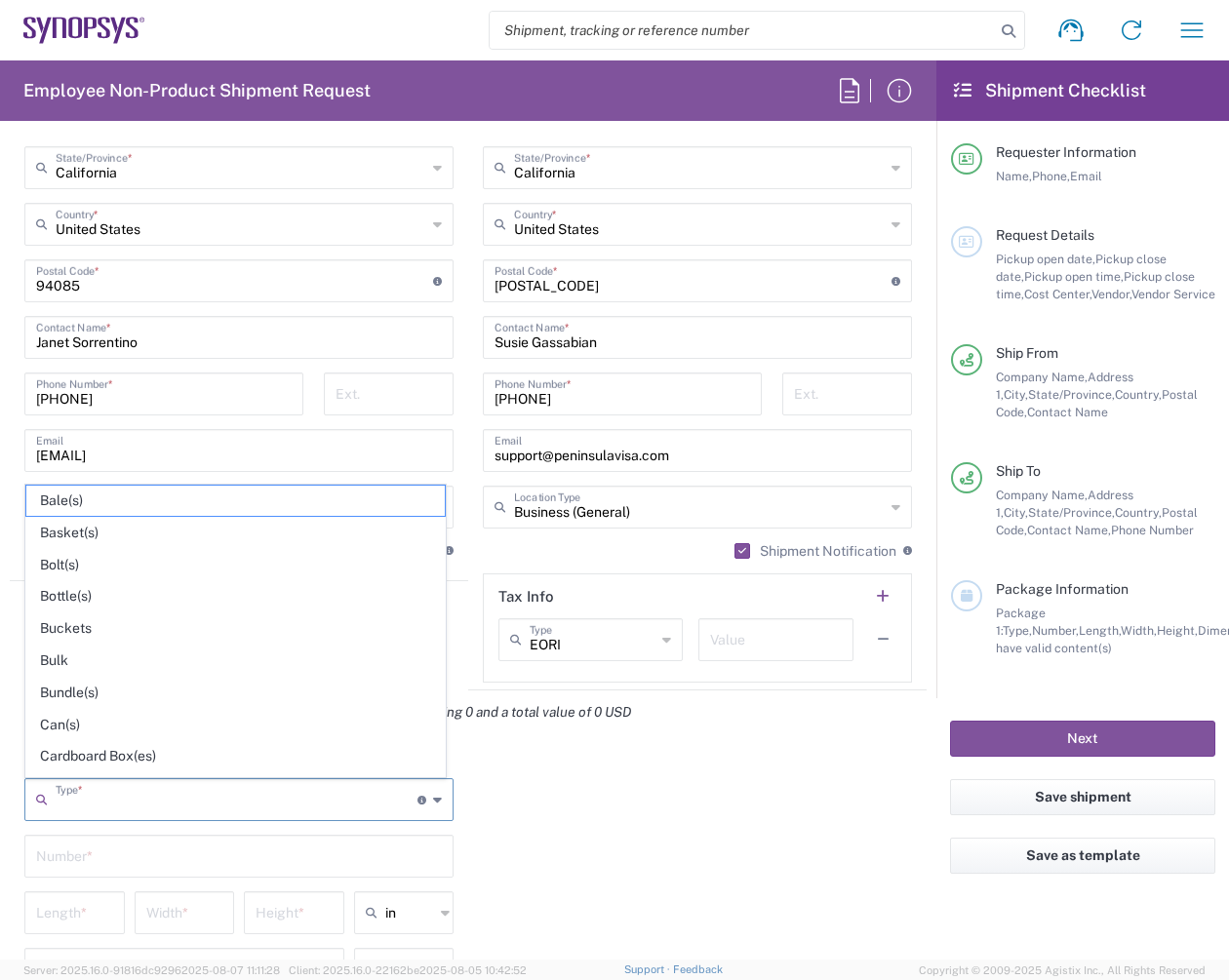 click at bounding box center [236, 798] 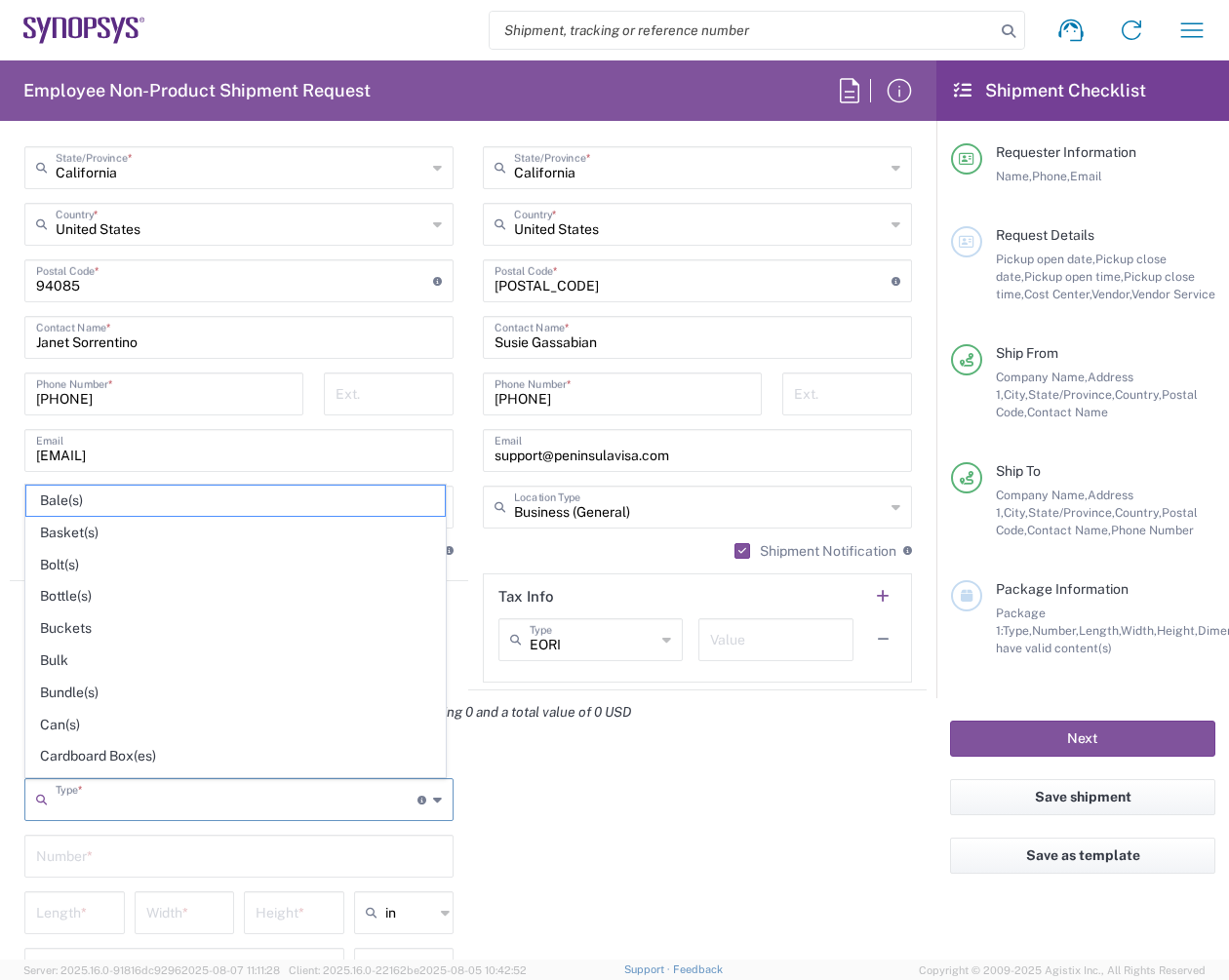 click on "Package 1   Type  * Material used to package goods Bale(s) Basket(s) Bolt(s) Bottle(s) Buckets Bulk Bundle(s) Can(s) Cardboard Box(es) Carton(s) Case(s) Cask(s) Crate(s) Crating Bid Required Cylinder(s) Drum(s) (Fiberboard) Drum(s) (Metal) Drum(s) (Plastic) Envelope Large Box Loose Agricultrural Product Medium Box Naked Cargo (UnPackaged) Pail(s) PAK Pallet(s) Oversized (Not Stackable) Pallet(s) Oversized (Stackable) Pallet(s) Standard (Not Stackable) Pallet(s) Standard (Stackable) Rack Roll(s) Skid(s) Slipsheet Small Box Tube Vendor Packaging Xtreme Half Stack Your Packaging  Number  *  Length  *  Width  *  Height  * in in cm ft  Weight  * Total weight of package(s) in pounds or kilograms lbs lbs kgs Add Content *" 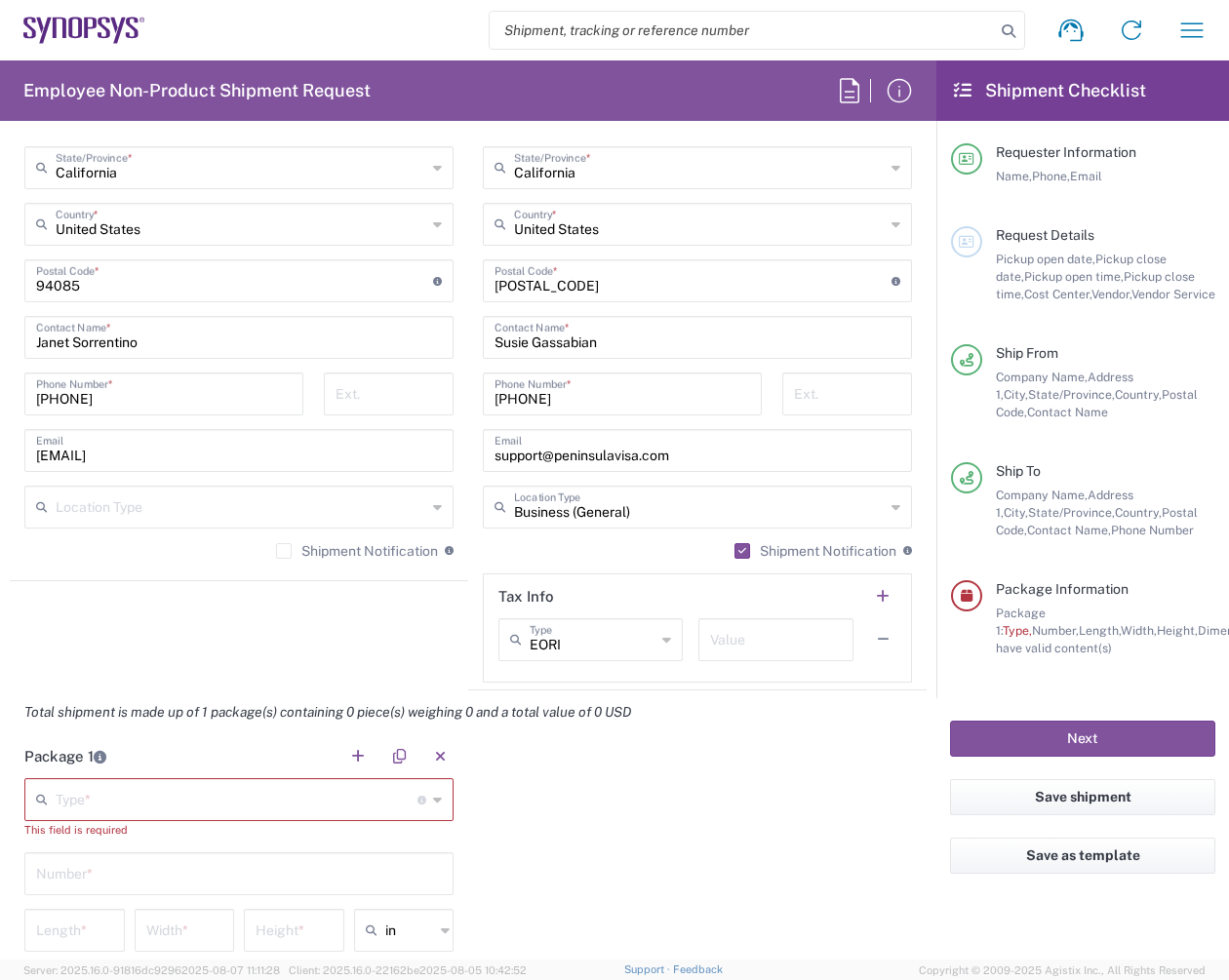 click at bounding box center [239, 872] 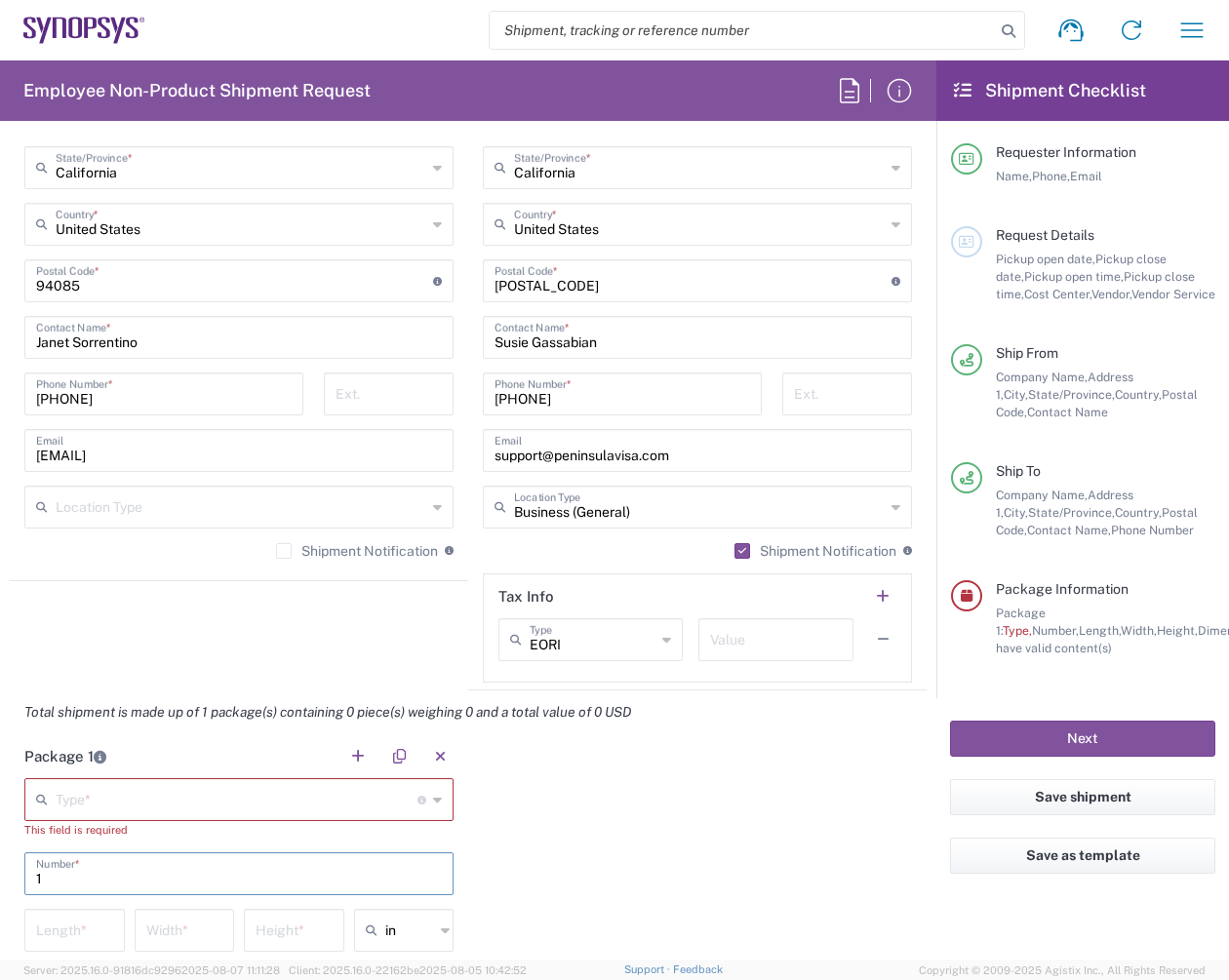 type on "1" 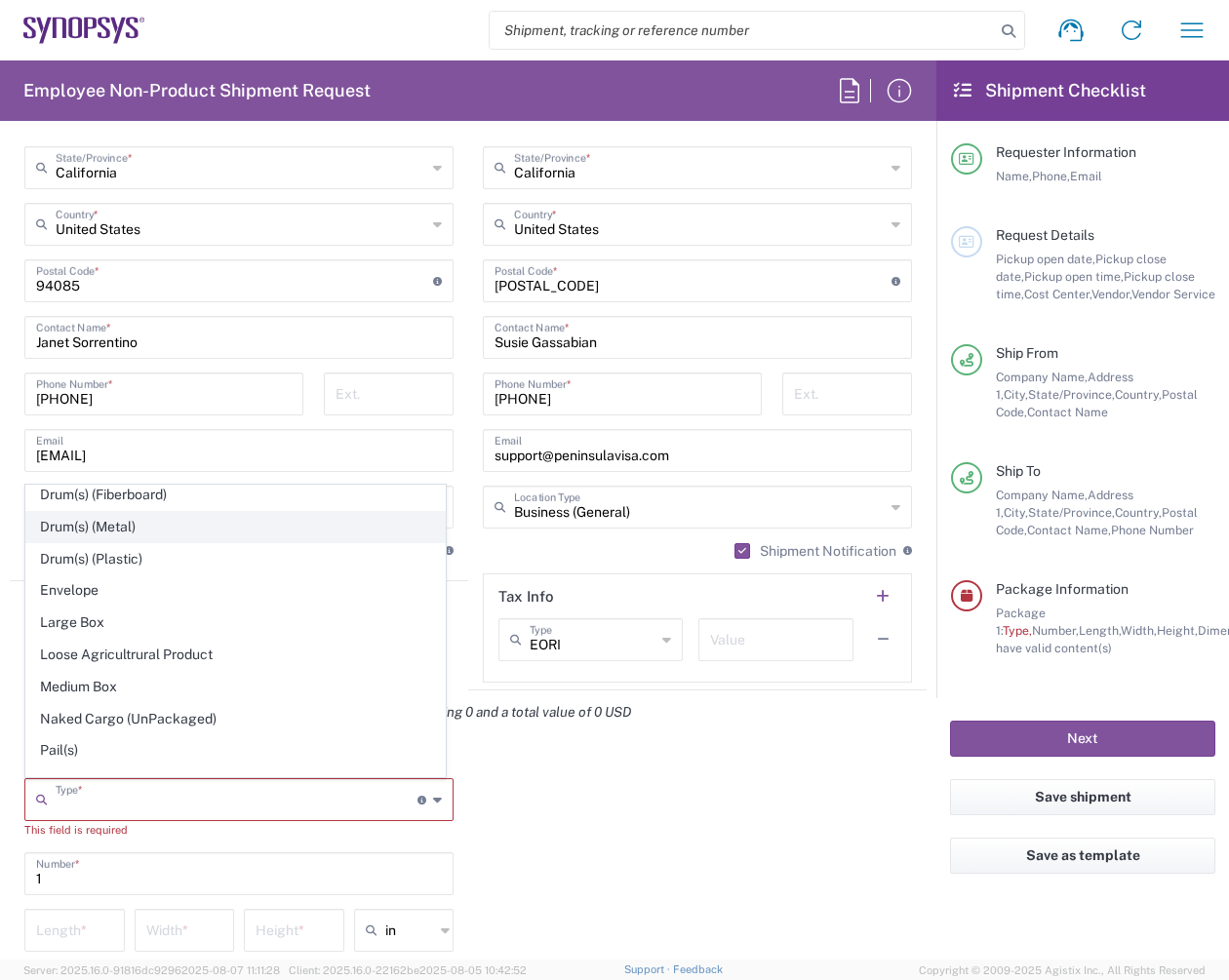 scroll, scrollTop: 487, scrollLeft: 0, axis: vertical 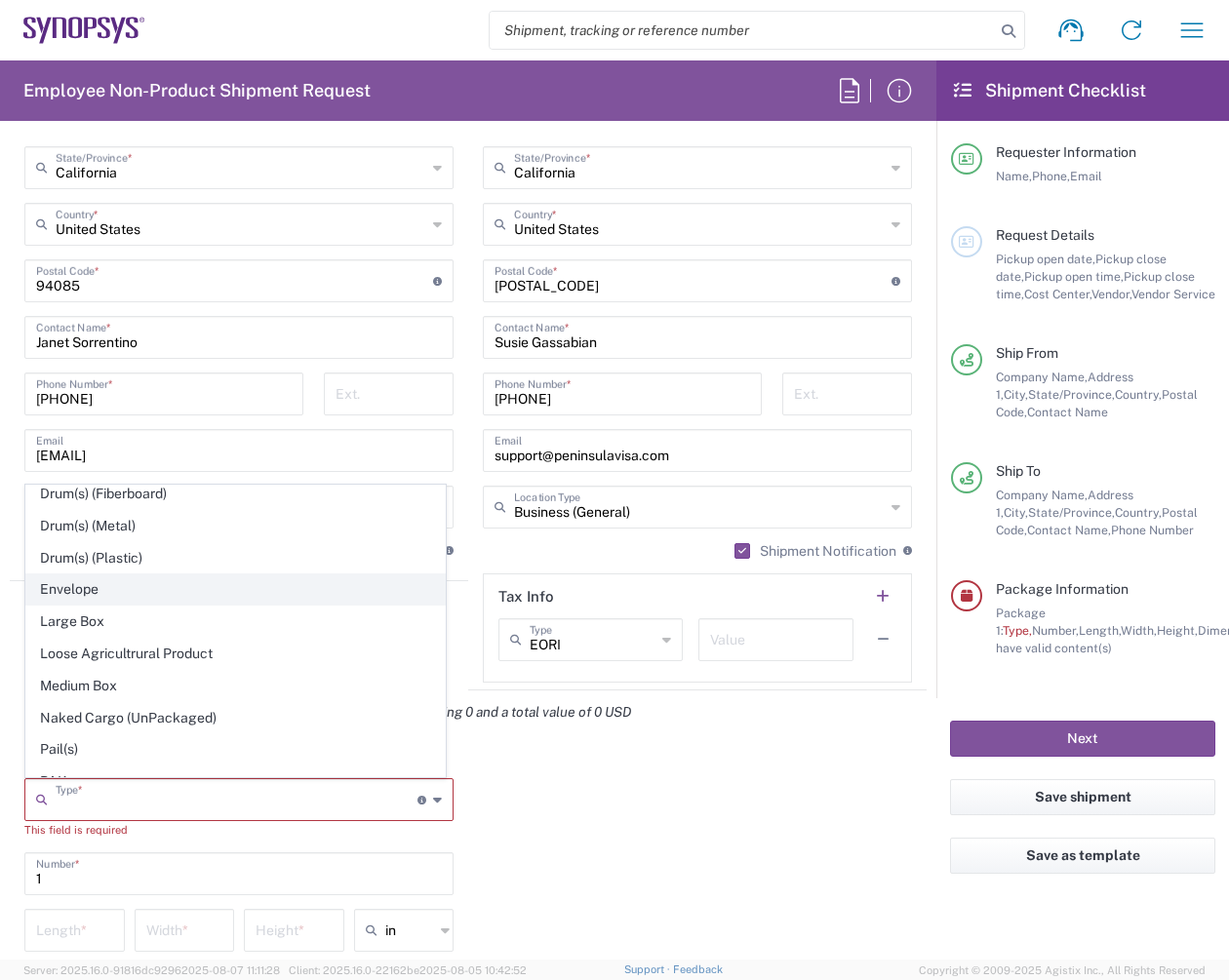 click on "Envelope" 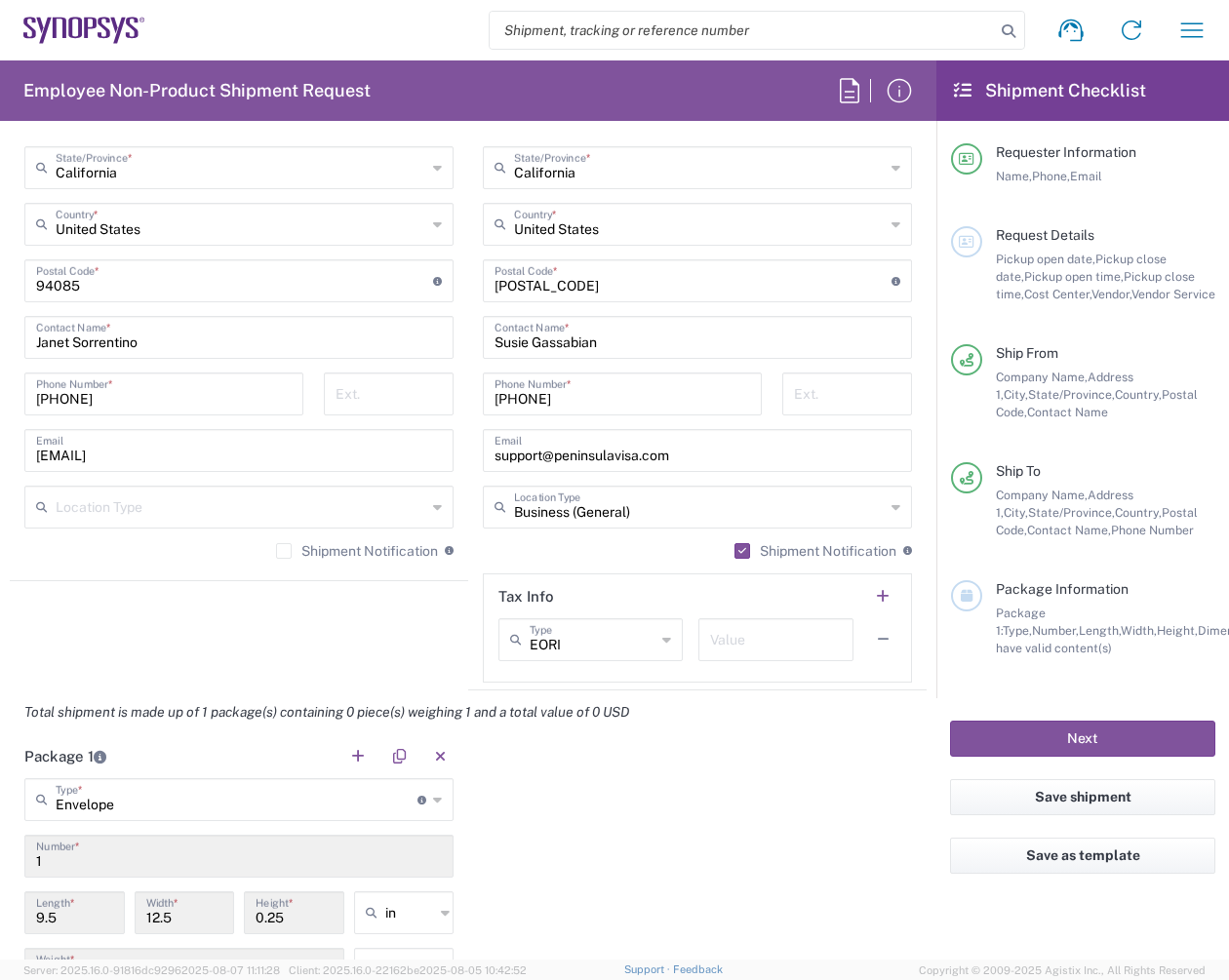 click on "Package 1 Envelope Type * Material used to package goods Bale(s) Basket(s) Bolt(s) Bottle(s) Buckets Bulk Bundle(s) Can(s) Cardboard Box(es) Carton(s) Case(s) Cask(s) Crate(s) Crating Bid Required Cylinder(s) Drum(s) (Fiberboard) Drum(s) (Metal) Drum(s) (Plastic) Envelope Large Box Loose Agricultrural Product Medium Box Naked Cargo (UnPackaged) Pail(s) PAK Pallet(s) Oversized (Not Stackable) Pallet(s) Oversized (Stackable) Pallet(s) Standard (Not Stackable) Pallet(s) Standard (Stackable) Rack Roll(s) Skid(s) Slipsheet Small Box Tube Vendor Packaging Xtreme Half Stack Your Packaging 1 Number * [DIMENSION] Length * [DIMENSION] Width * [DIMENSION] Height * in in cm ft 1 Weight * Total weight of package(s) in pounds or kilograms lbs lbs kgs Add Content *" 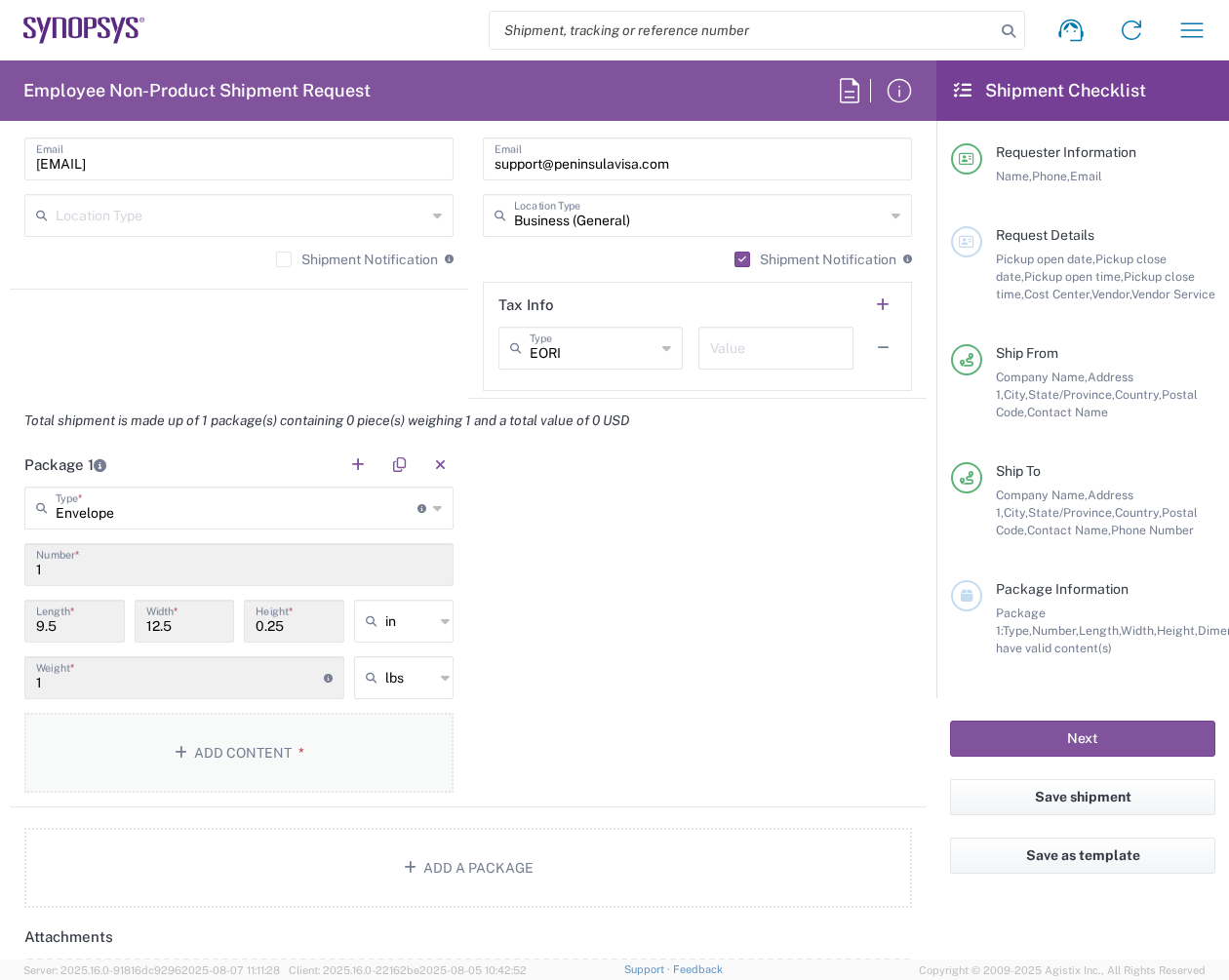 scroll, scrollTop: 1551, scrollLeft: 0, axis: vertical 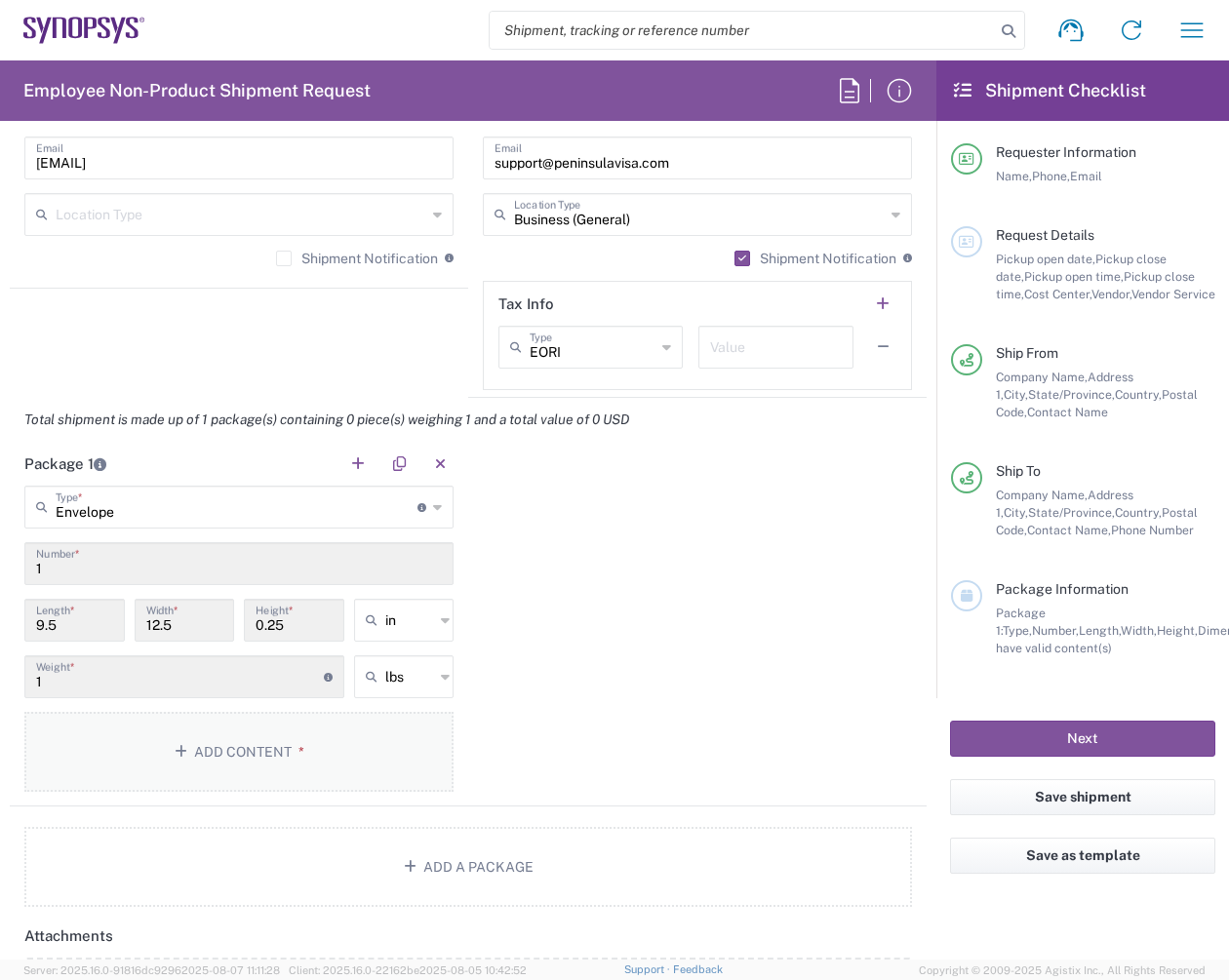 click on "Add Content *" 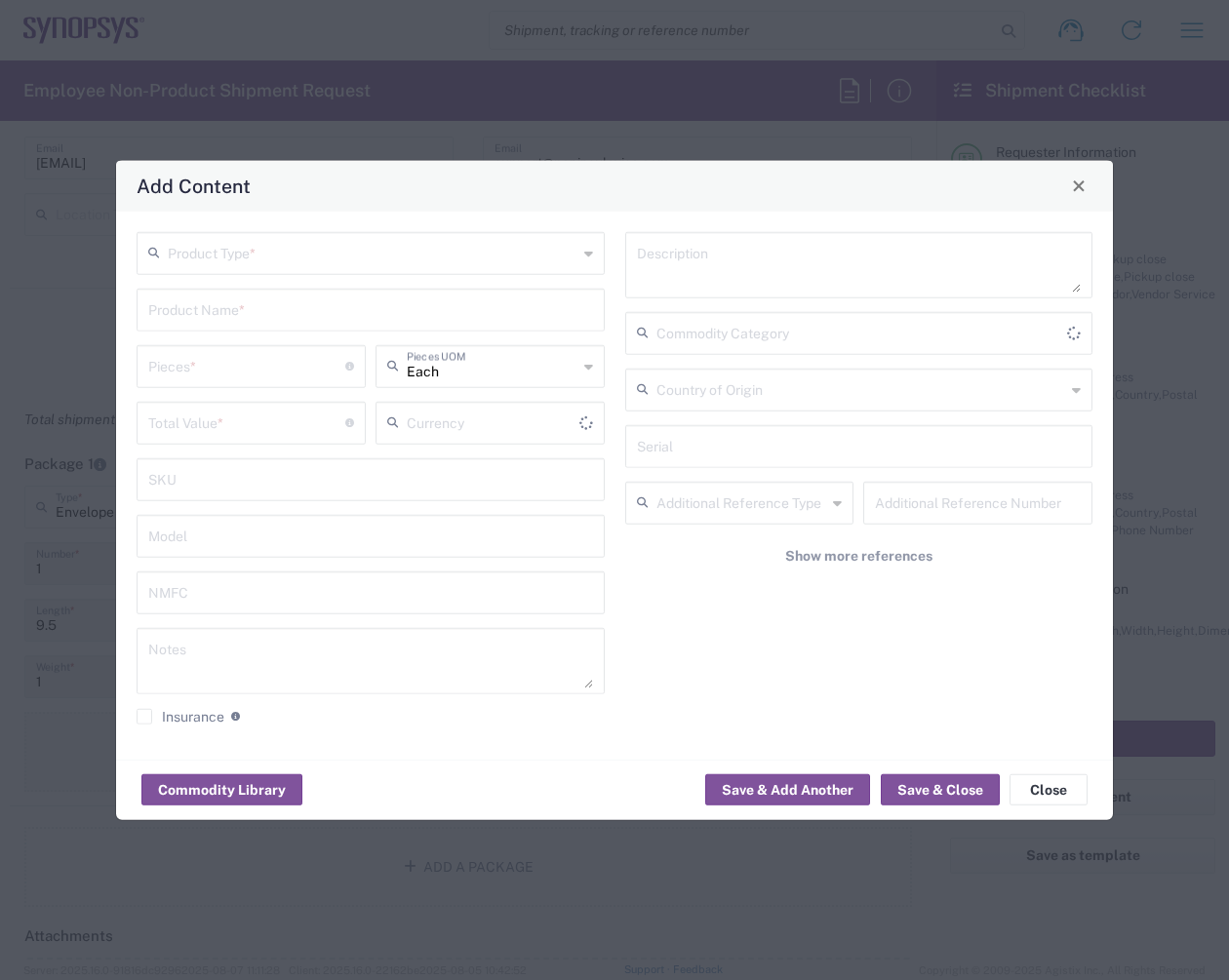 type on "US Dollar" 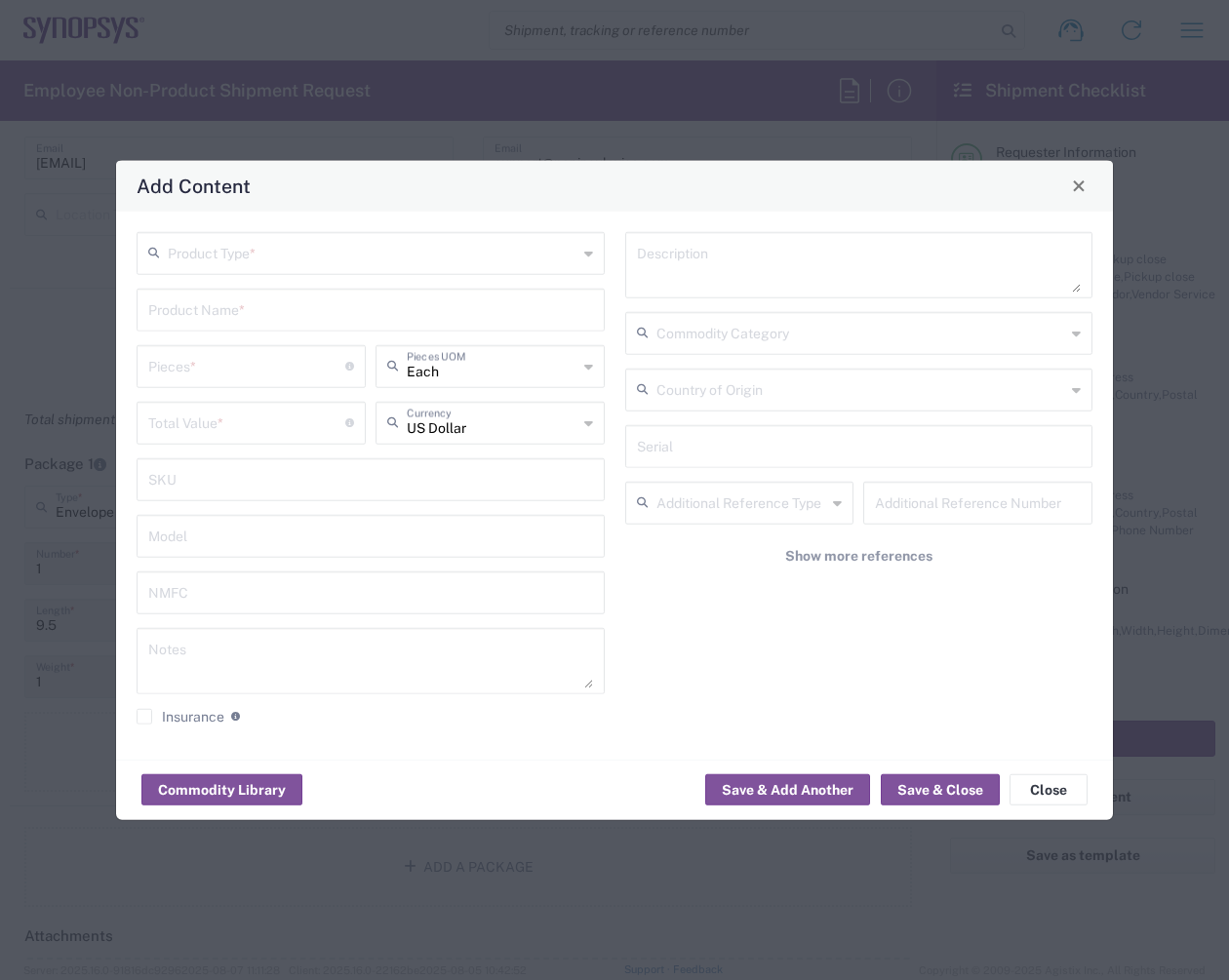 click at bounding box center (373, 251) 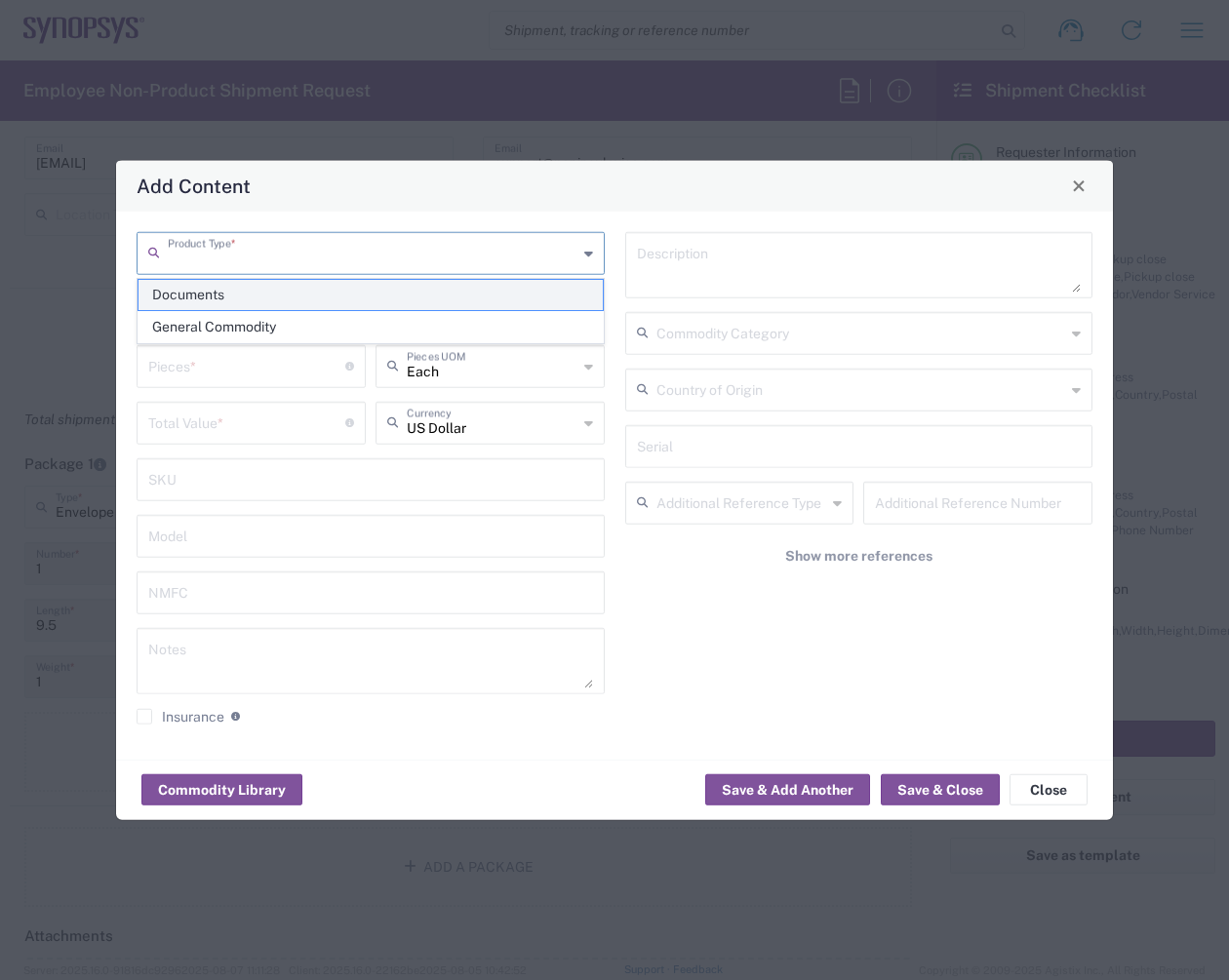 click on "Documents" 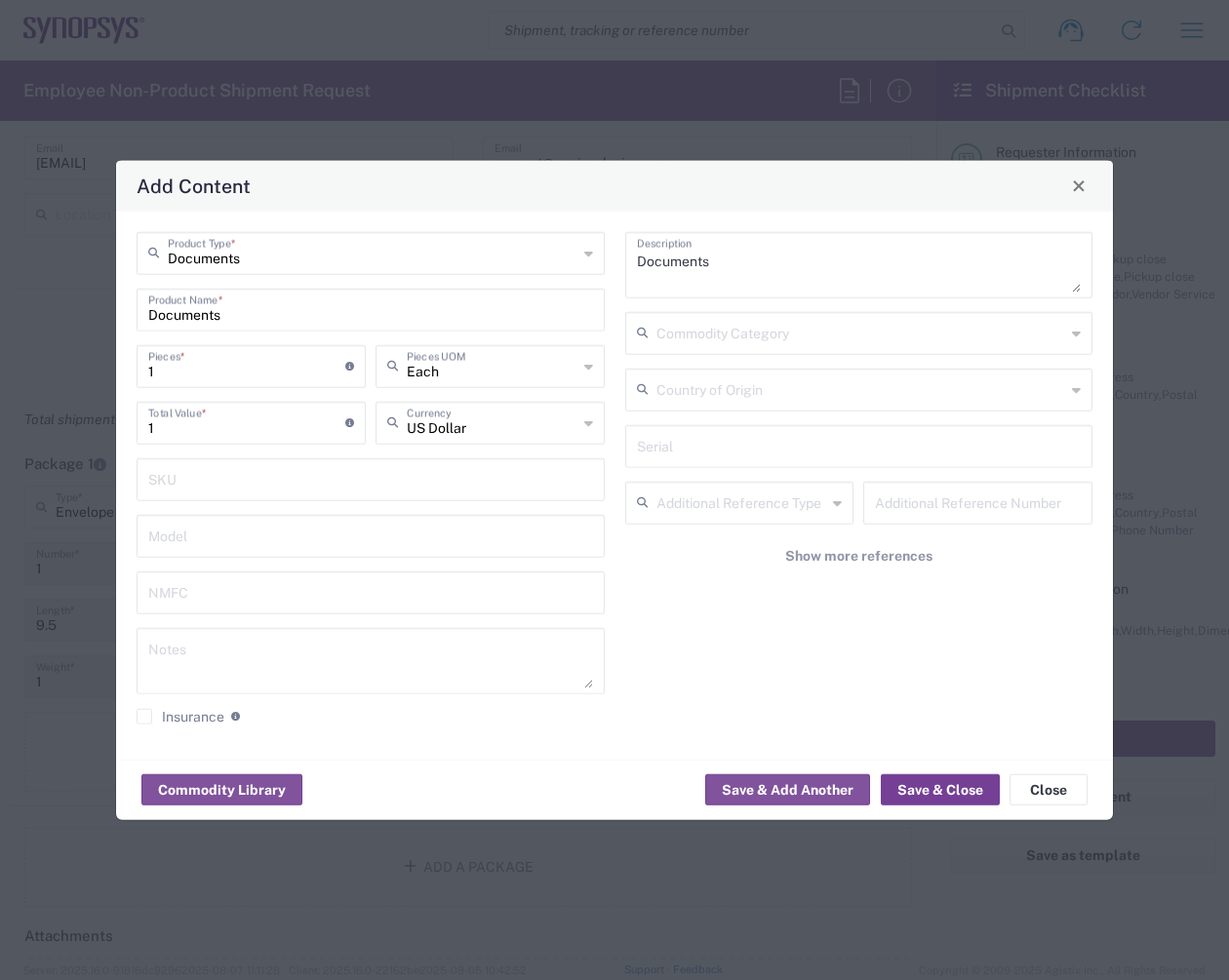 click on "Save & Close" 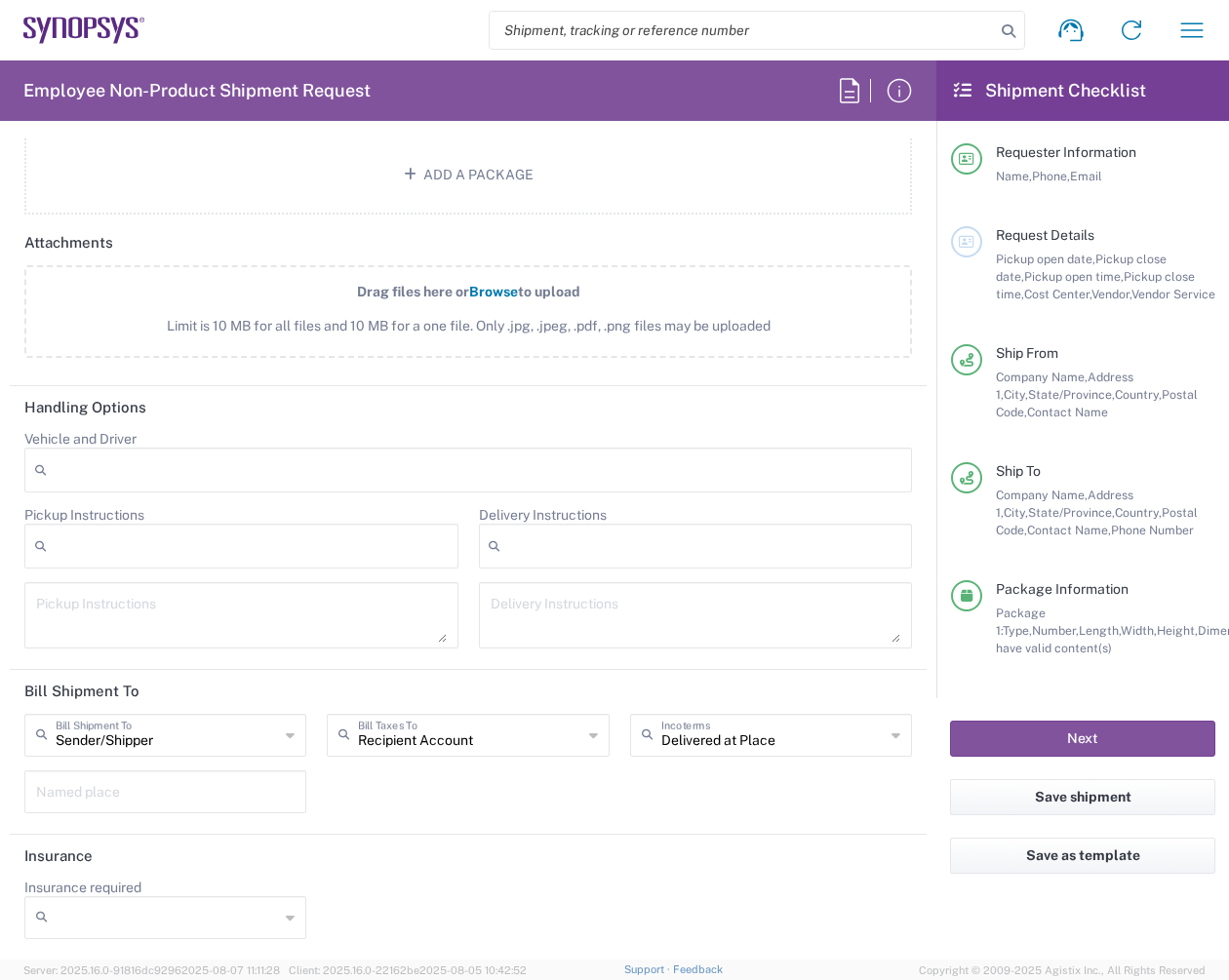 scroll, scrollTop: 2360, scrollLeft: 0, axis: vertical 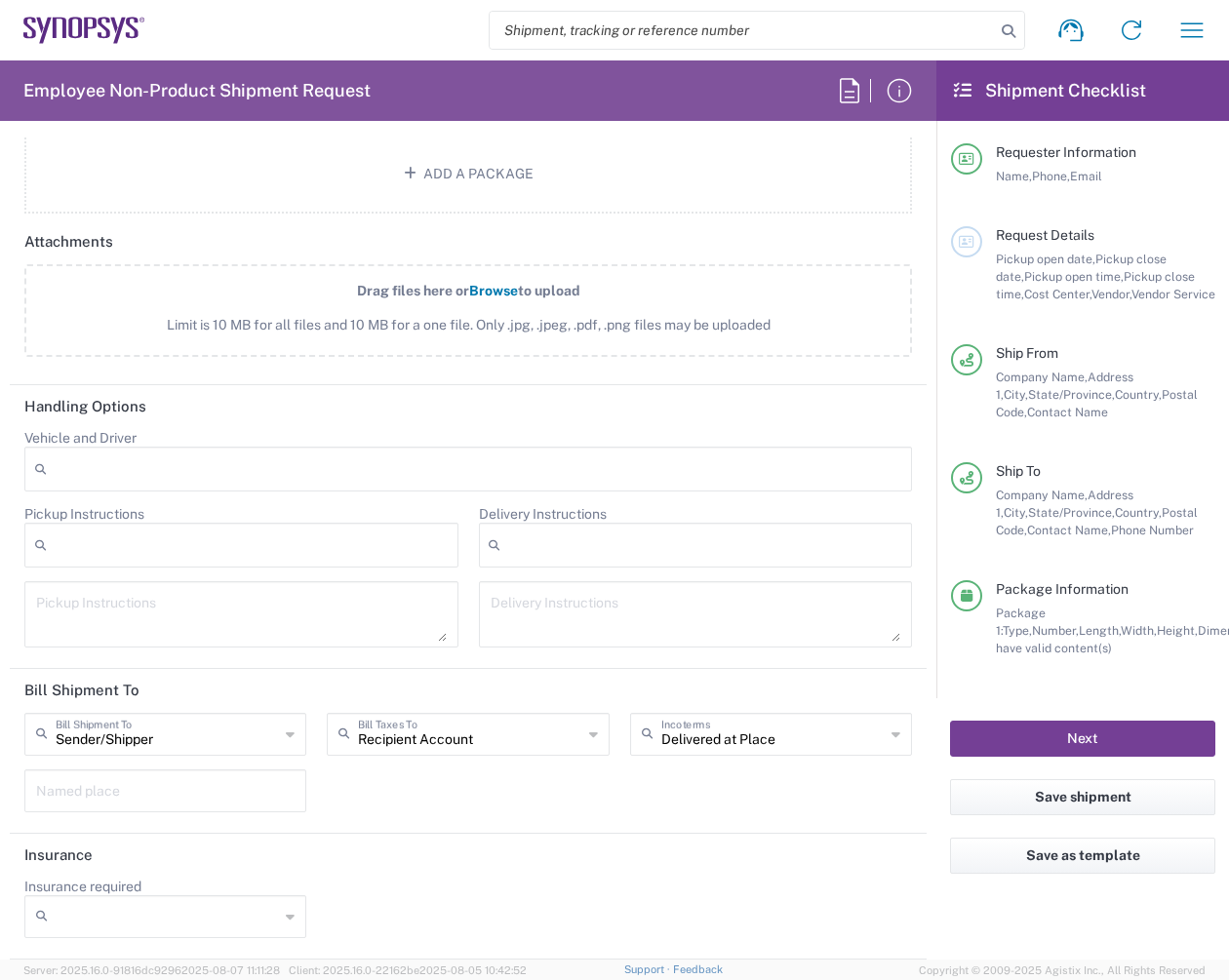 click on "Next" 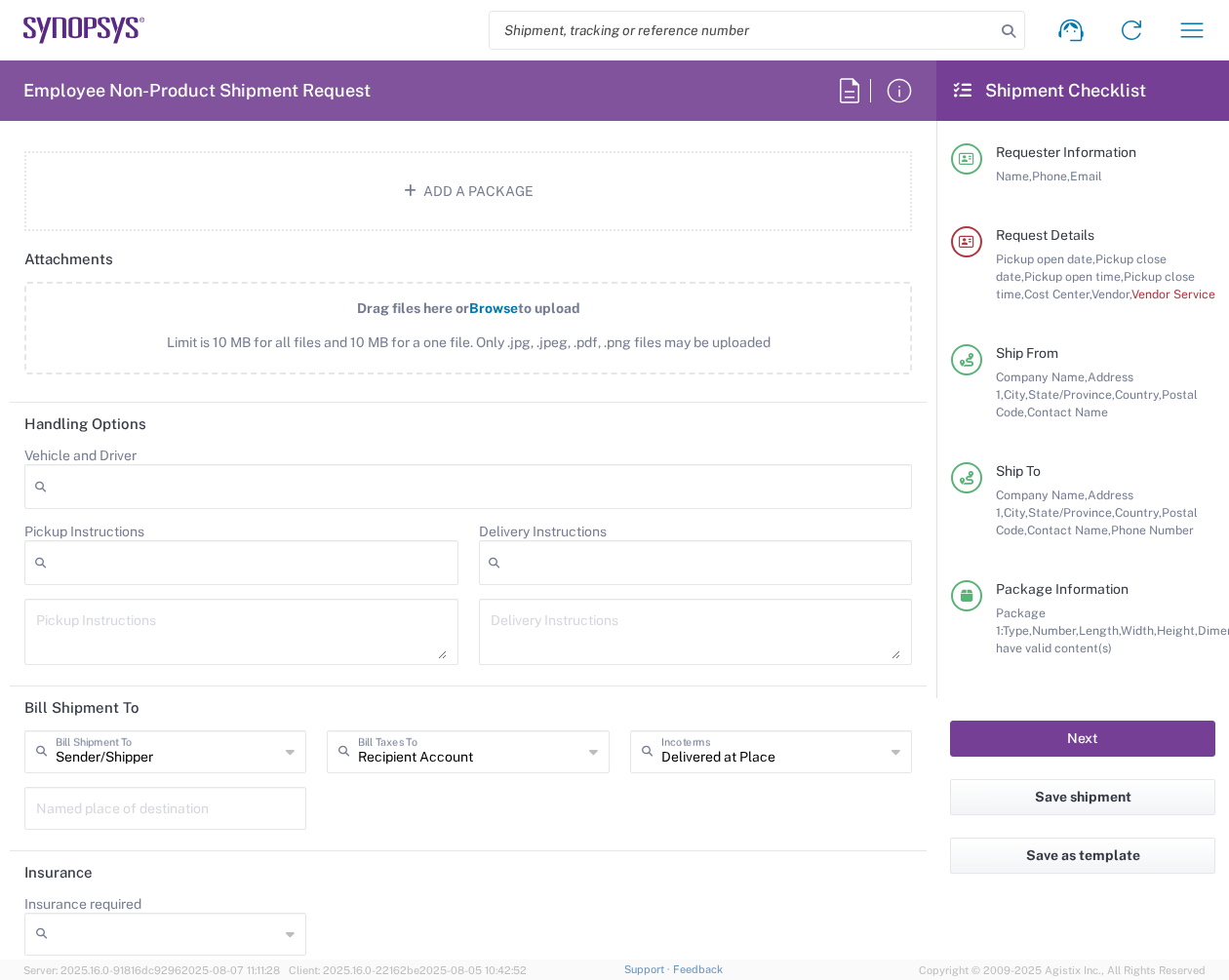 scroll, scrollTop: 2377, scrollLeft: 0, axis: vertical 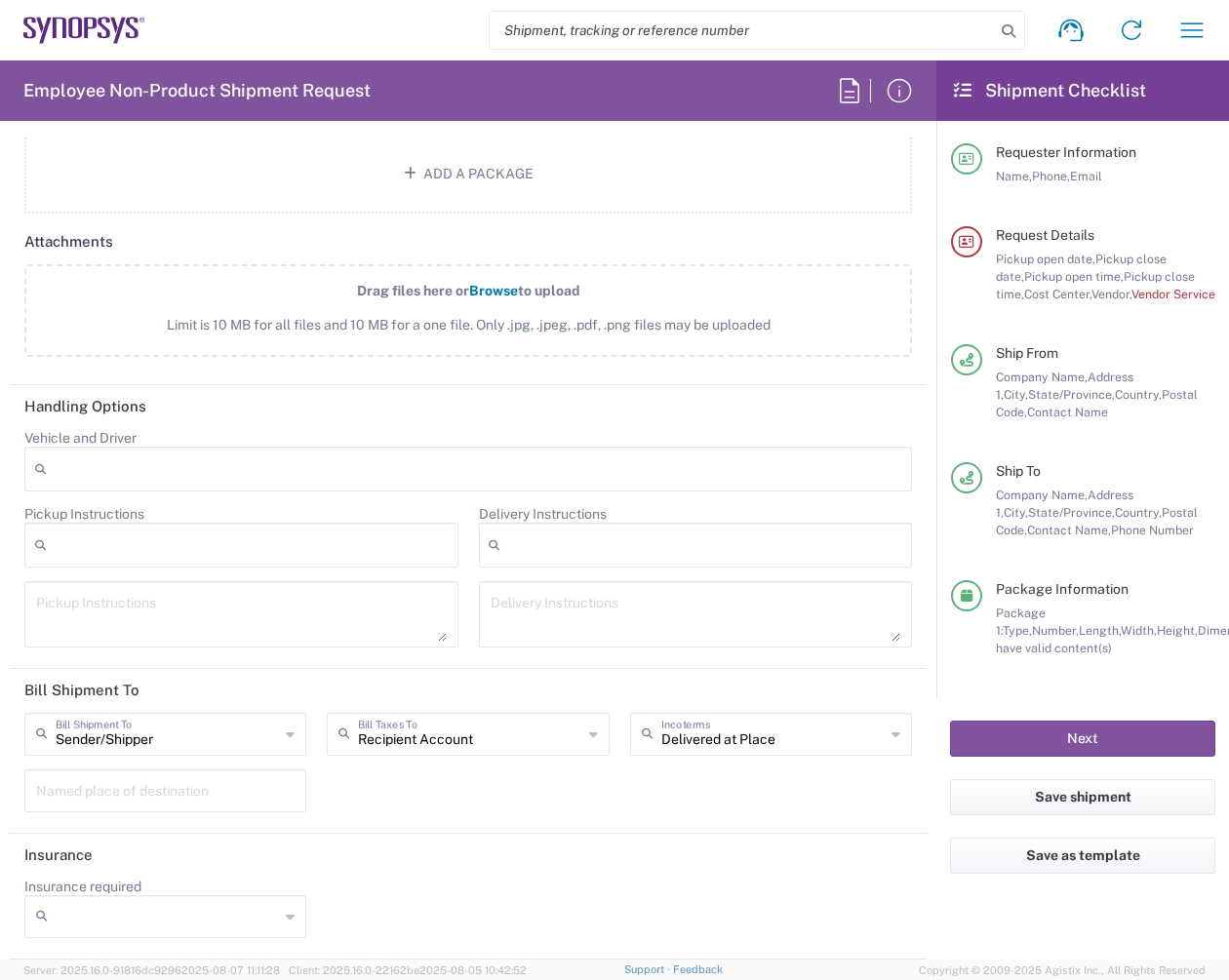 click on "Vendor Service" 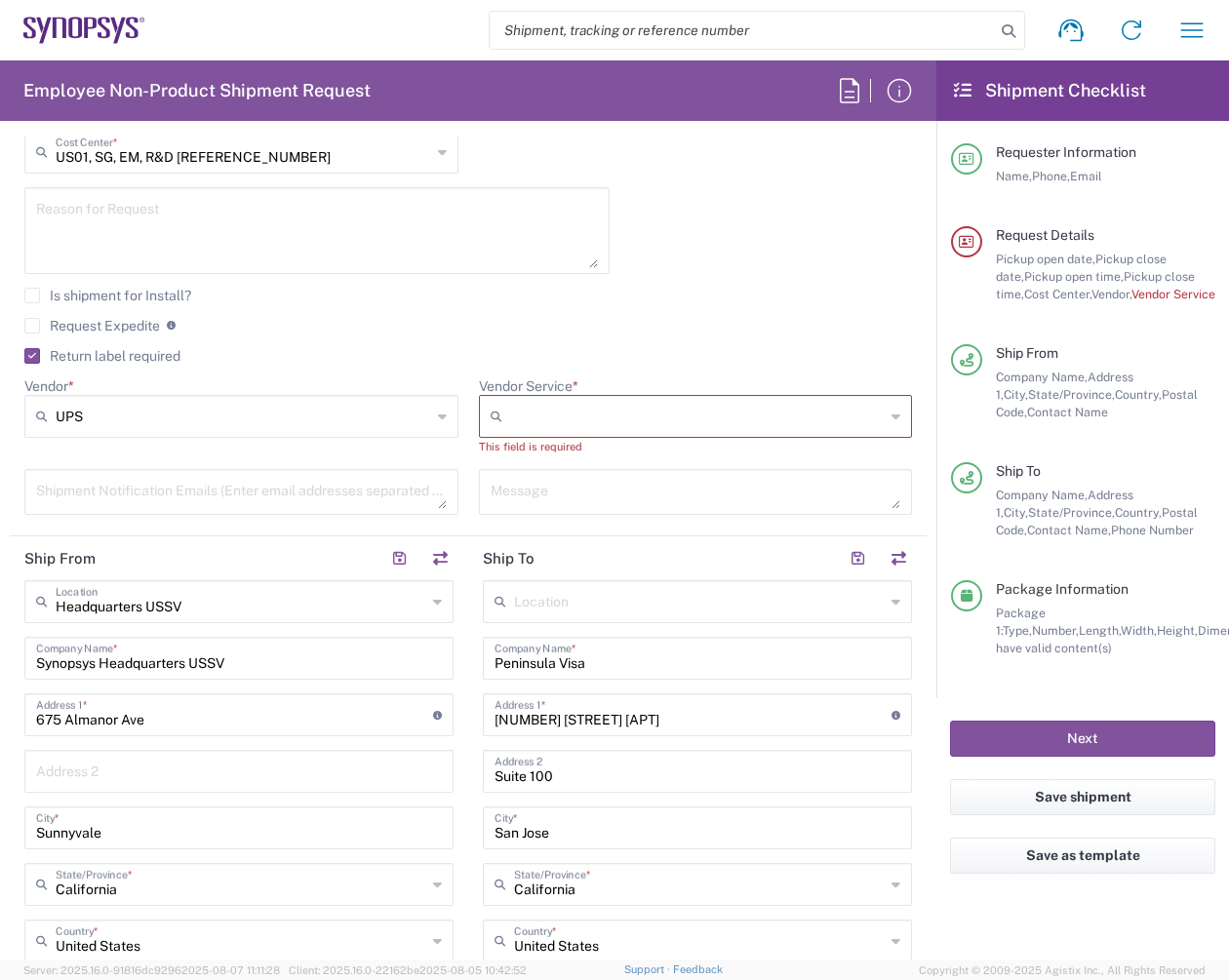 scroll, scrollTop: 559, scrollLeft: 0, axis: vertical 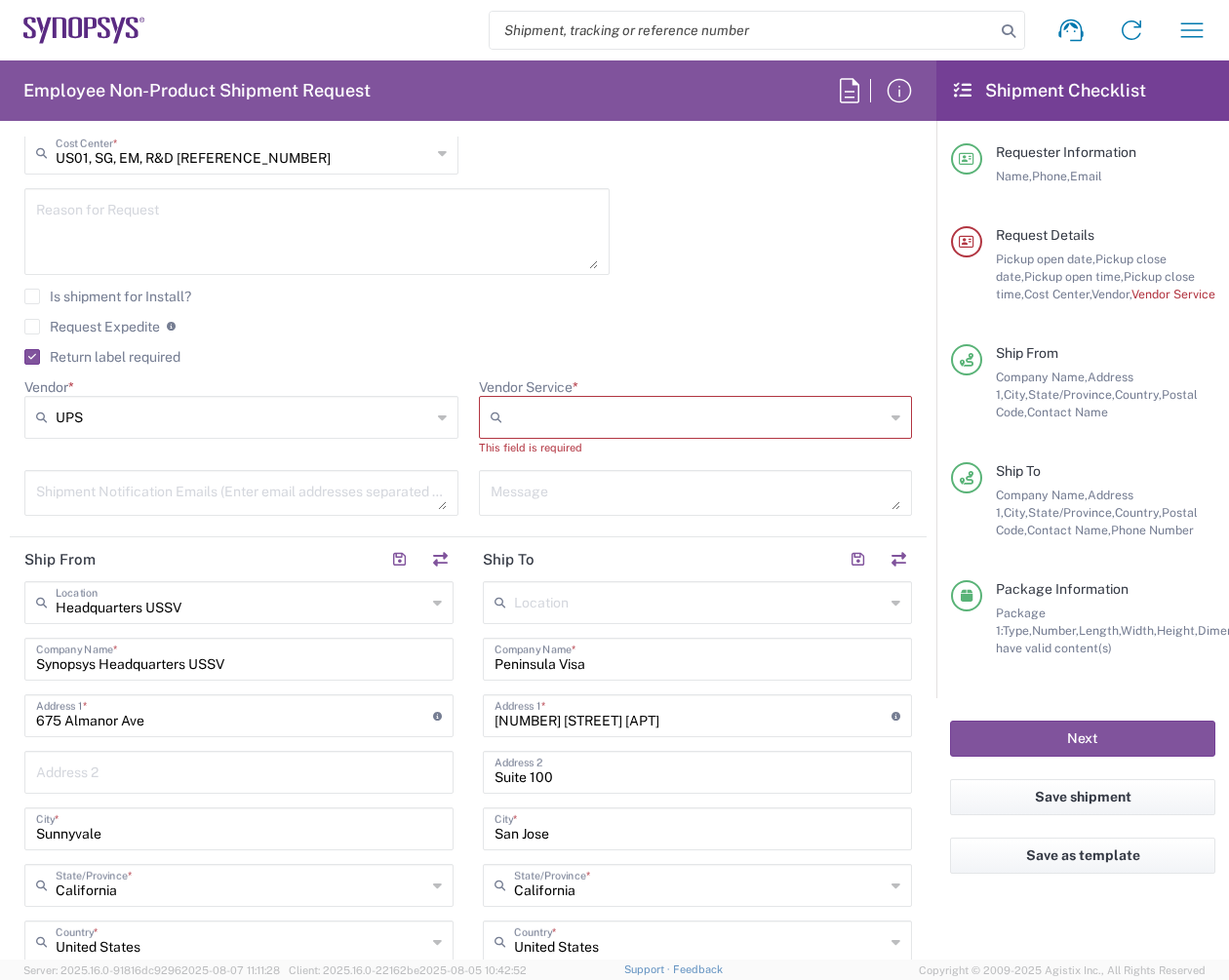 click 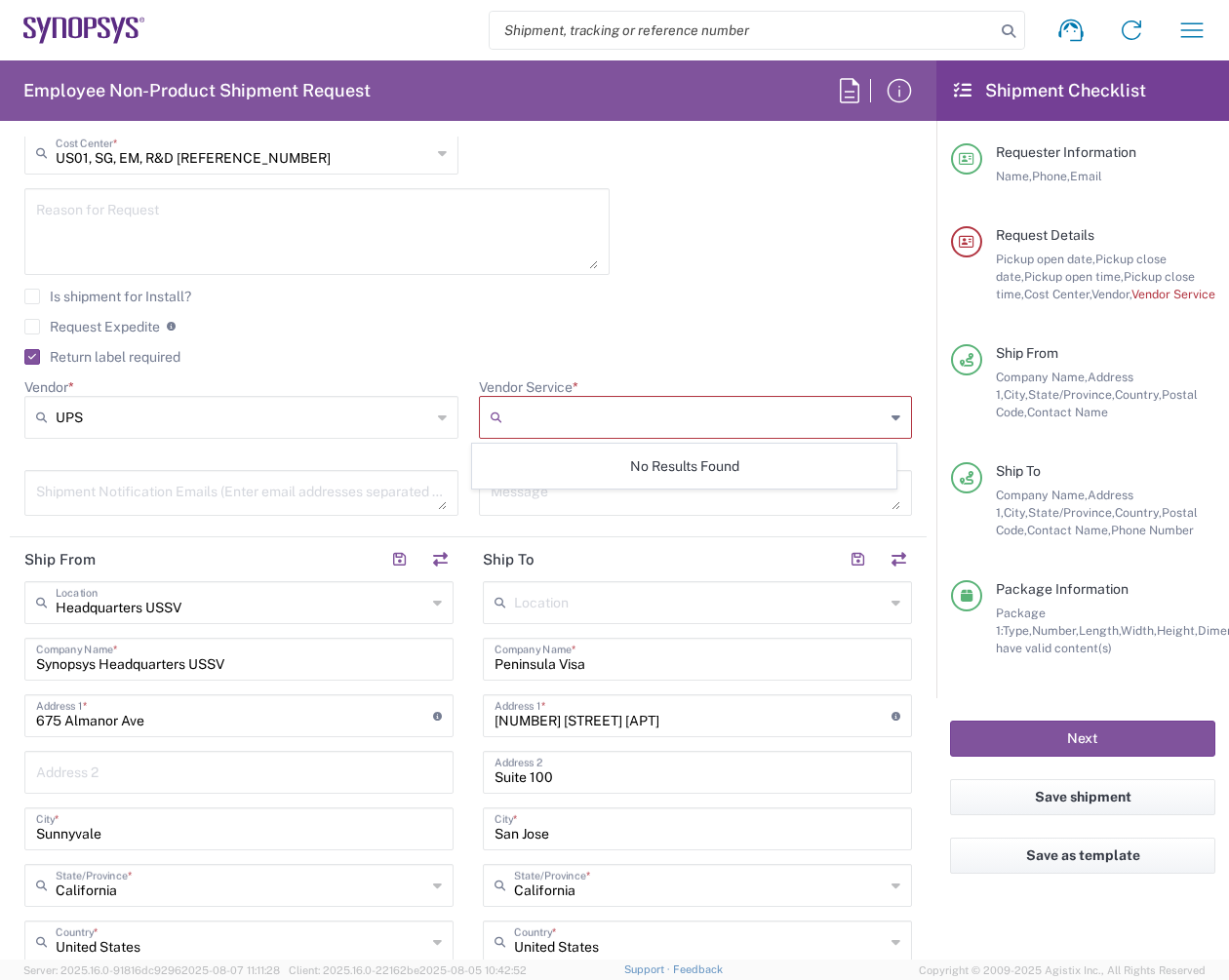 click on "Vendor Service  *" at bounding box center [697, 417] 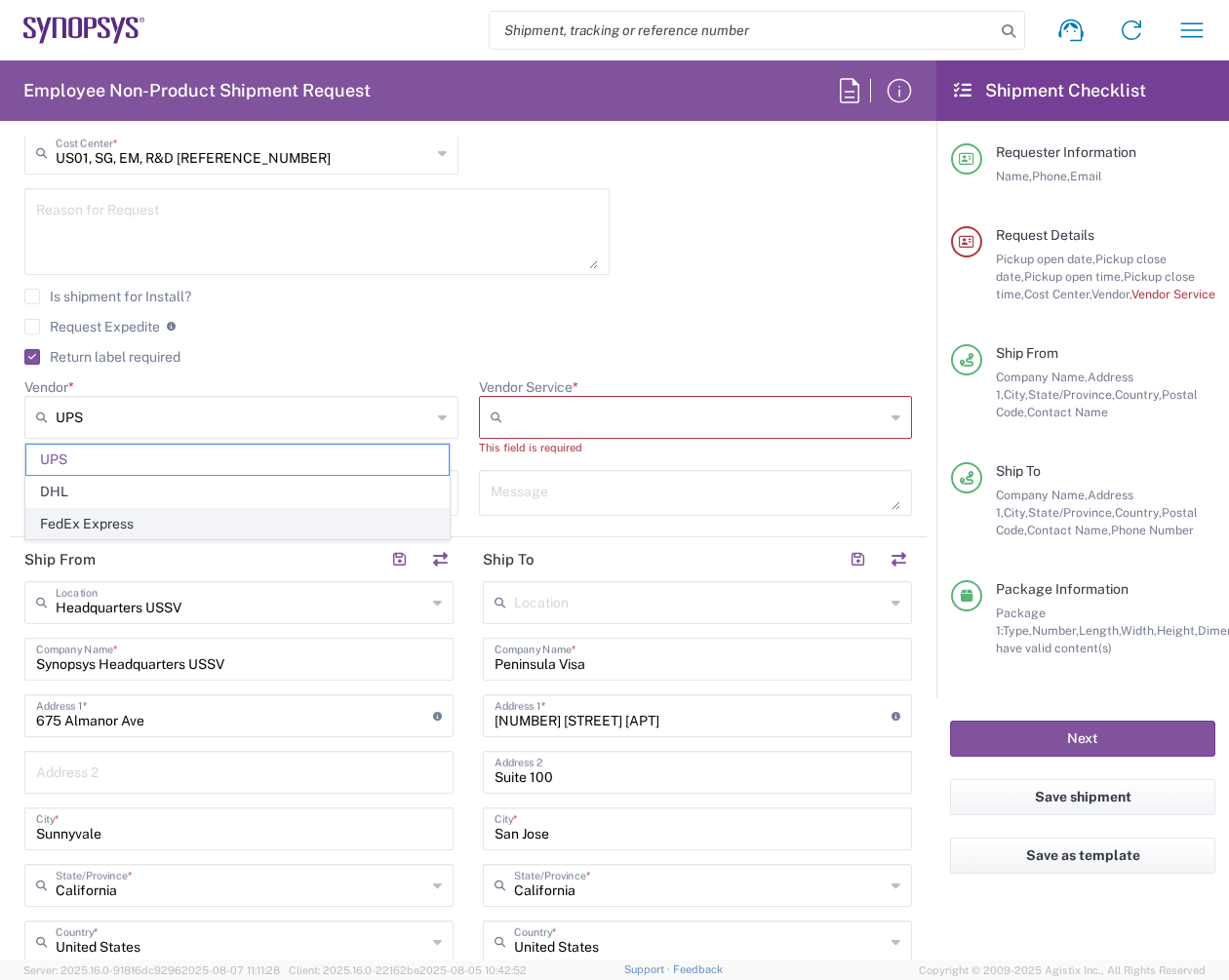 click on "FedEx Express" 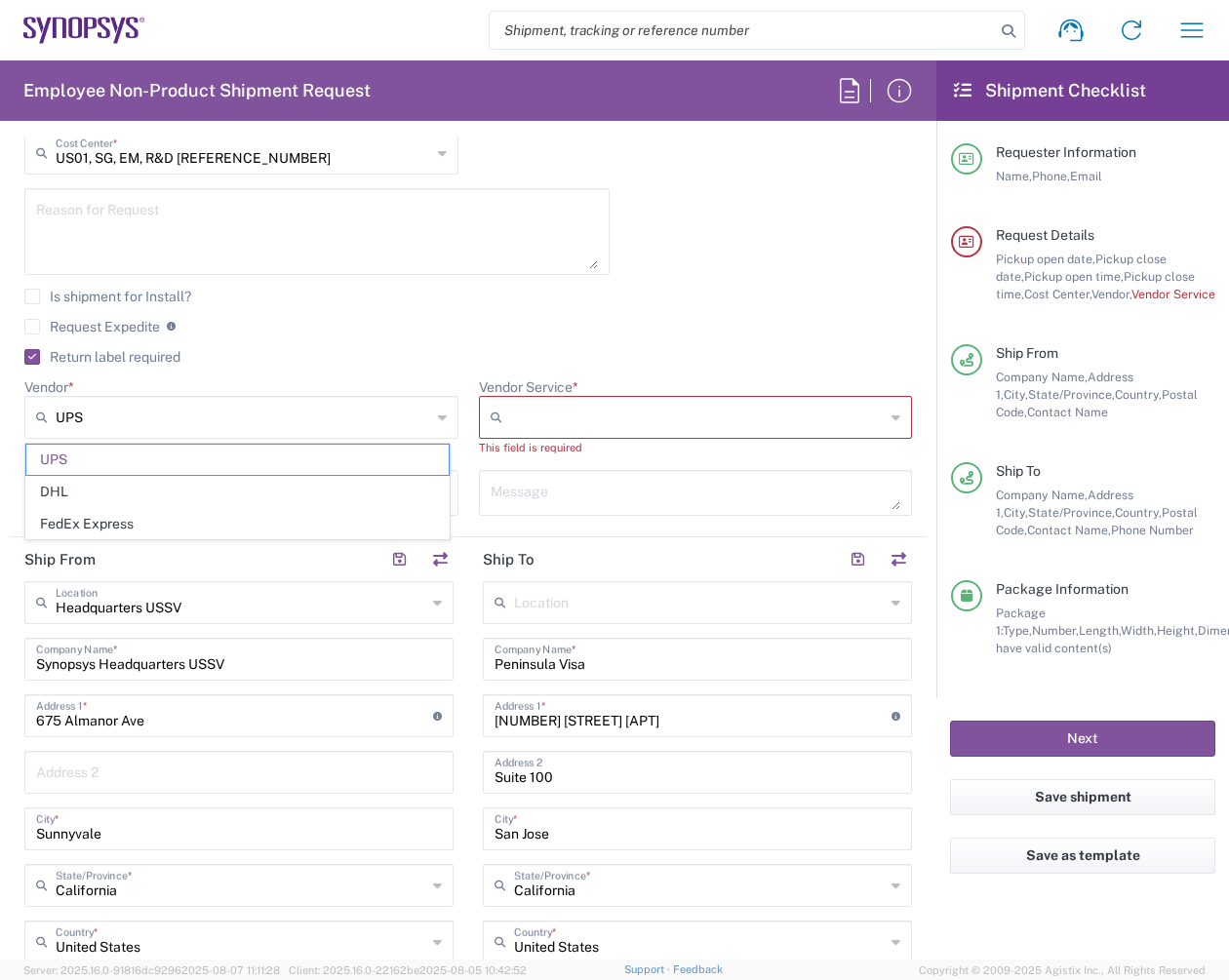 type on "FedEx Express" 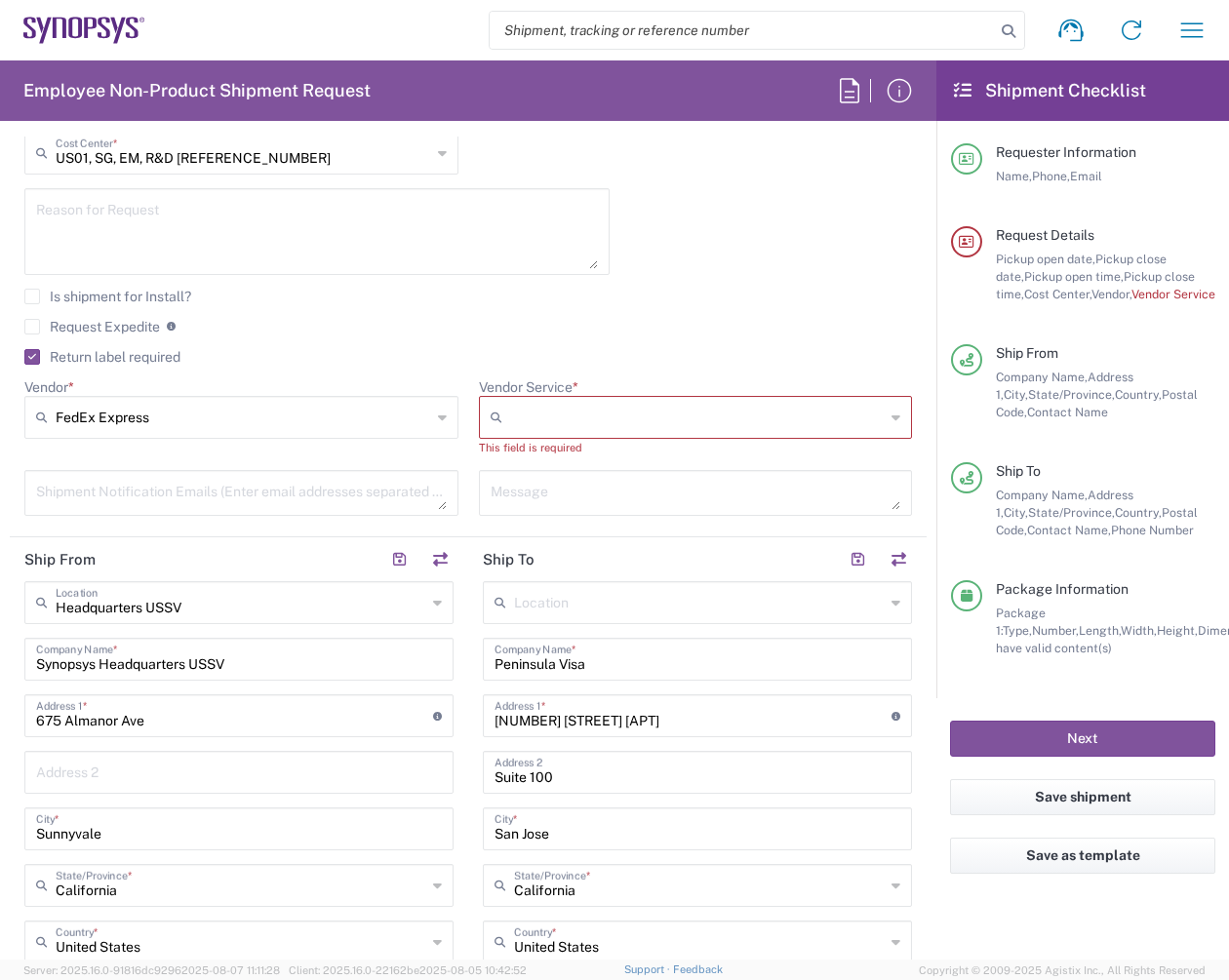 click 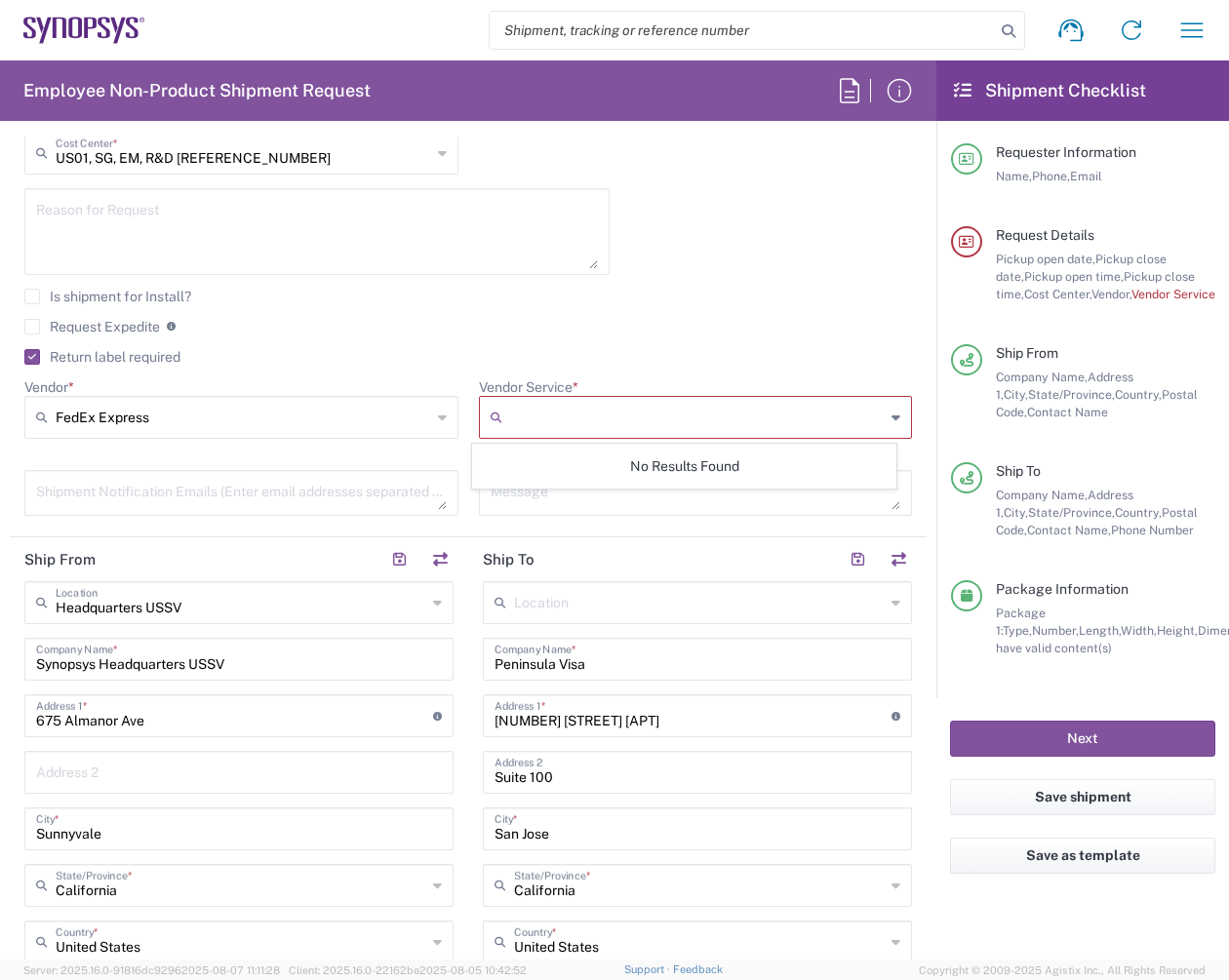 click on "Vendor Service  *" at bounding box center [697, 417] 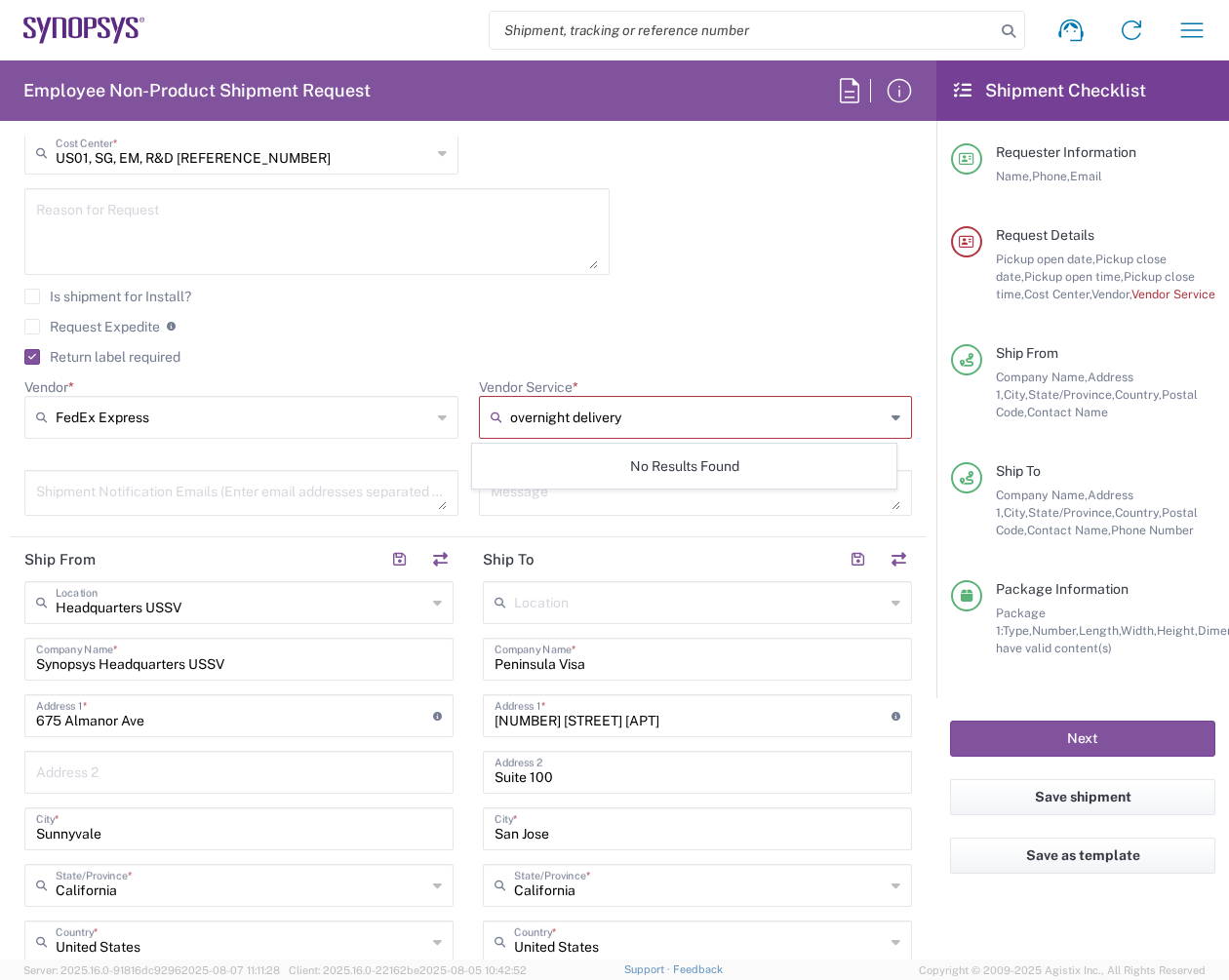 type on "overnight delivery" 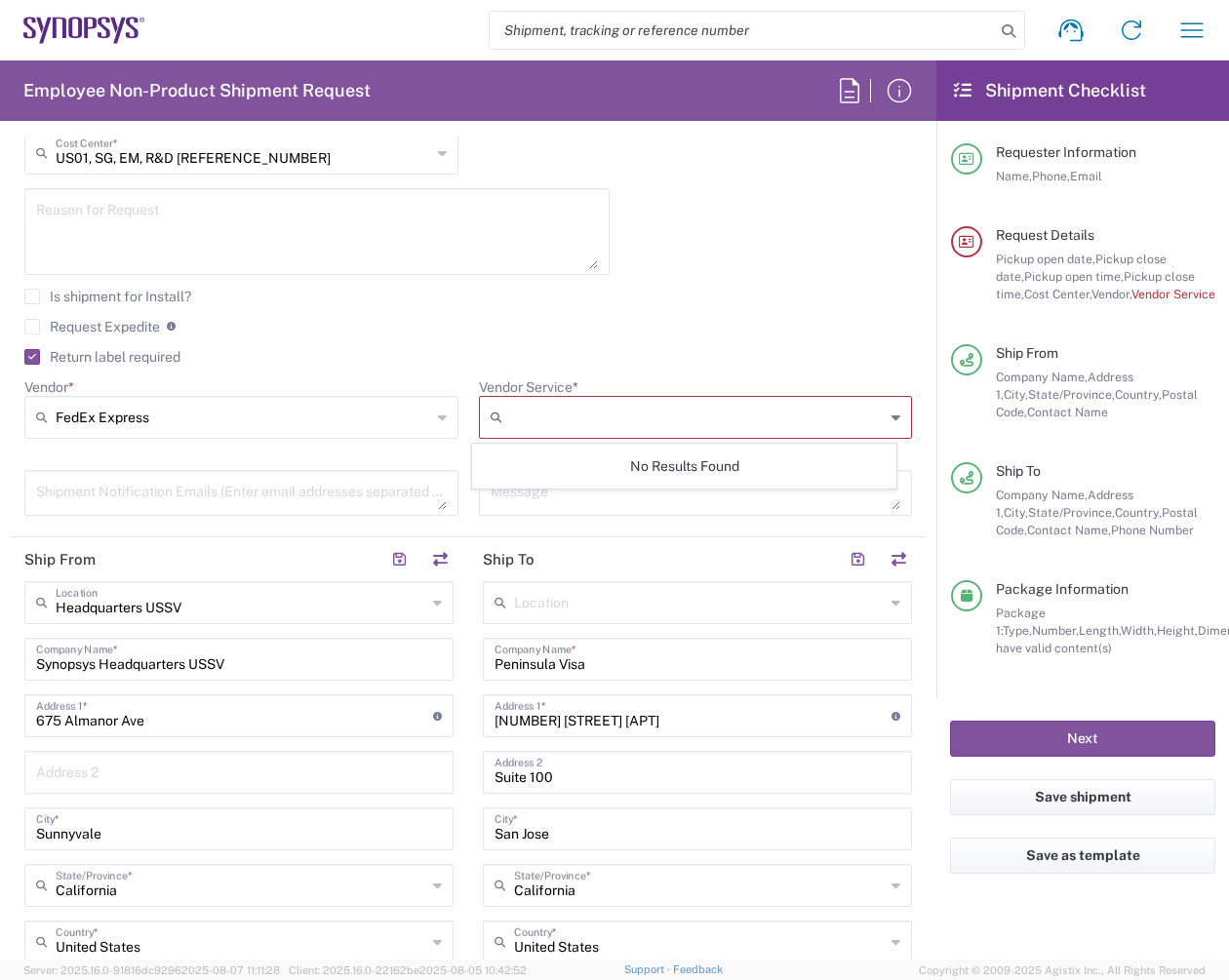 click on "Vendor Service  *" at bounding box center (697, 417) 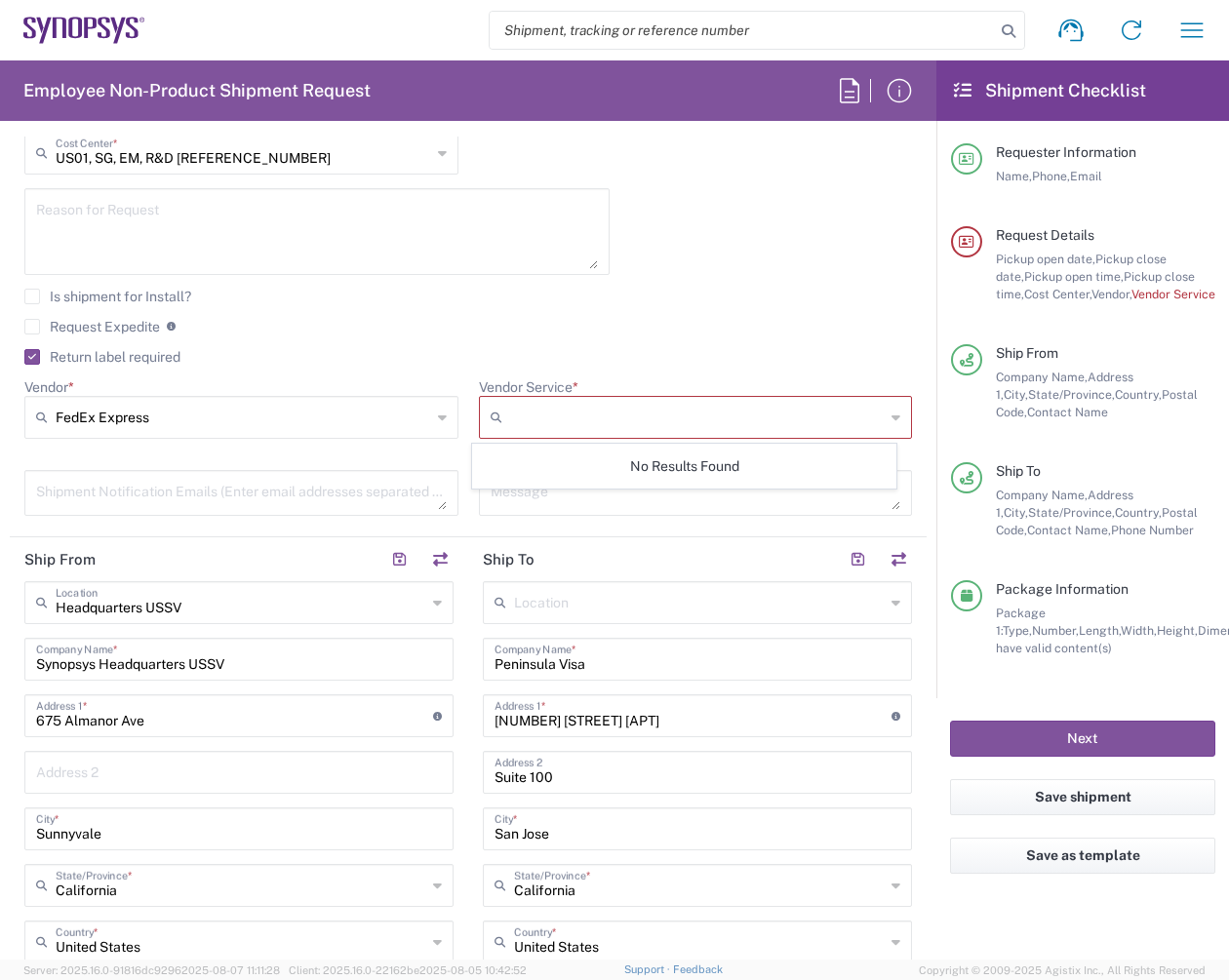 click on "No Results Found" 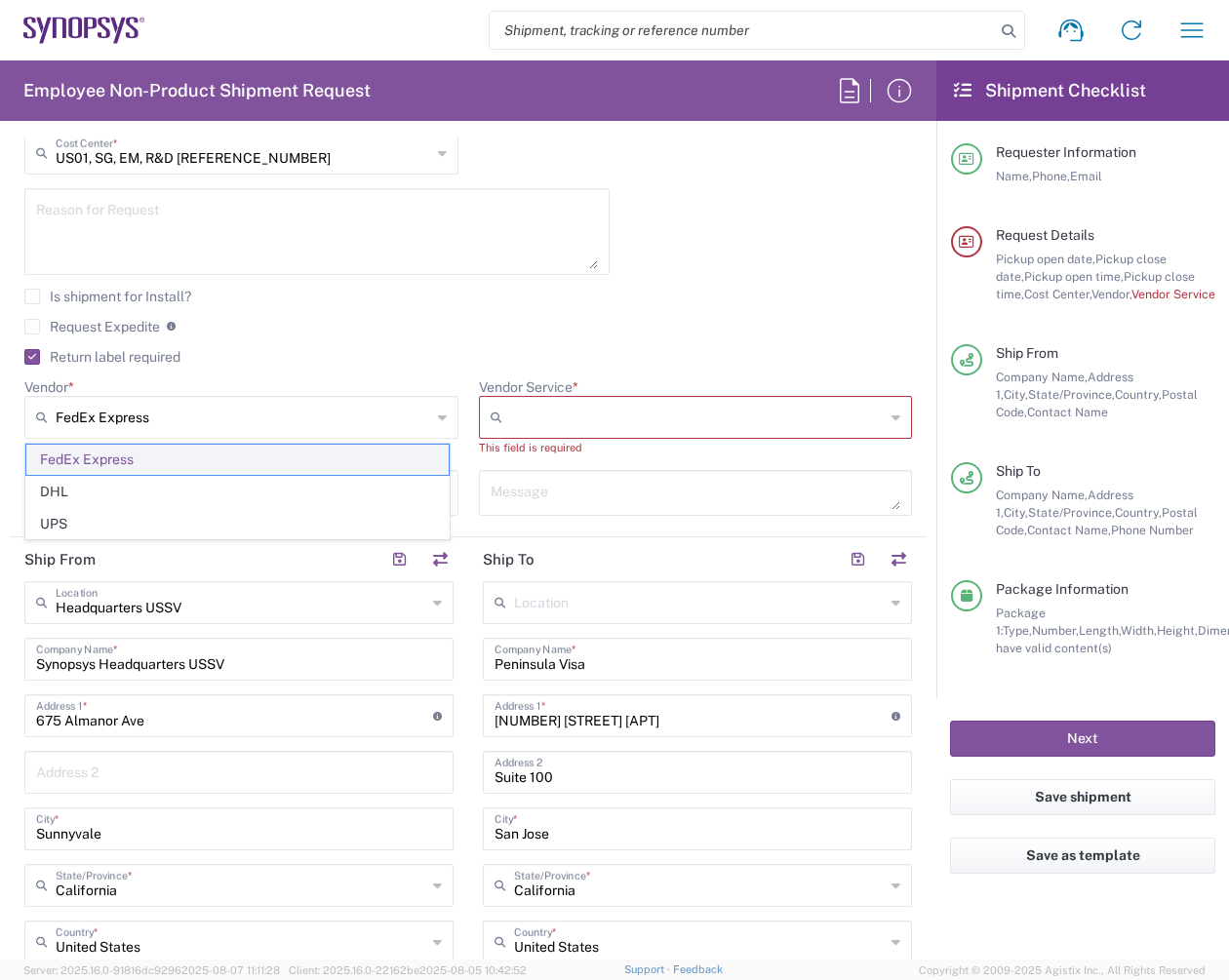 click on "FedEx Express" 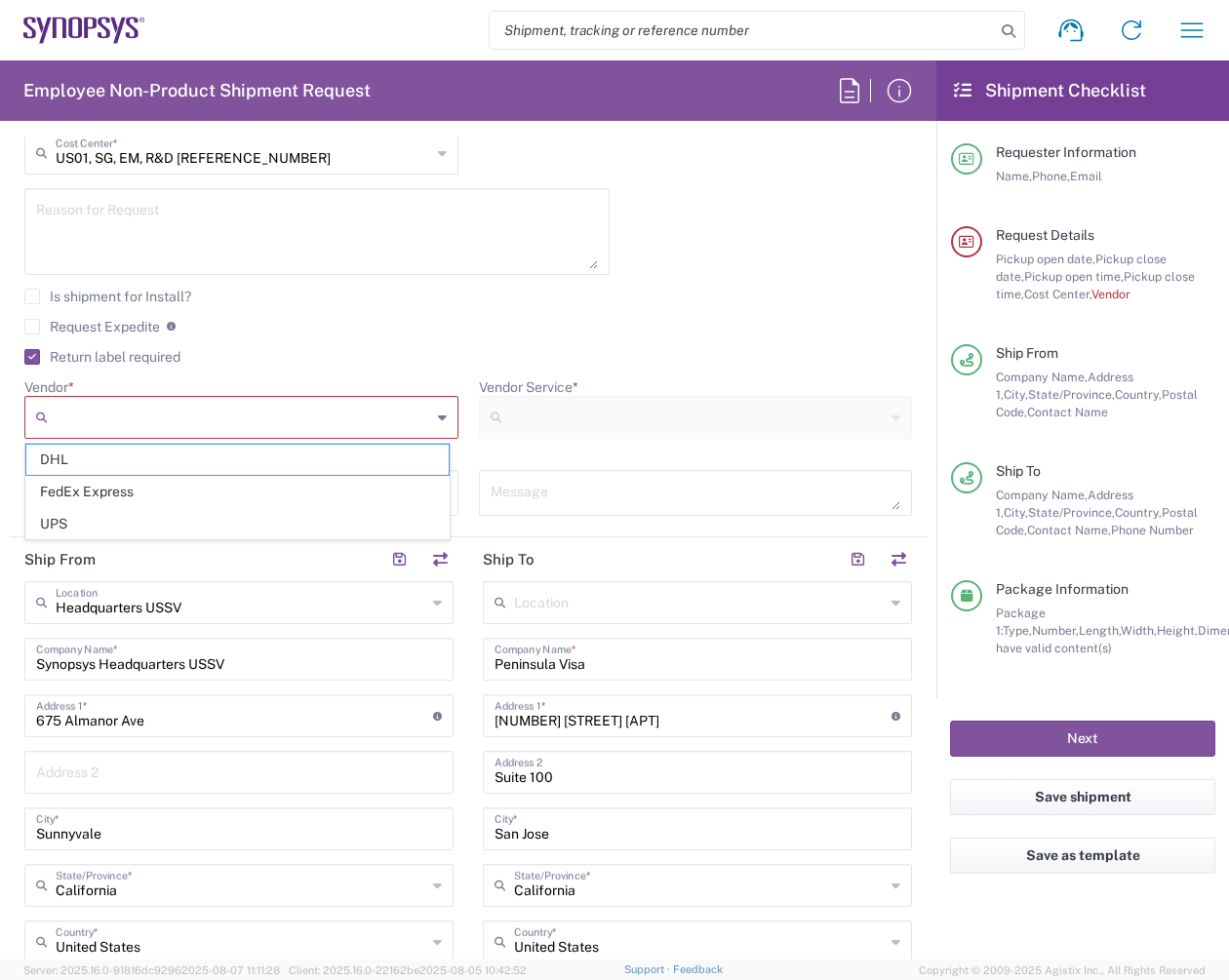 click on "Vendor  *" at bounding box center (243, 417) 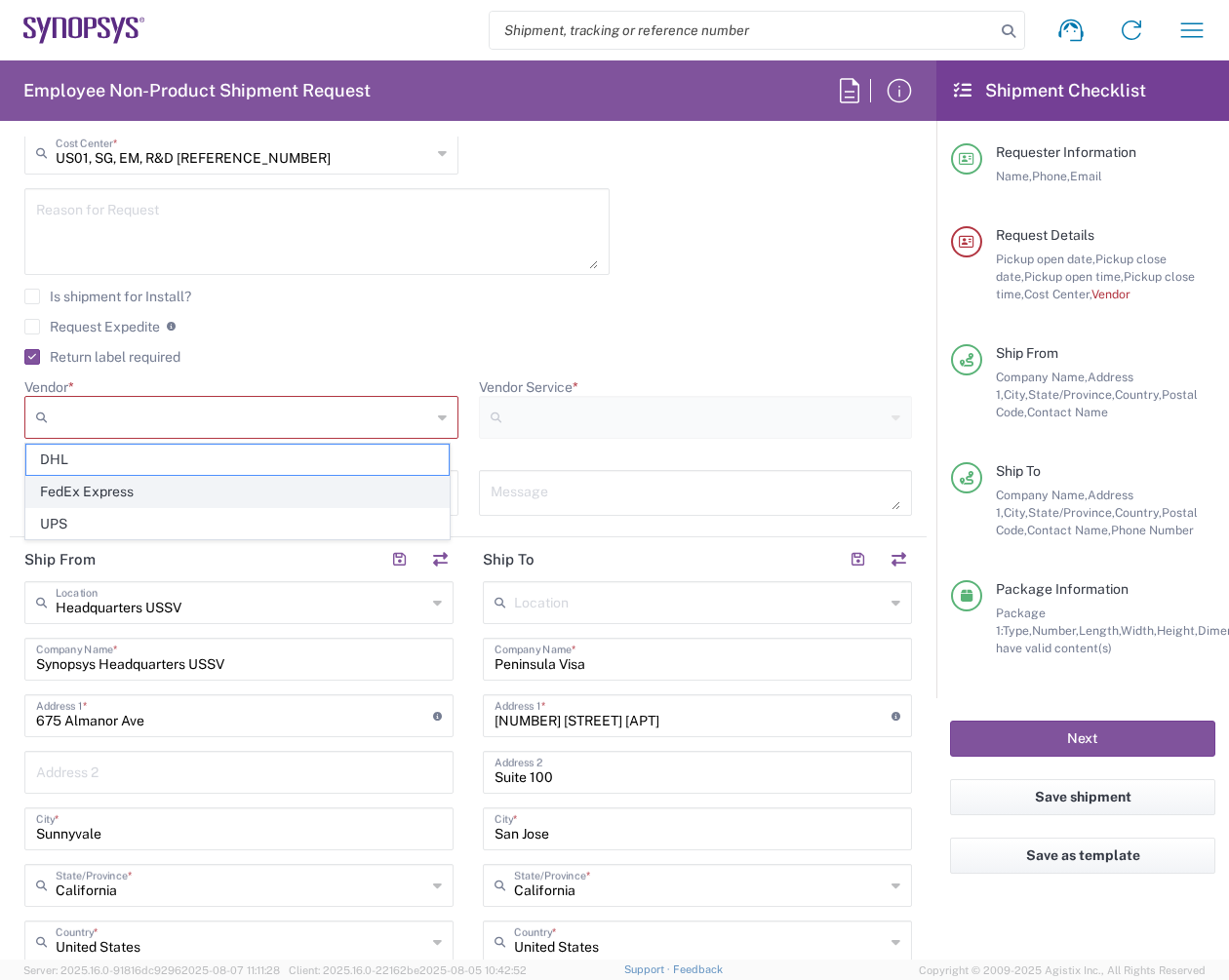 click on "FedEx Express" 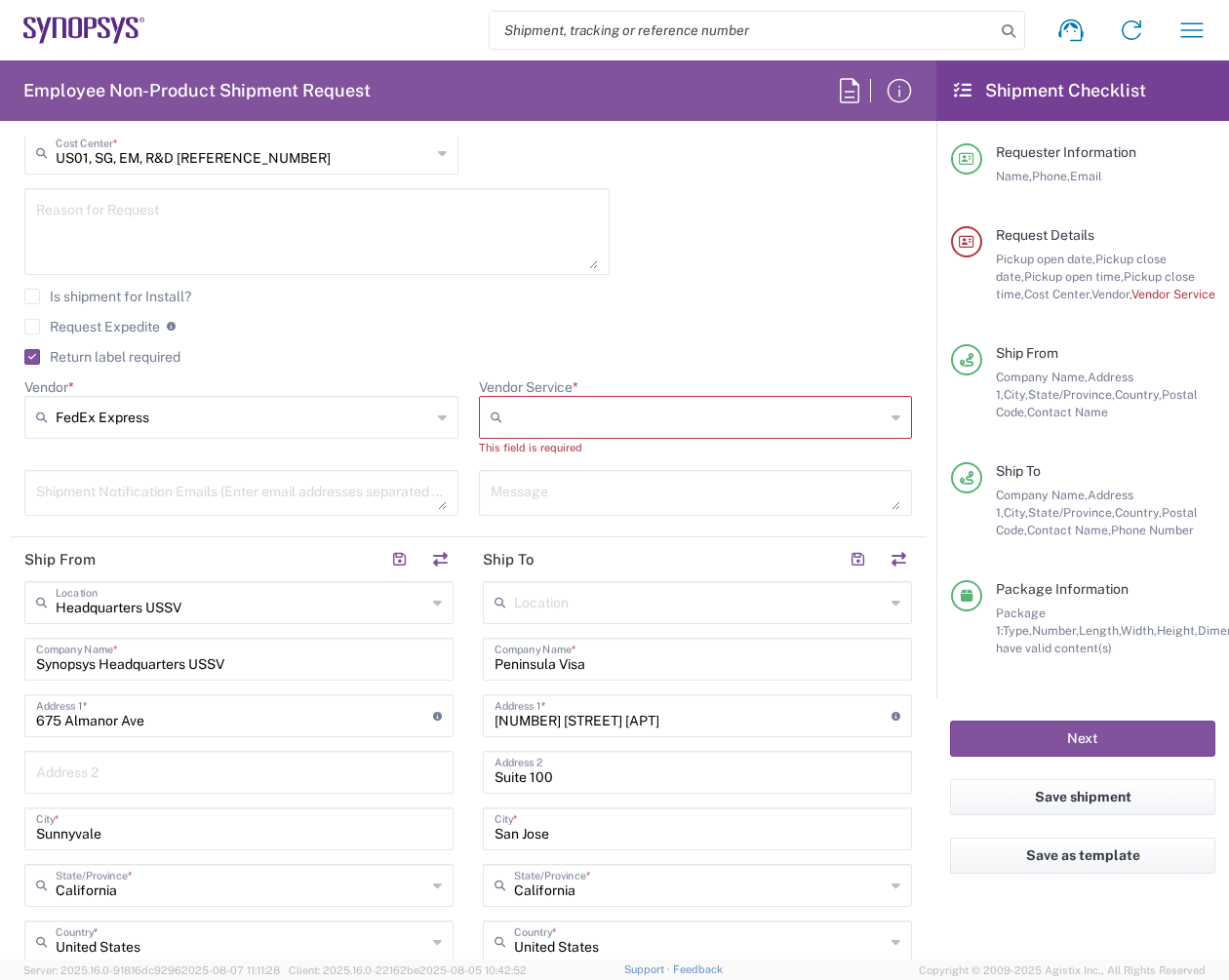 click 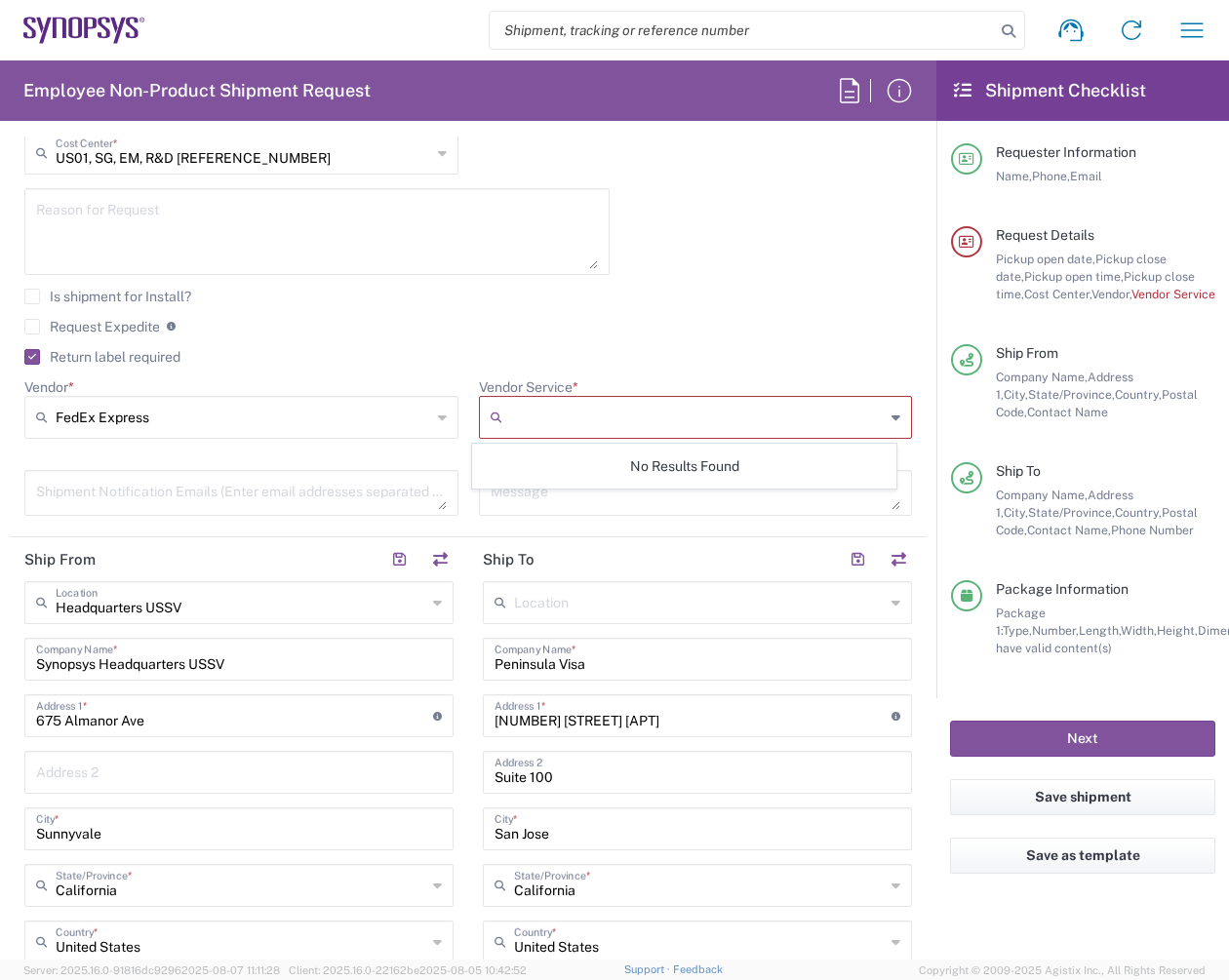 click on "No Results Found" 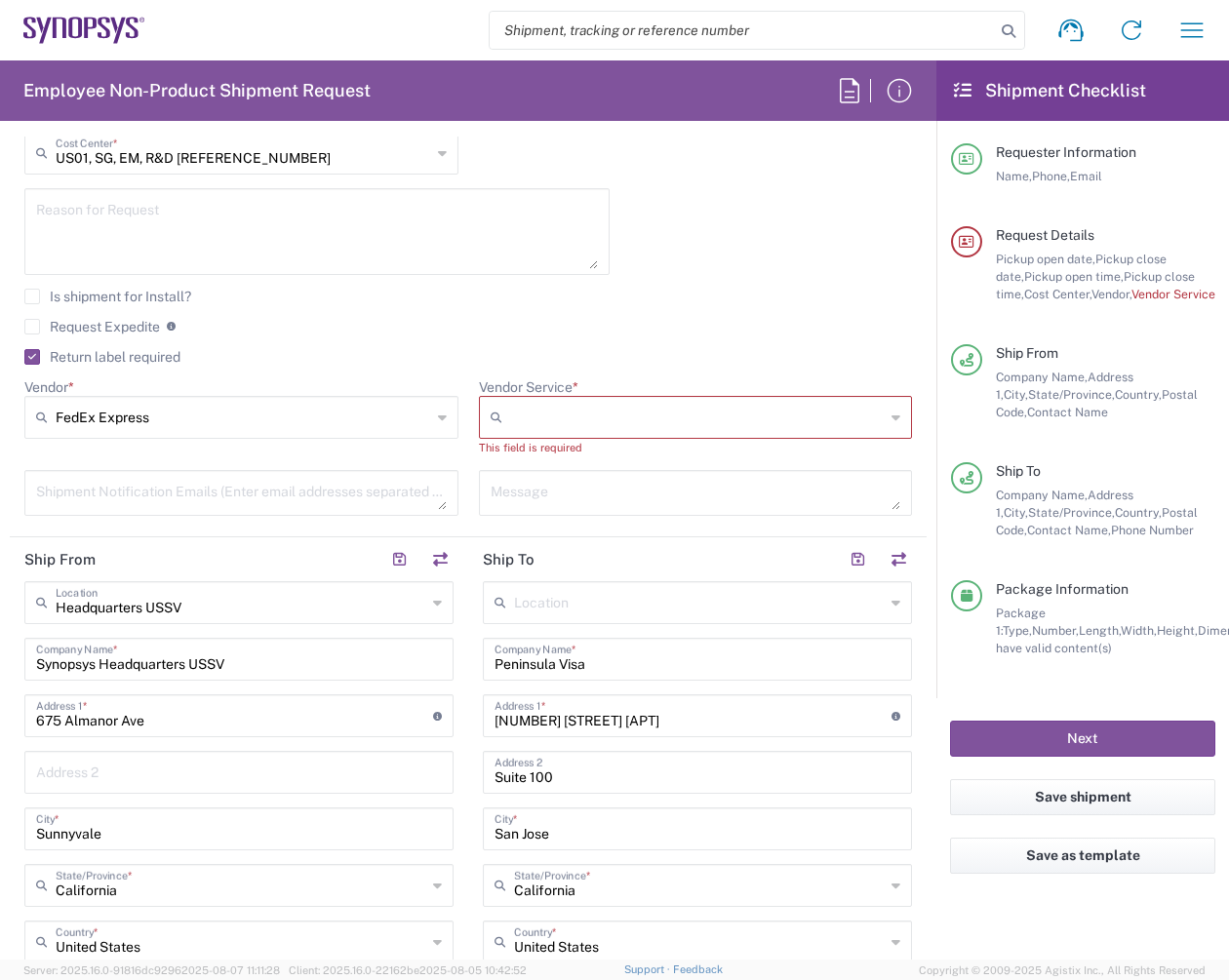 click 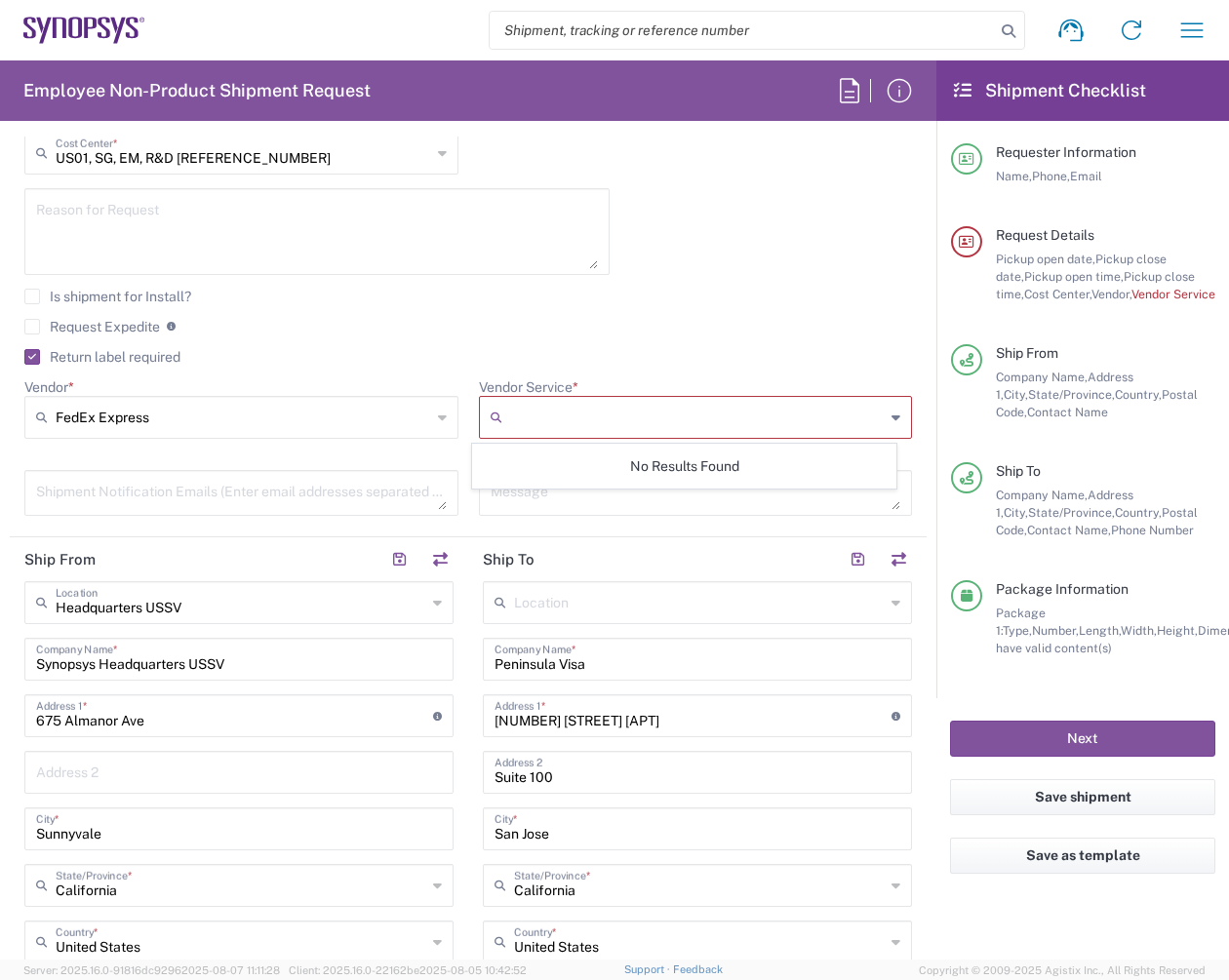 click on "No Results Found" 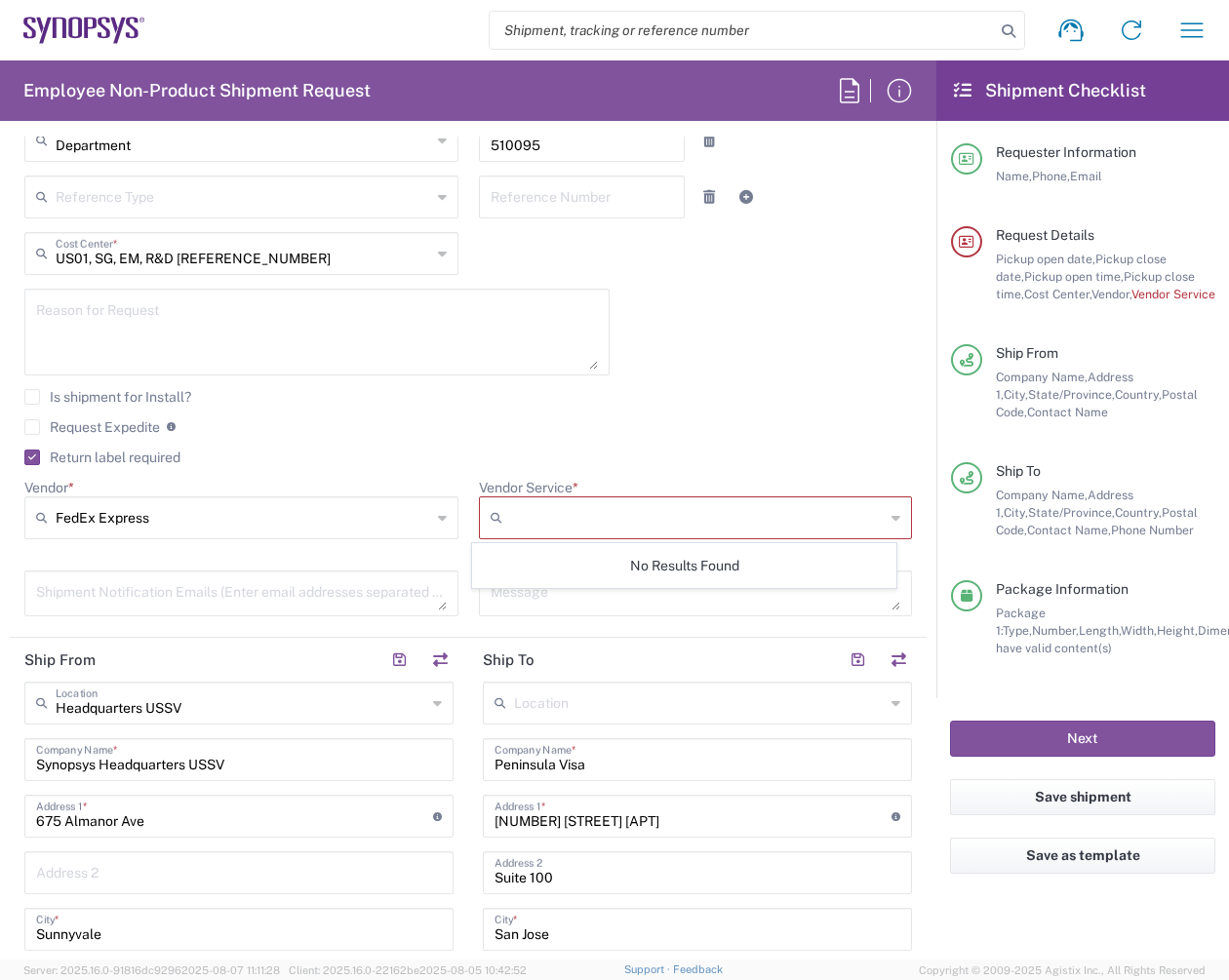 scroll, scrollTop: 459, scrollLeft: 0, axis: vertical 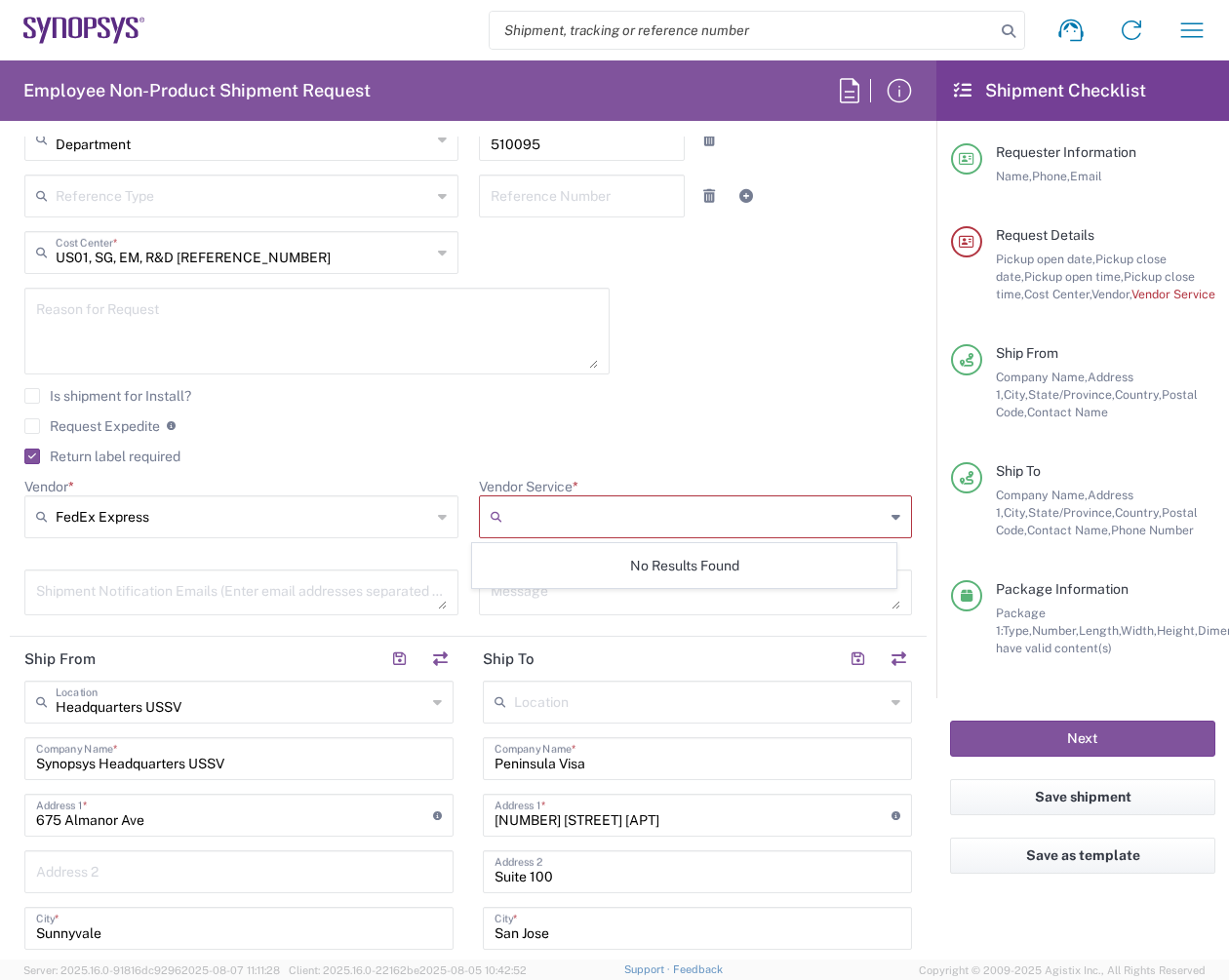 click on "Vendor Service  *" at bounding box center (697, 517) 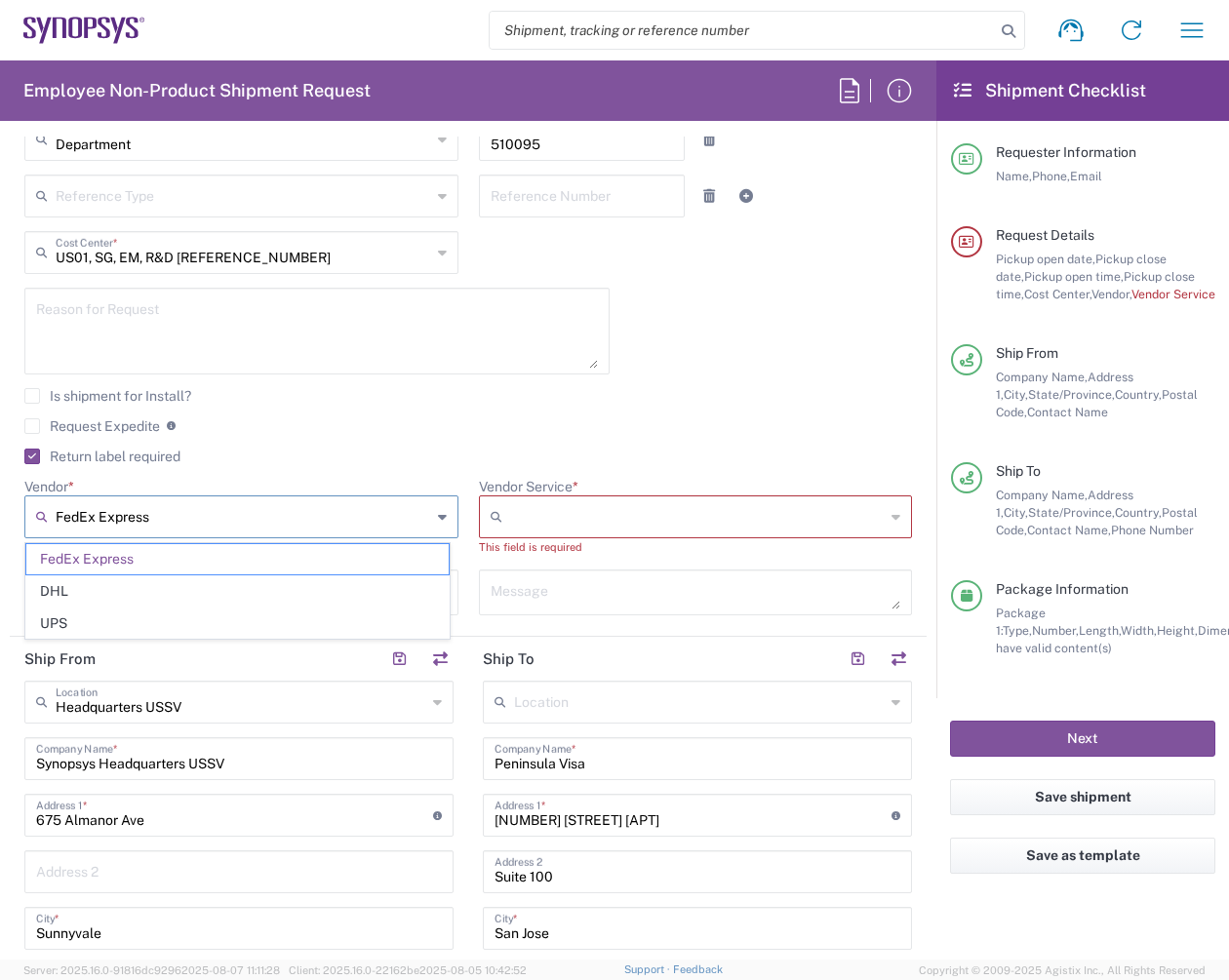 click on "FedEx Express" at bounding box center [243, 517] 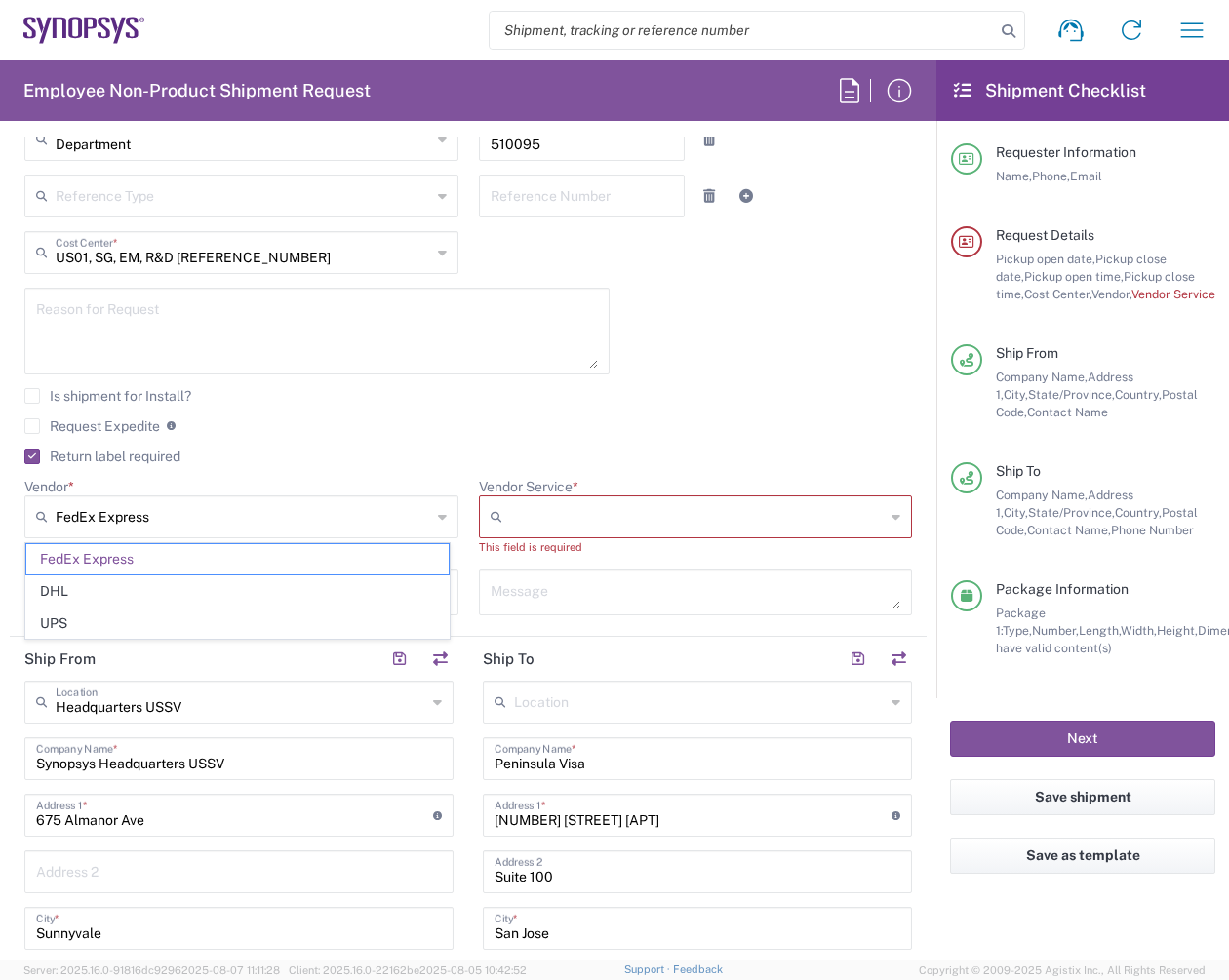 click on "Is shipment for Install?" 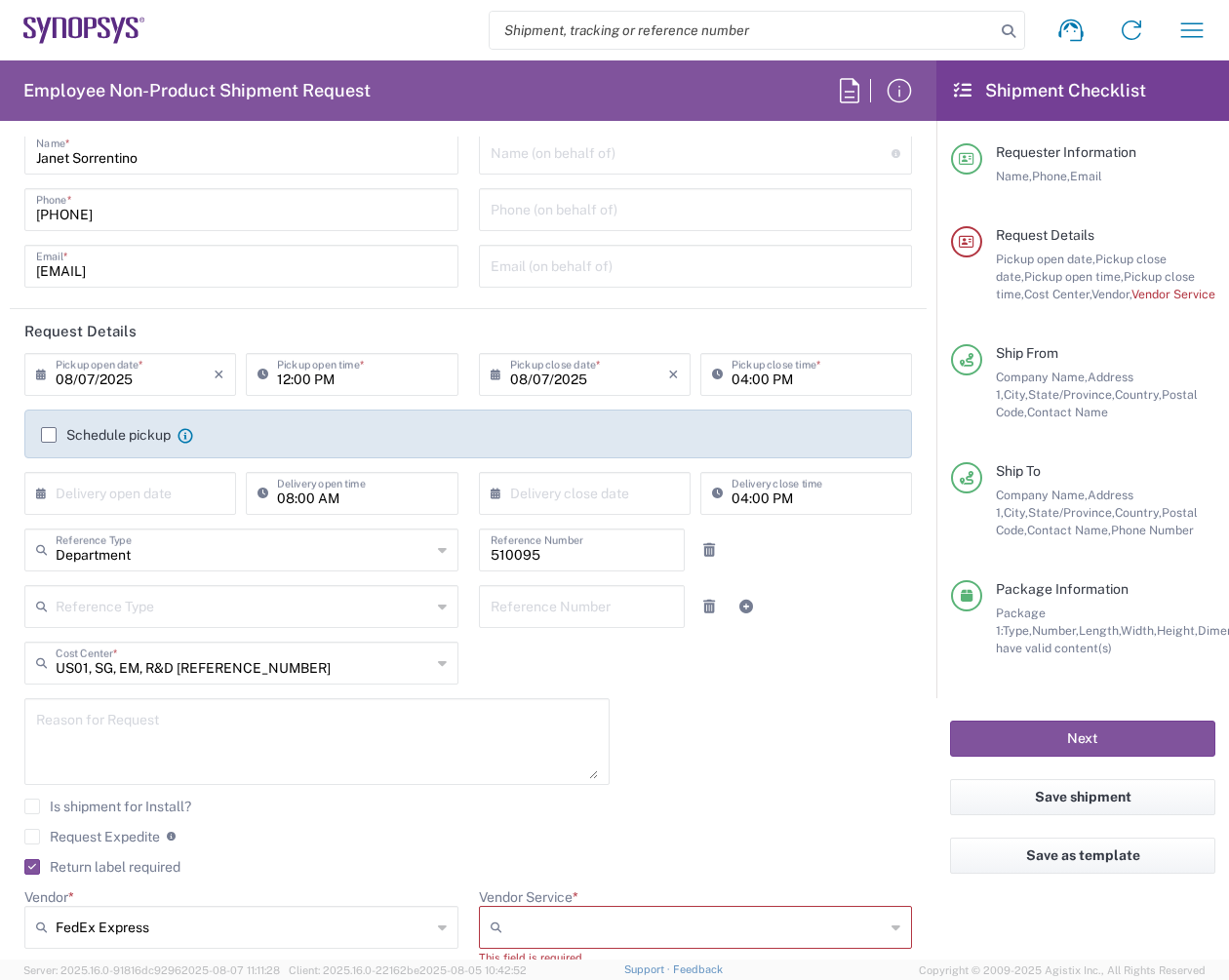 scroll, scrollTop: 0, scrollLeft: 0, axis: both 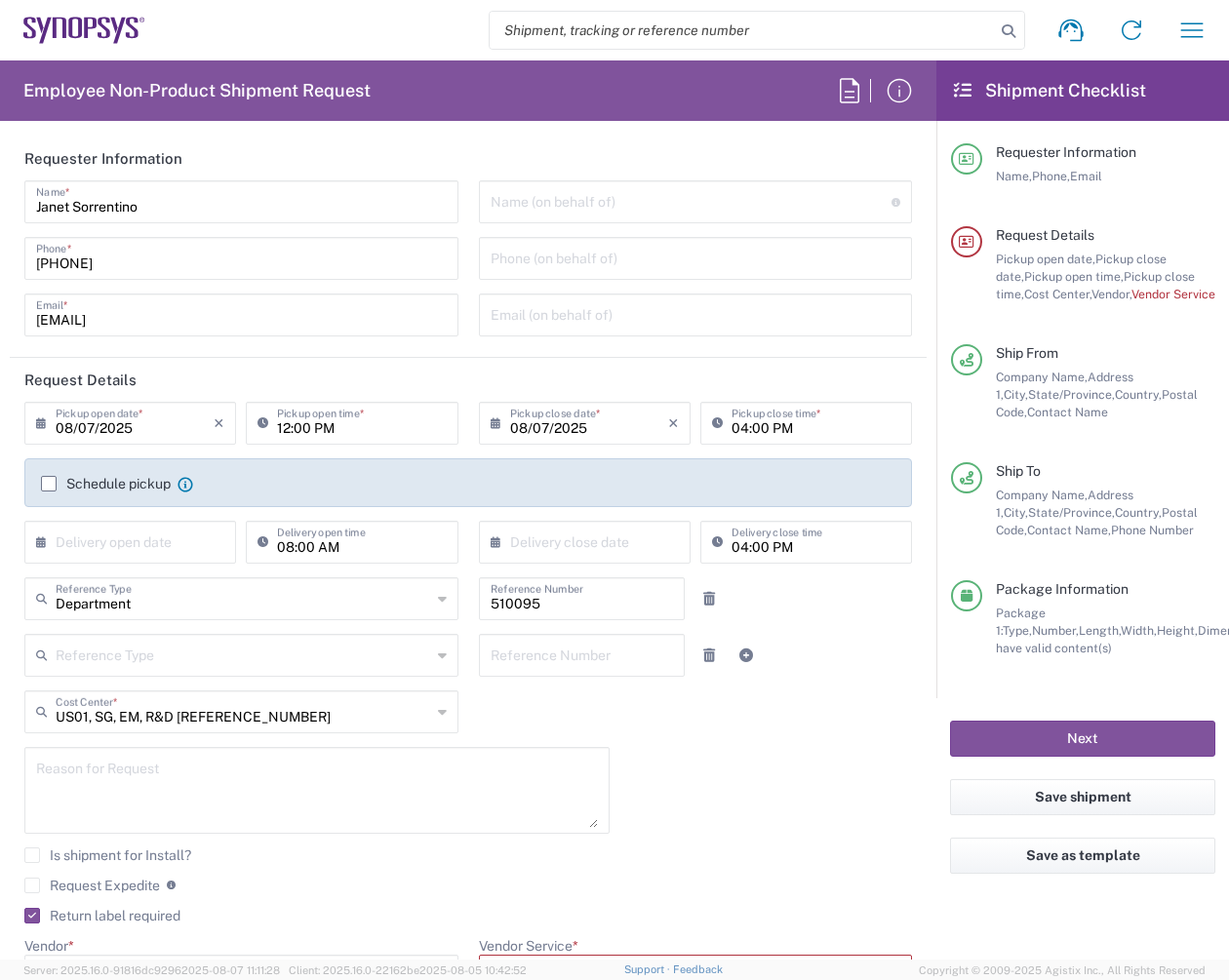 click on "Schedule pickup" 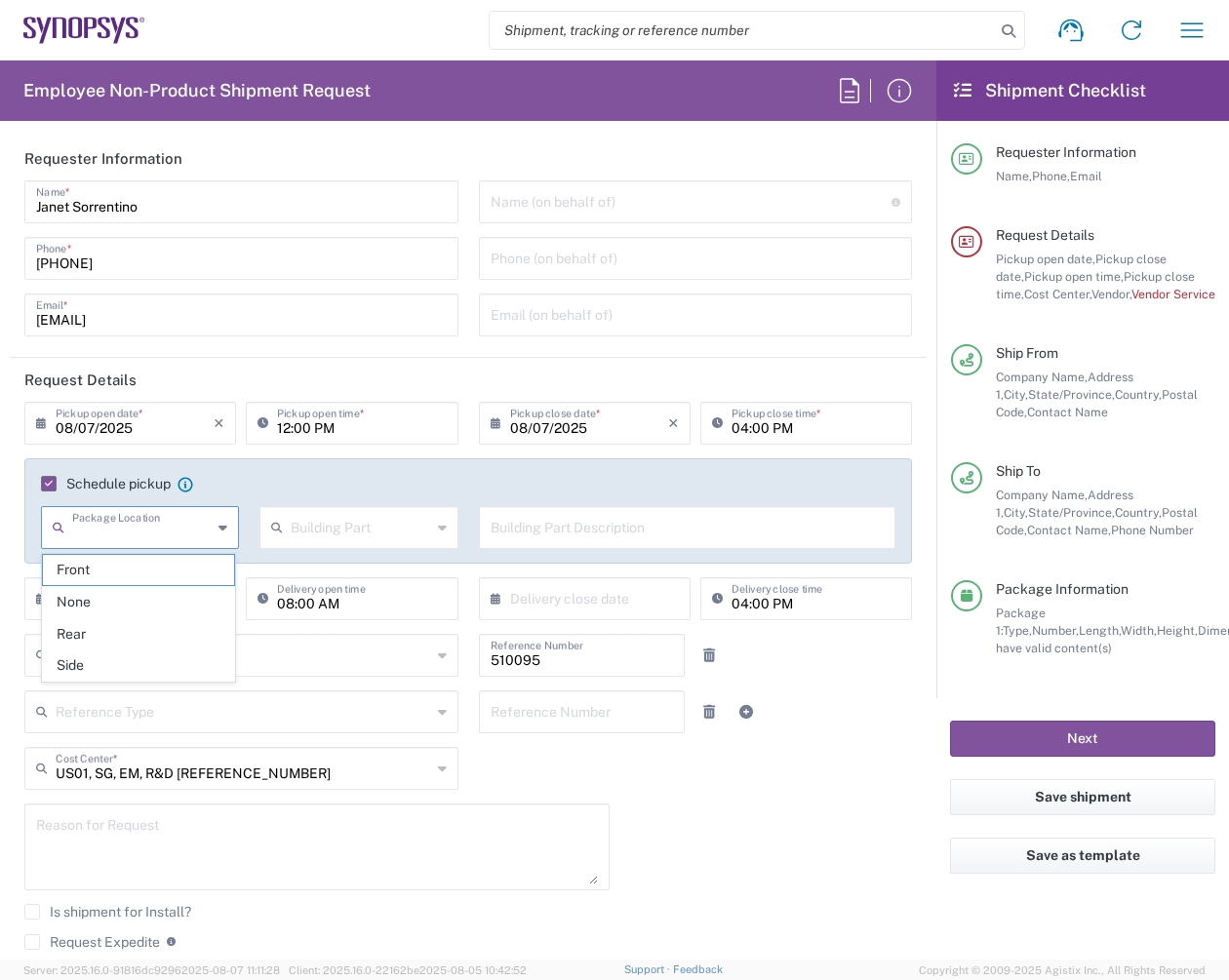 click at bounding box center [141, 526] 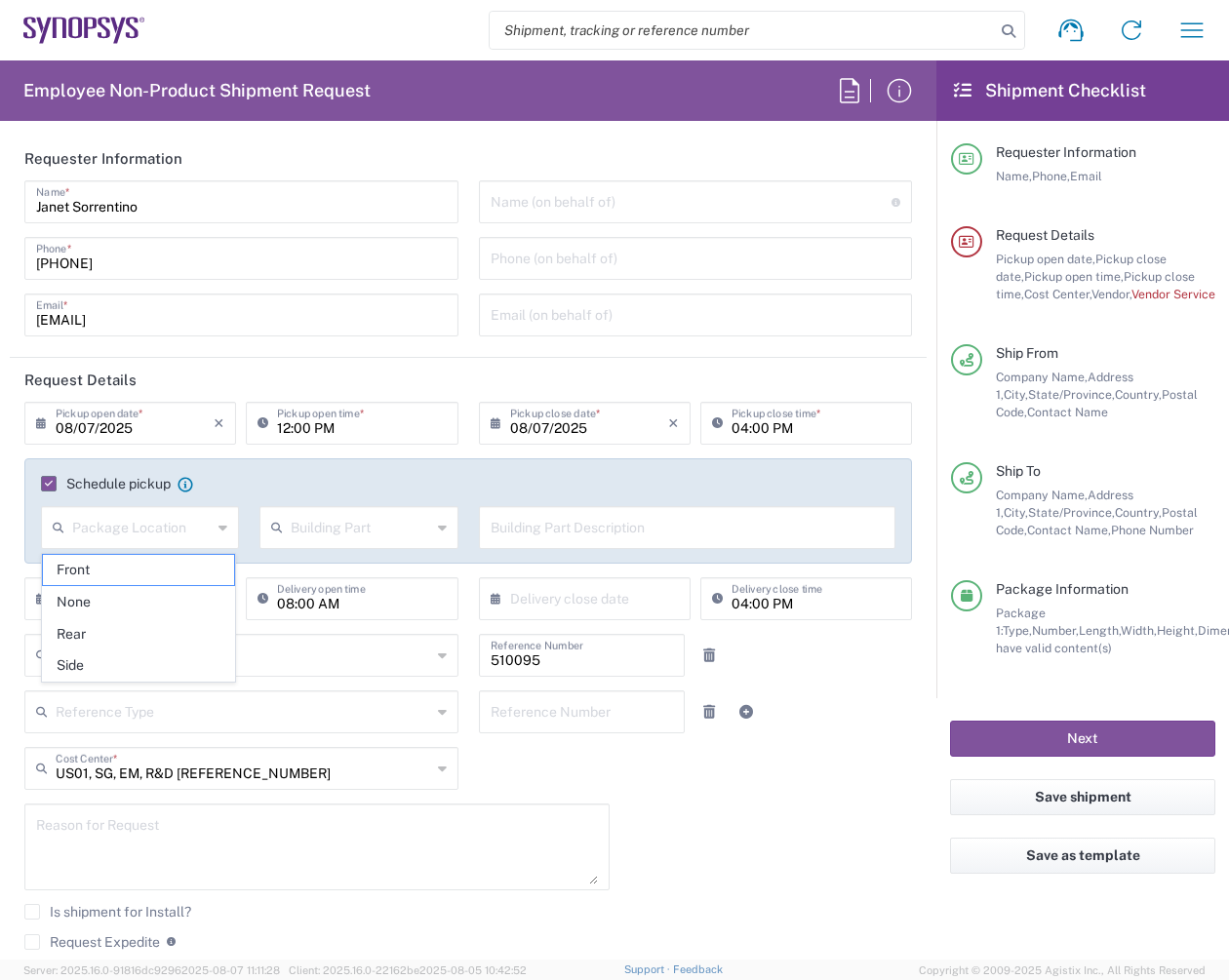 click on "US01, SG, EM, R&D [REFERENCE_NUMBER]  Cost Center  * US01, SG, EM, R&D [REFERENCE_NUMBER] AM01, AMSG, Monteray [REFERENCE_NUMBER] AM01, CDMG, PS, RD [REFERENCE_NUMBER]  Vendor  *" 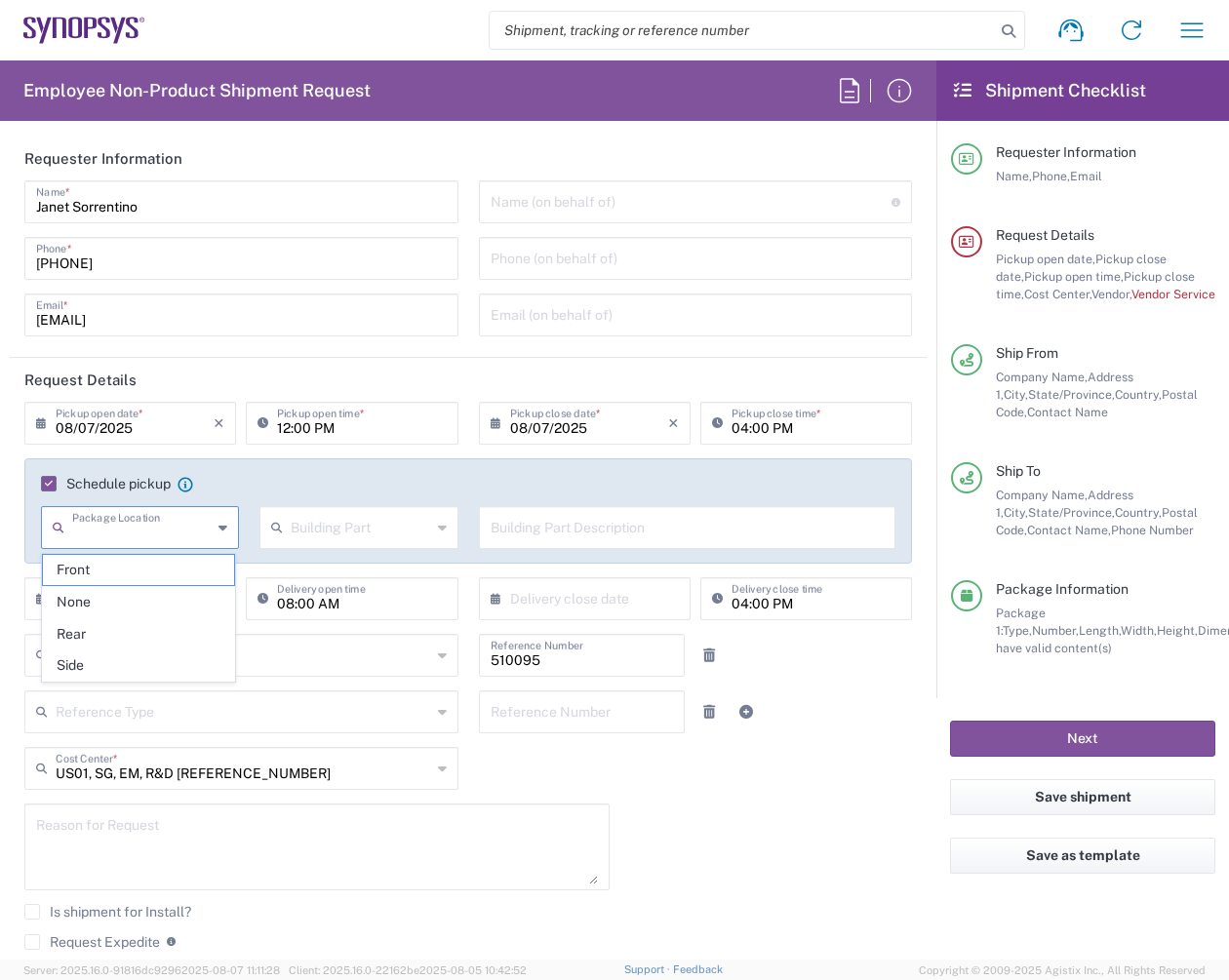 click at bounding box center [141, 526] 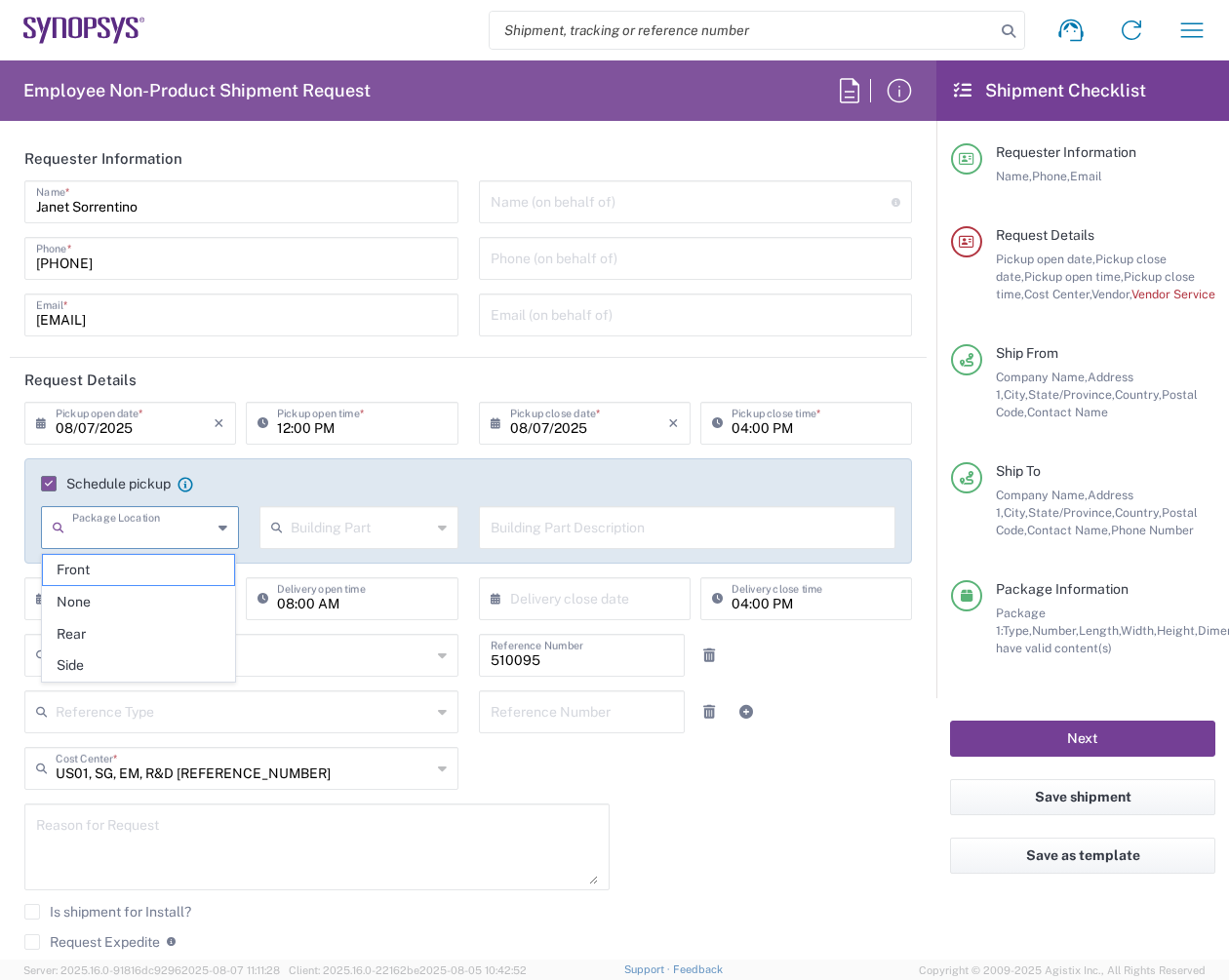 click on "Next" 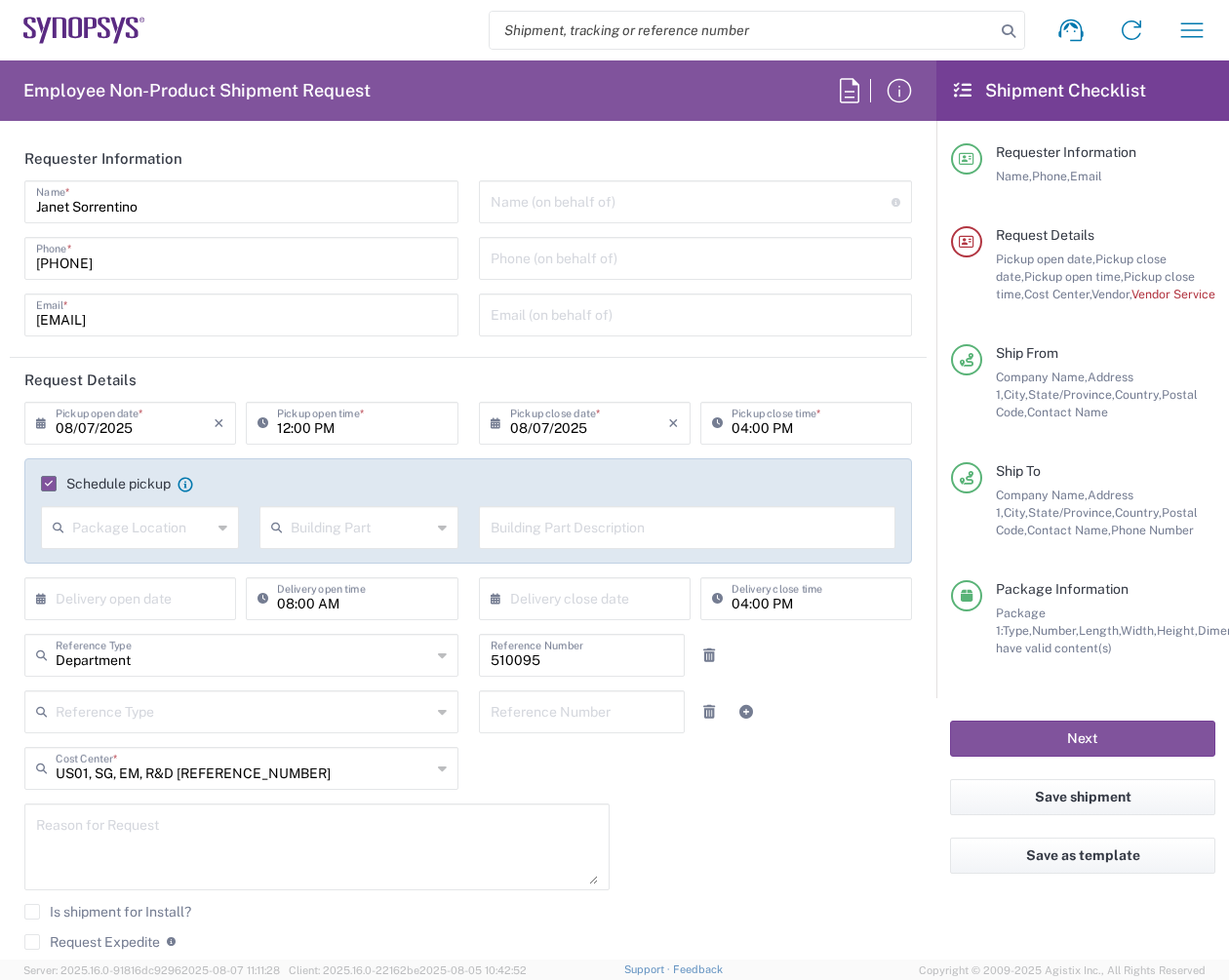 click on "Package Location" 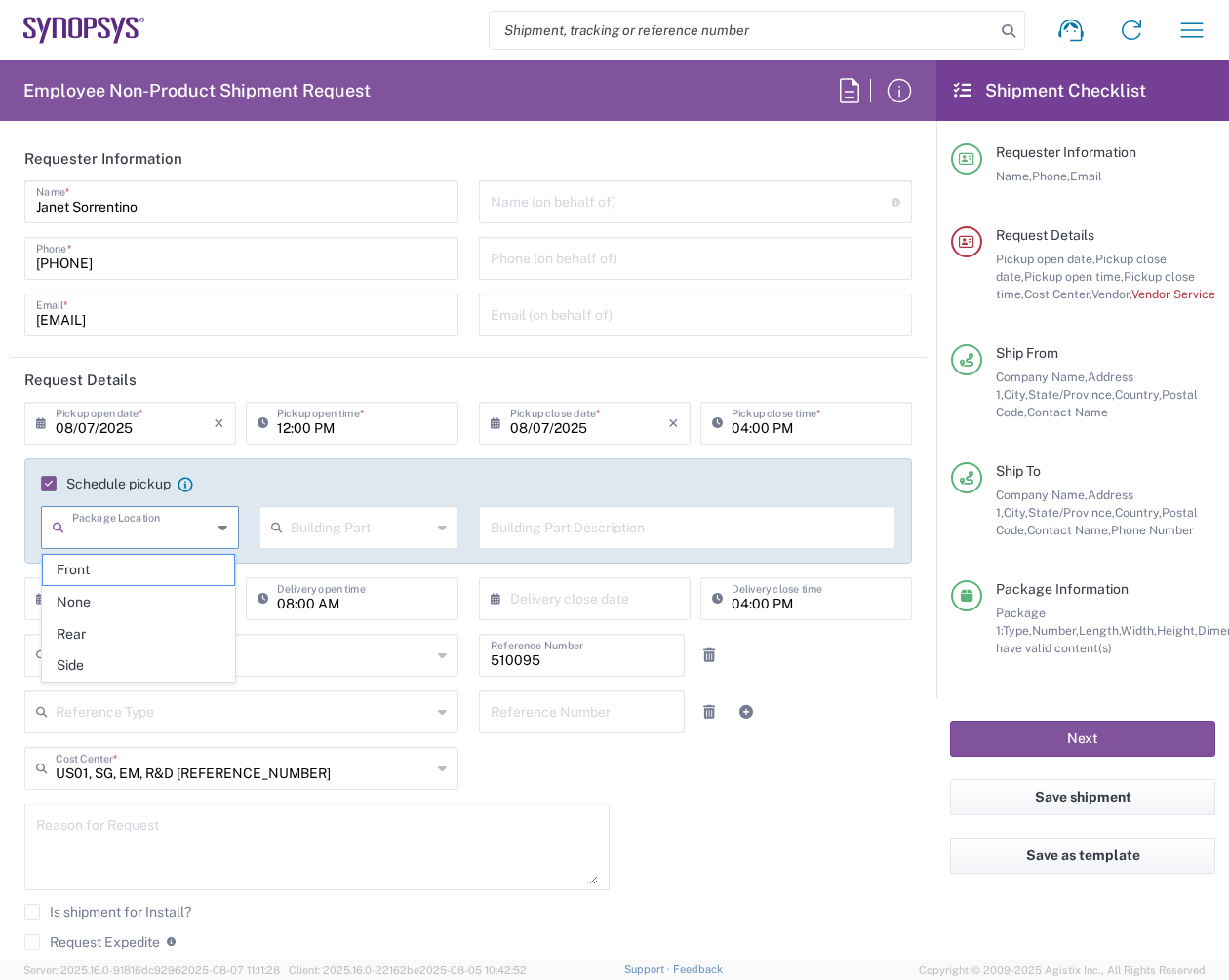 click at bounding box center (141, 526) 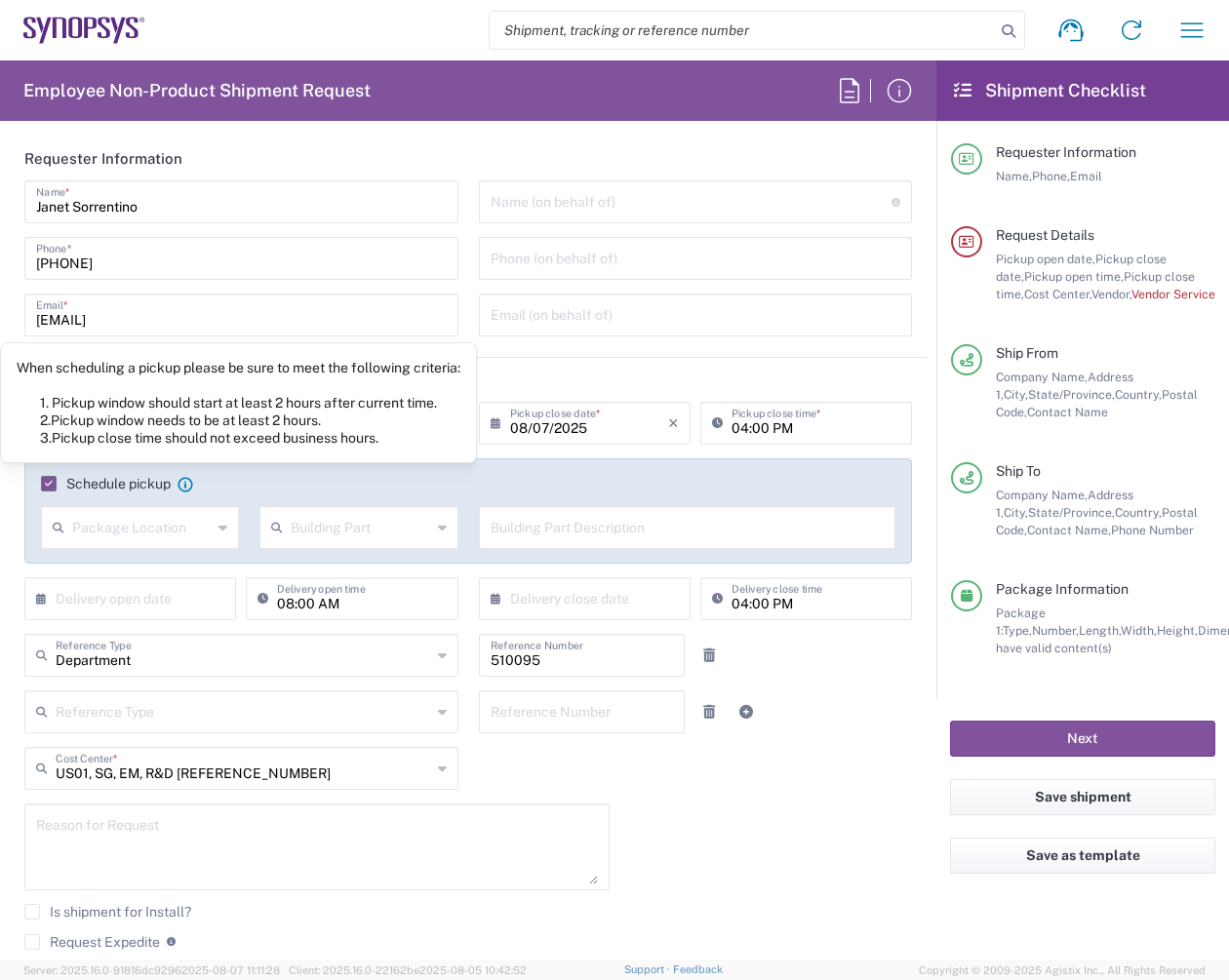 click 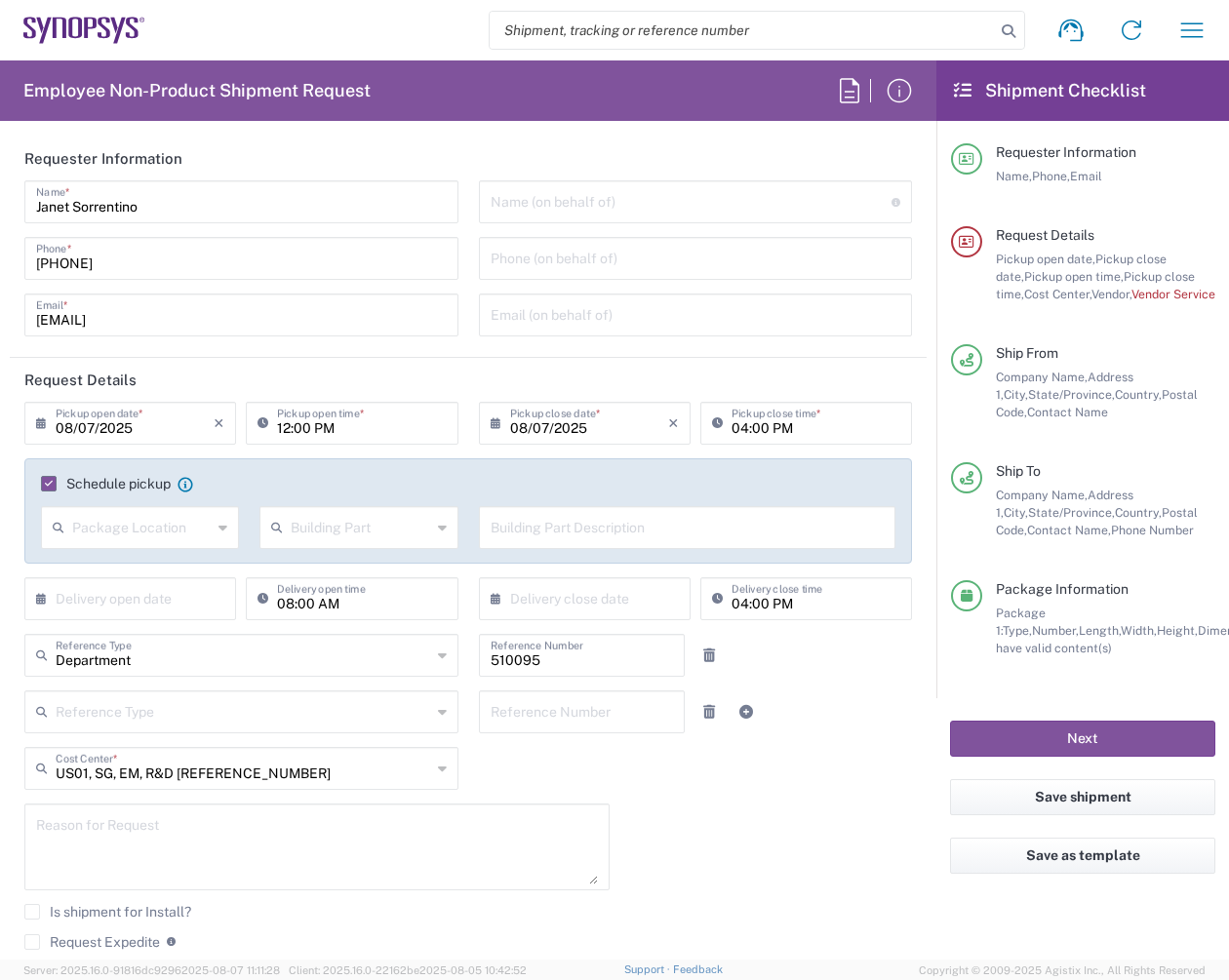 click 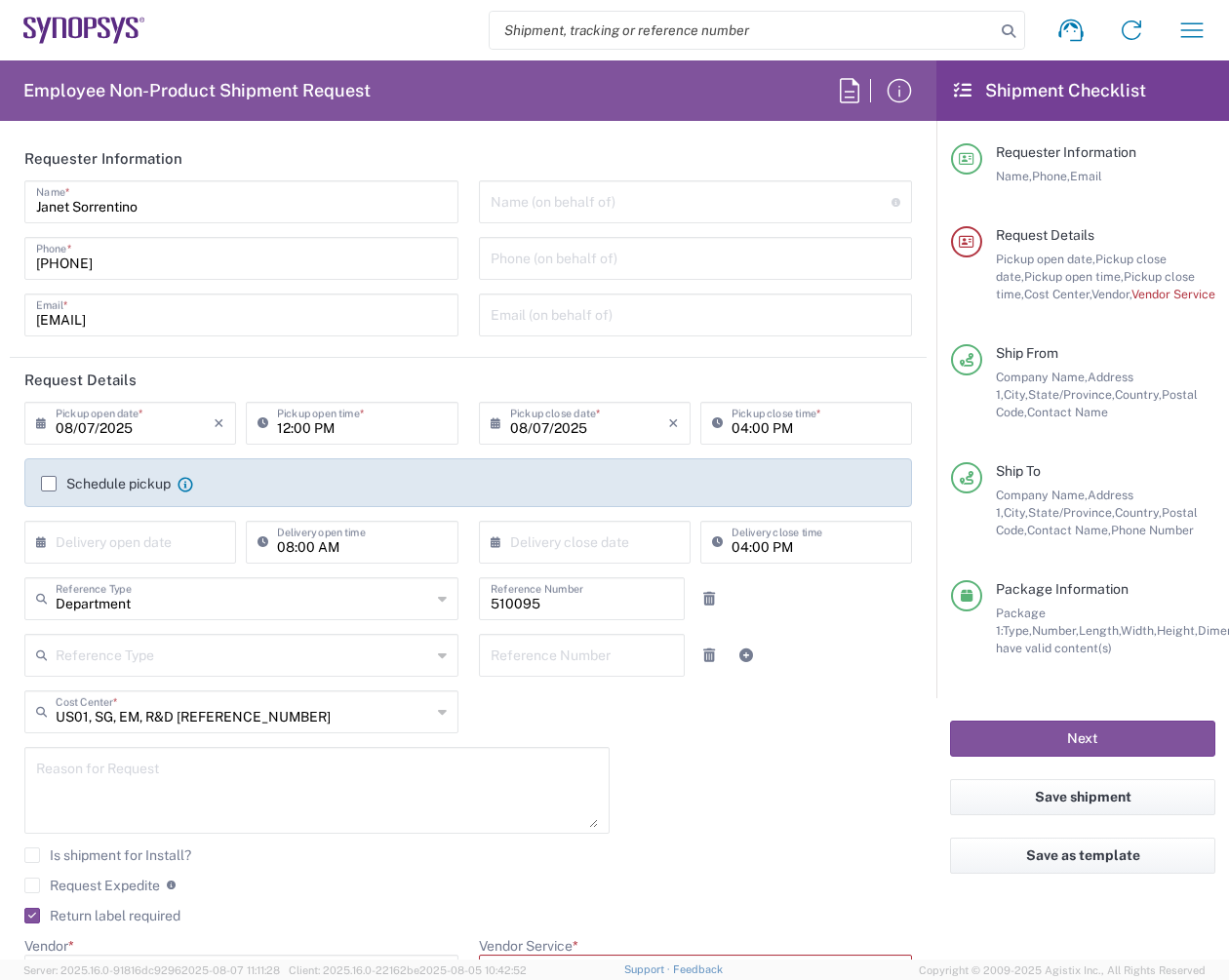 click on "Schedule pickup" 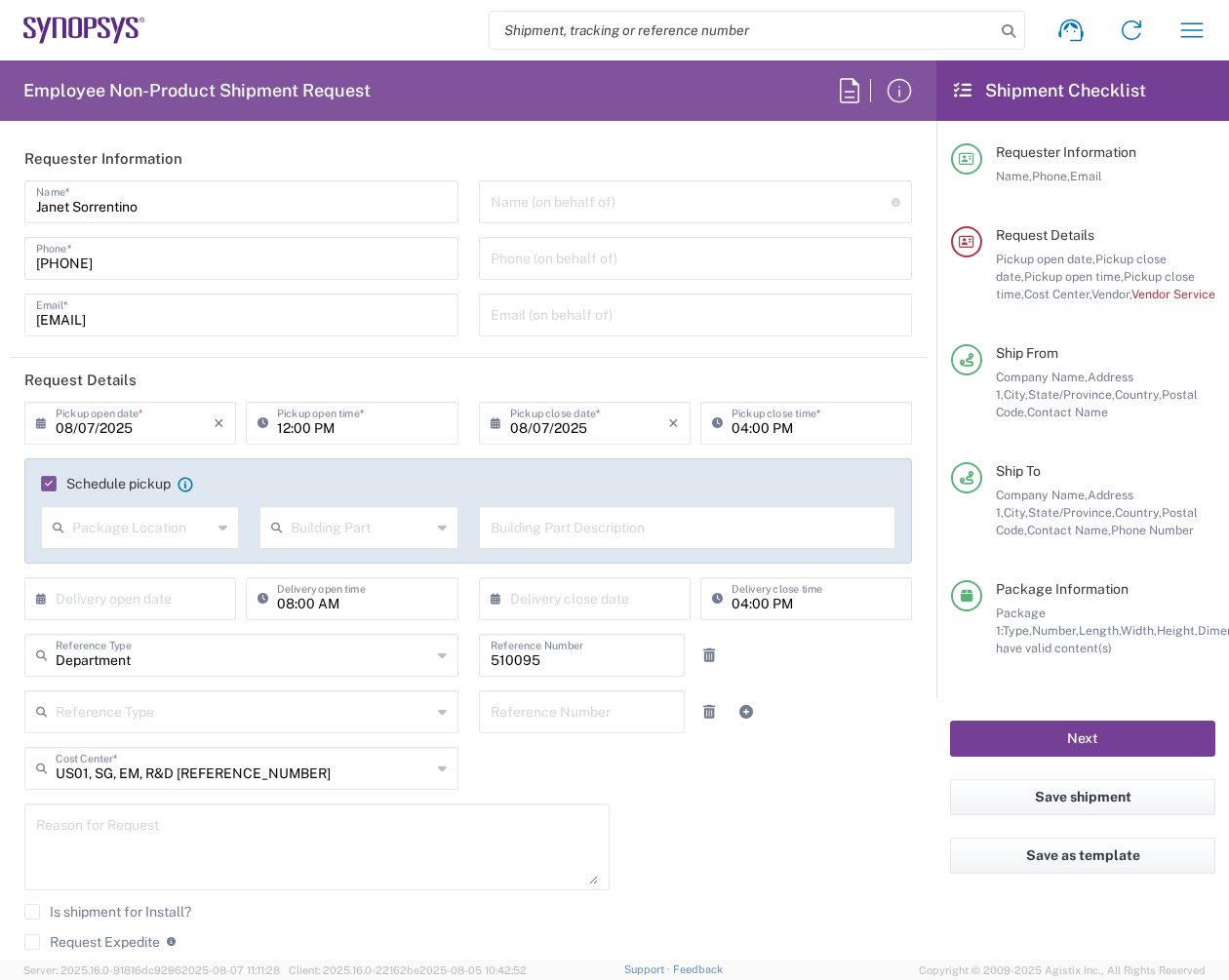 click on "Next" 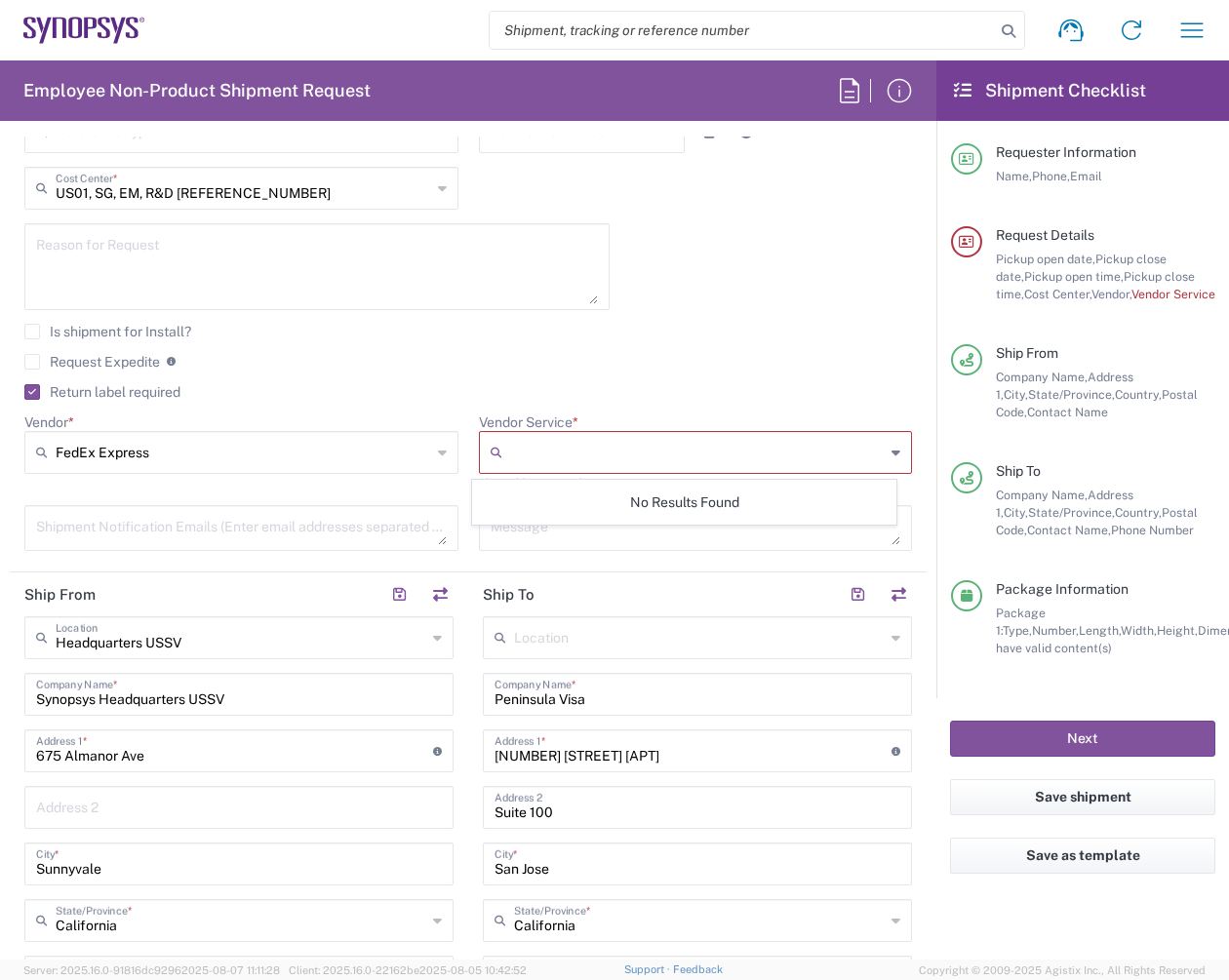 click 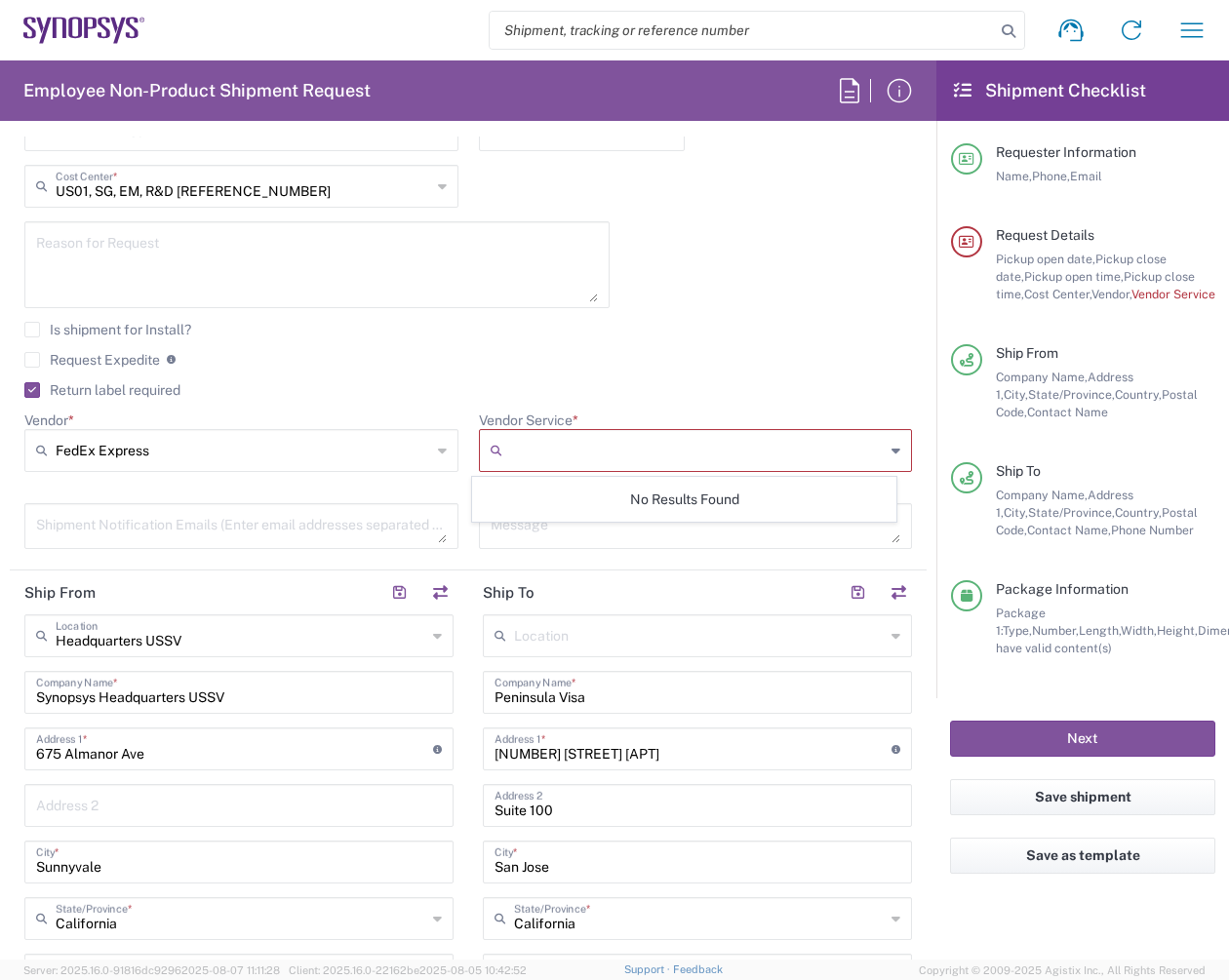 scroll, scrollTop: 583, scrollLeft: 0, axis: vertical 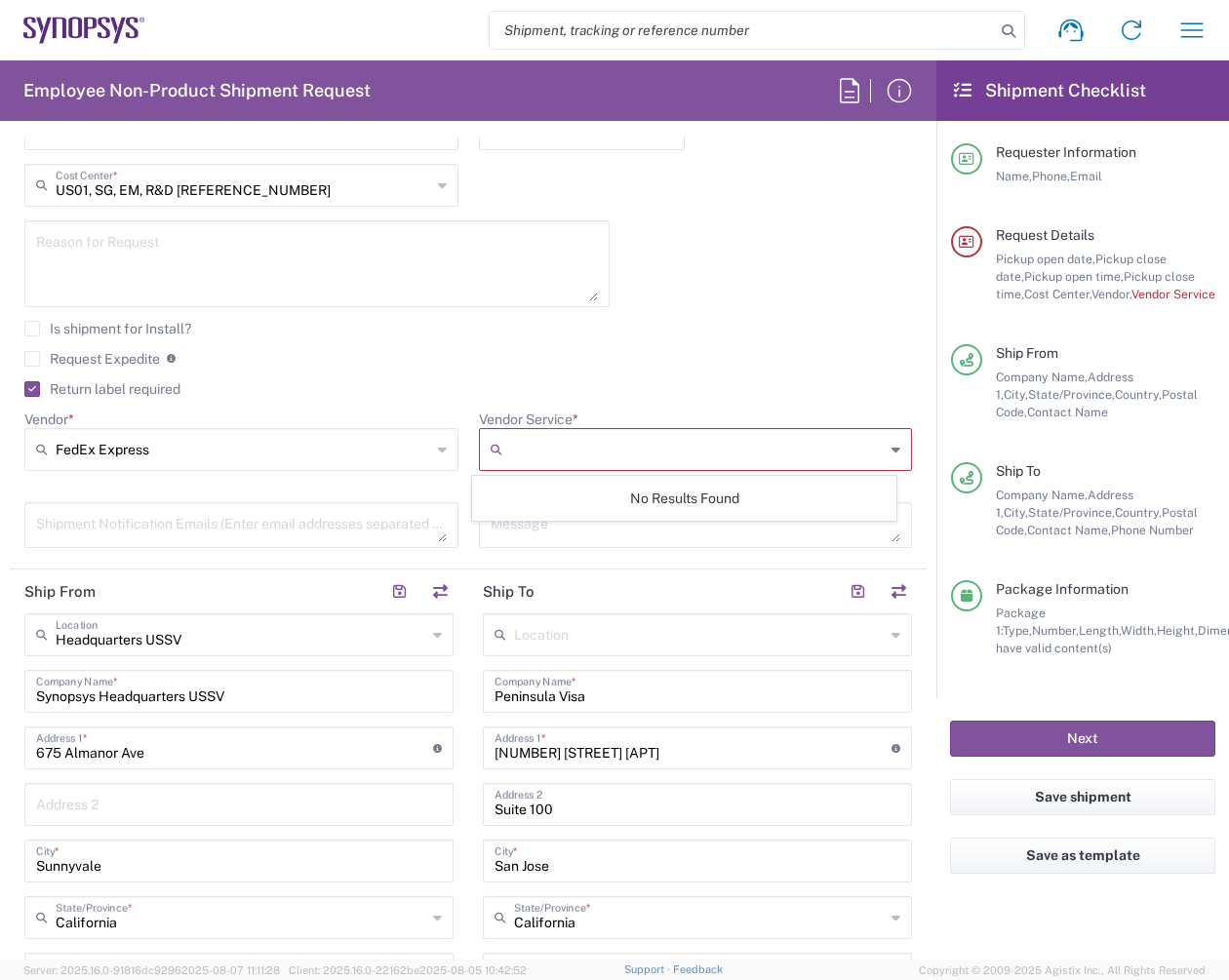 click on "No Results Found" 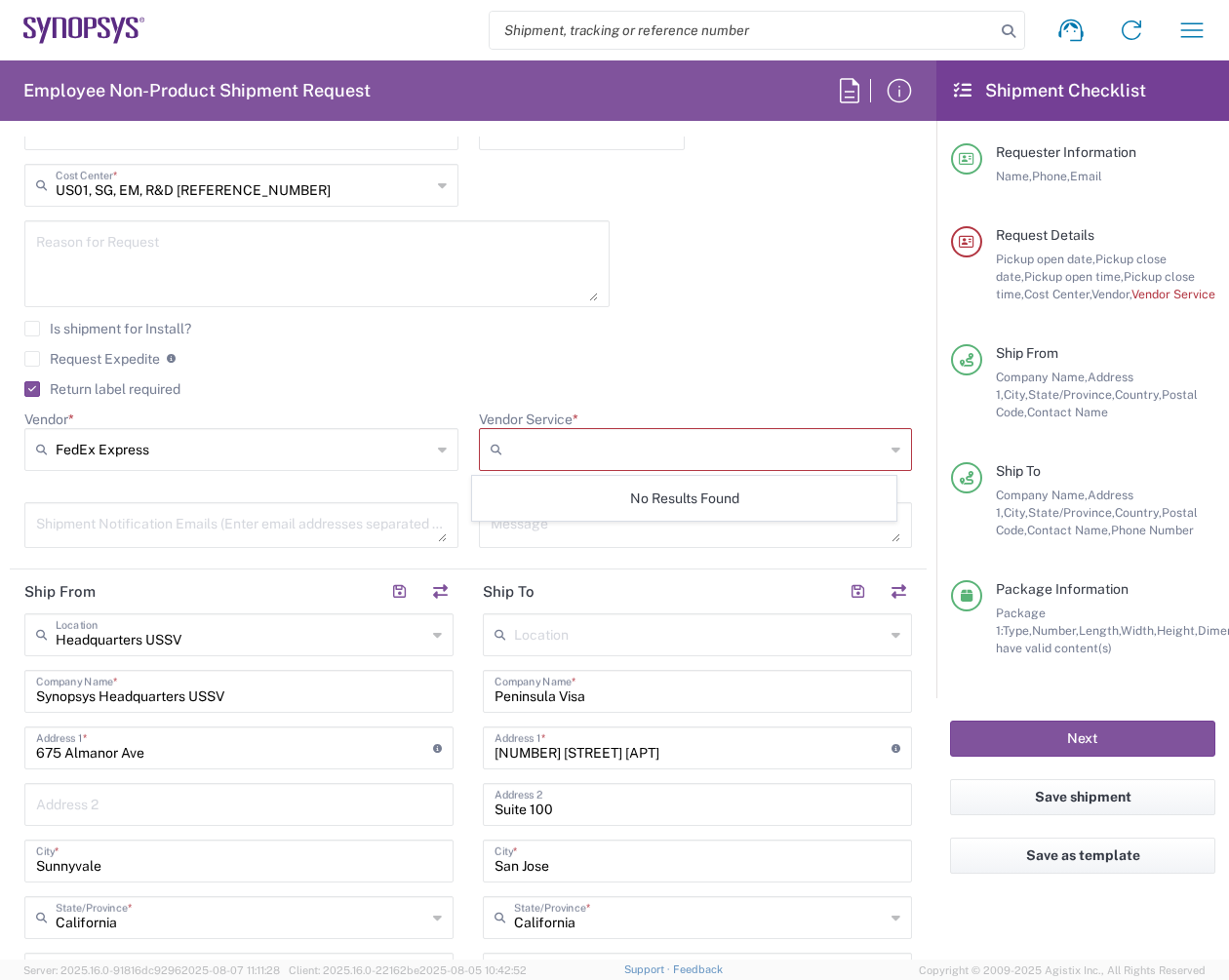 click 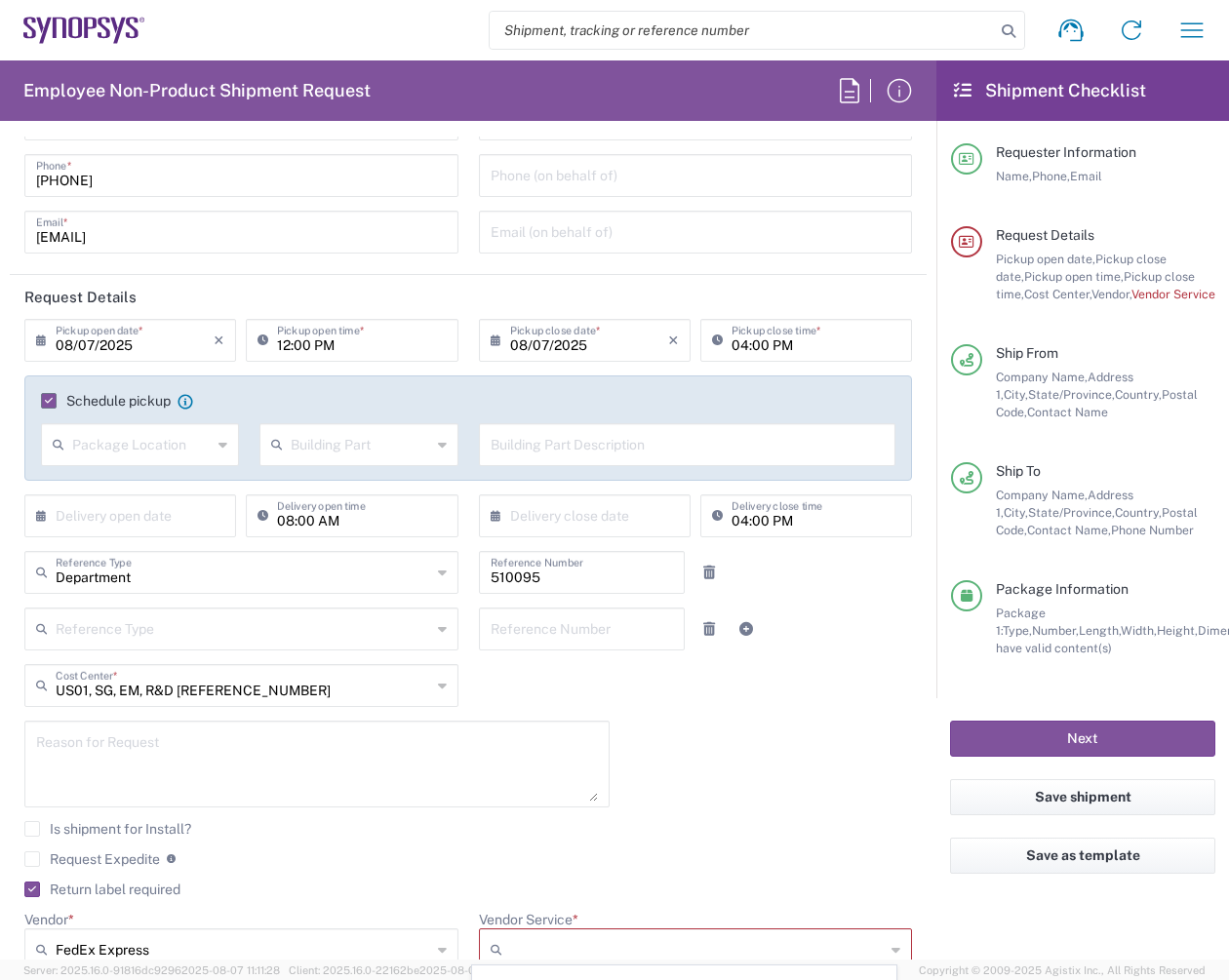 scroll, scrollTop: 0, scrollLeft: 0, axis: both 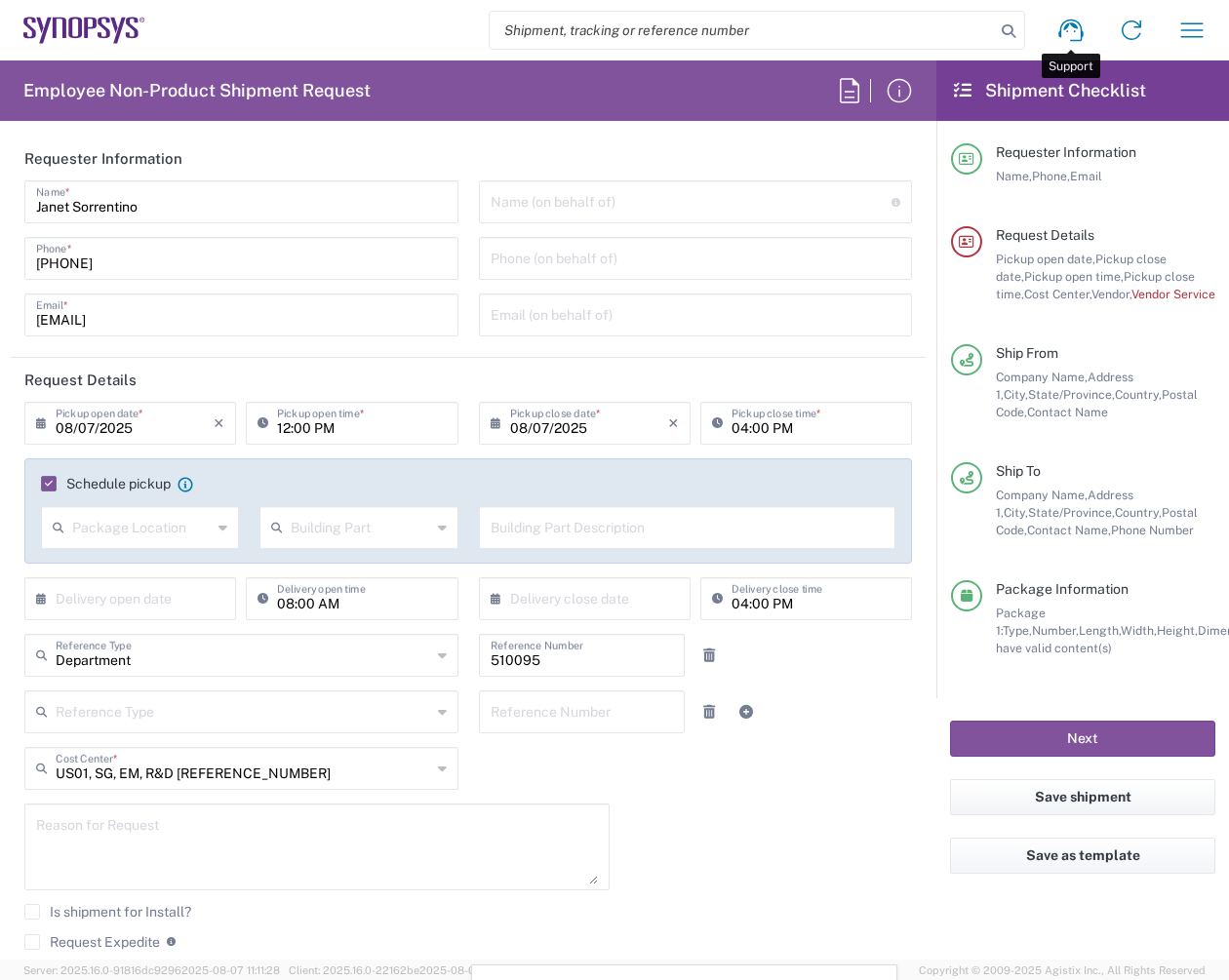 drag, startPoint x: 1071, startPoint y: 33, endPoint x: 1217, endPoint y: 35, distance: 146.0137 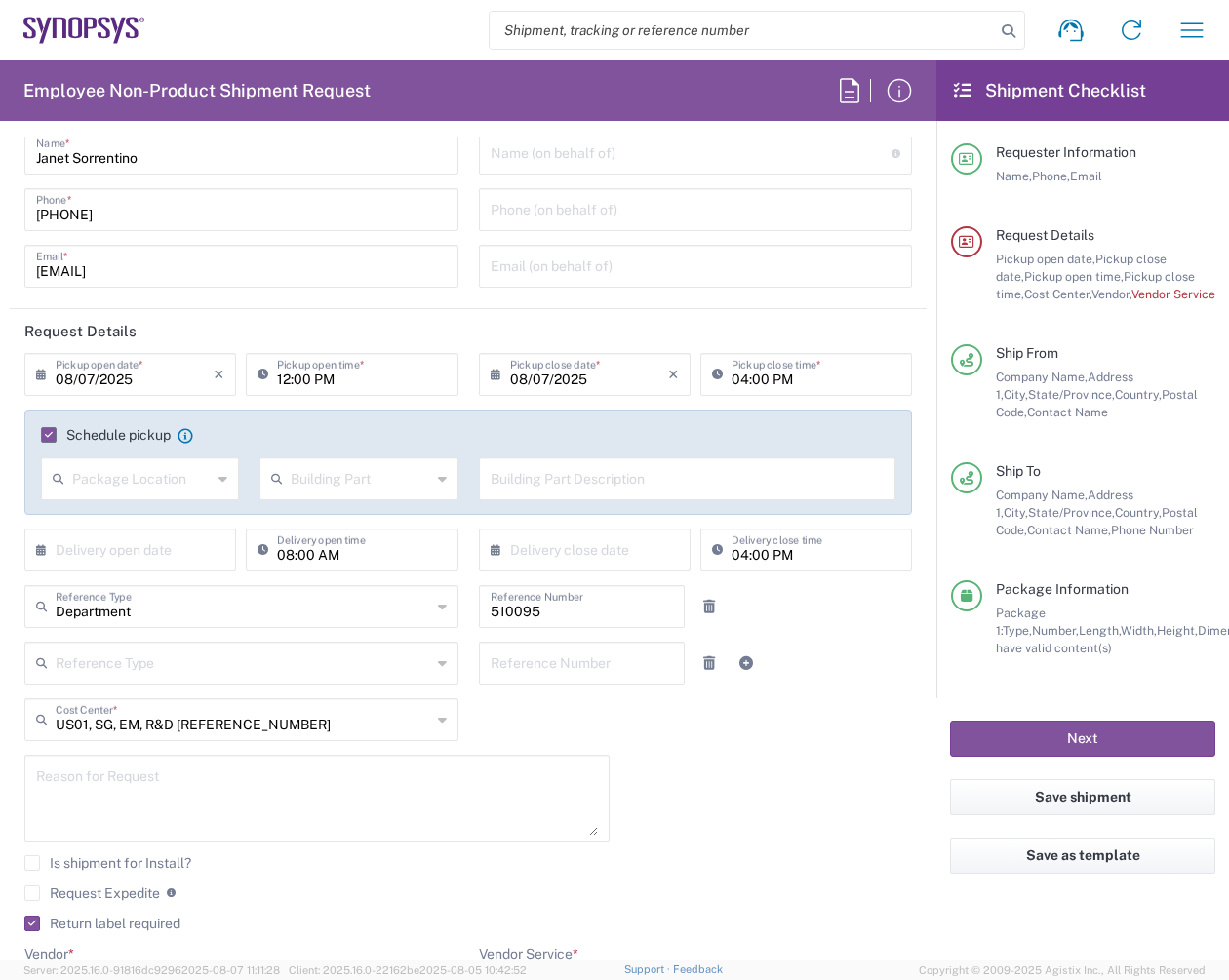 scroll, scrollTop: 0, scrollLeft: 0, axis: both 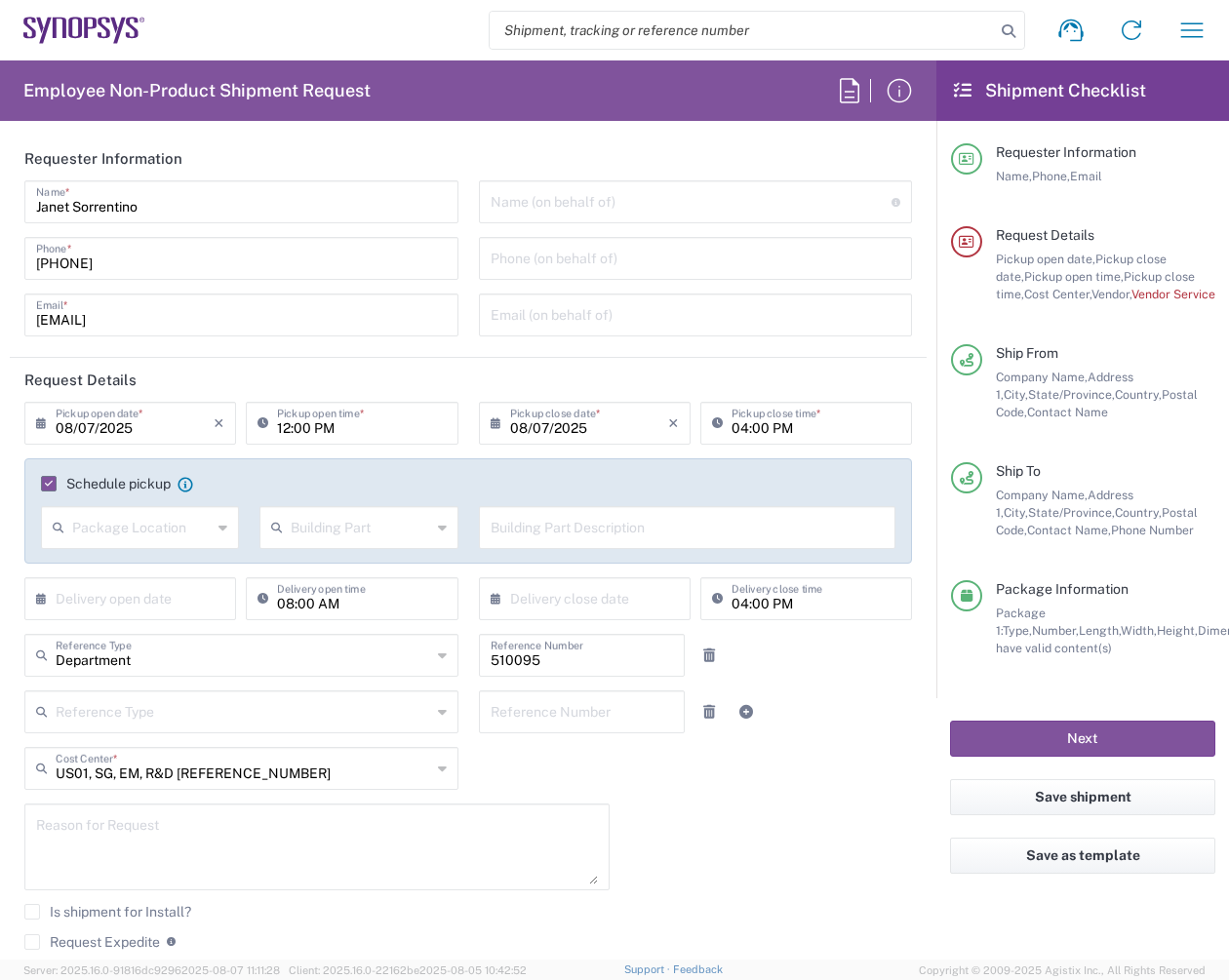 click on "Schedule pickup" 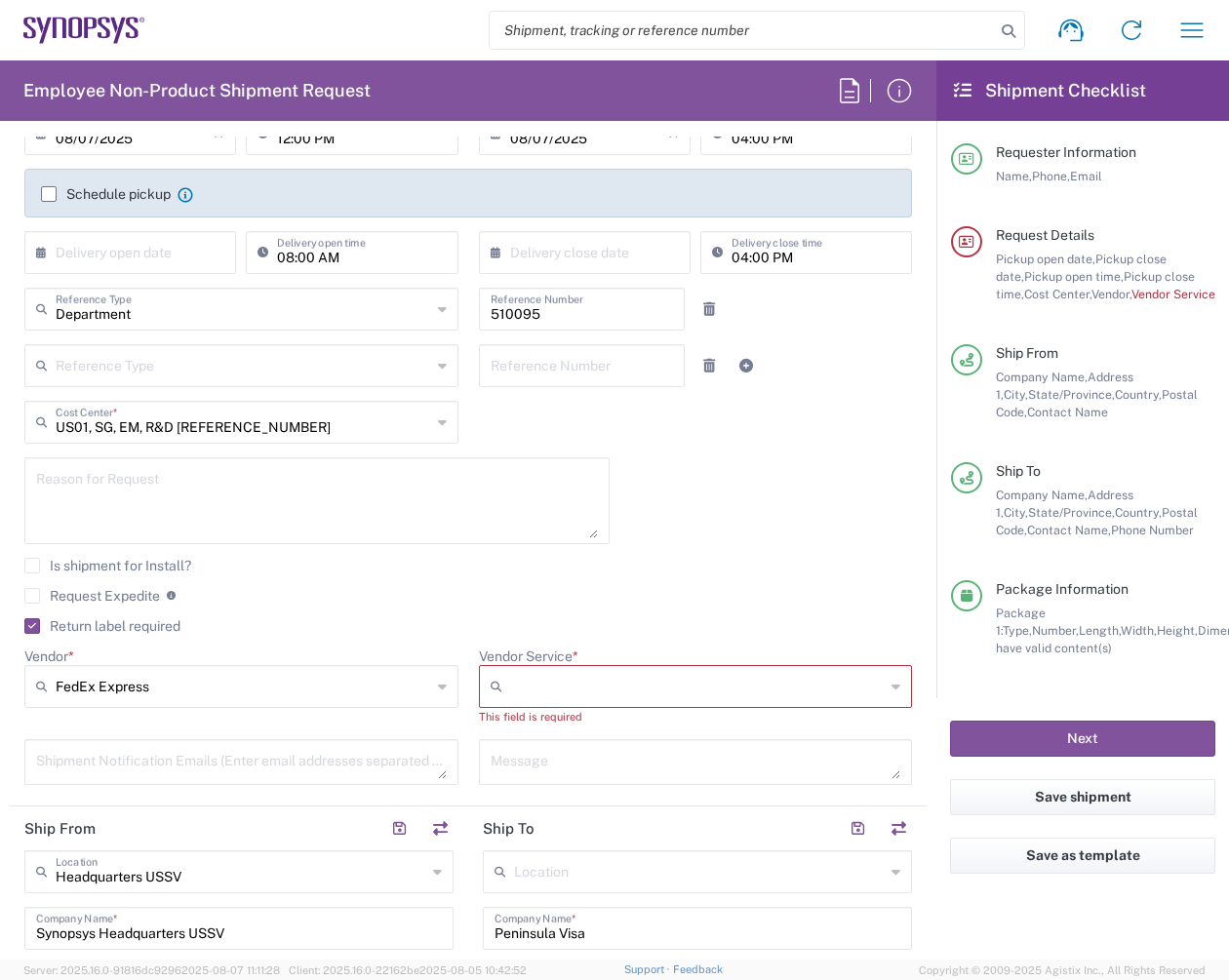 scroll, scrollTop: 291, scrollLeft: 0, axis: vertical 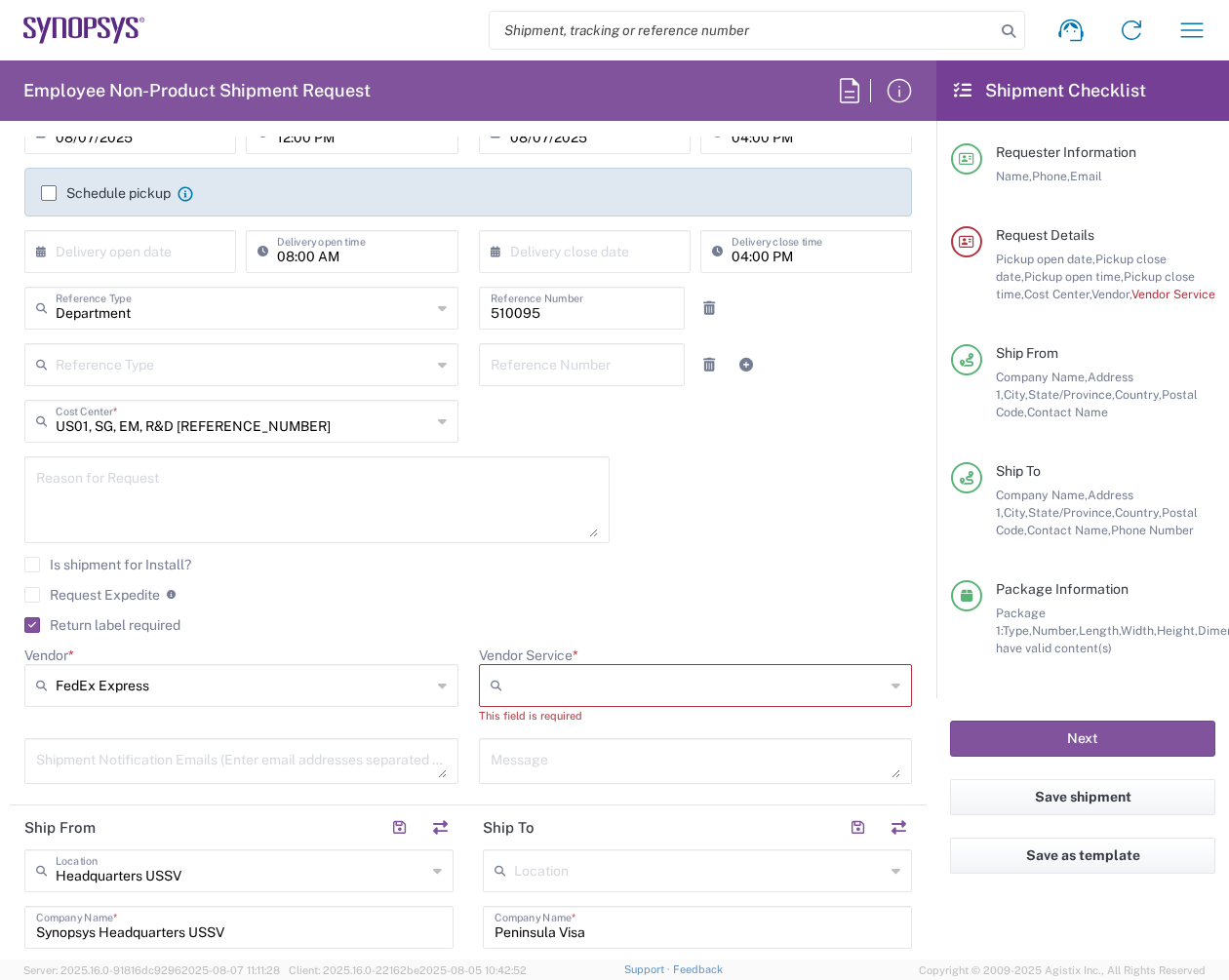 click on "FedEx Express" 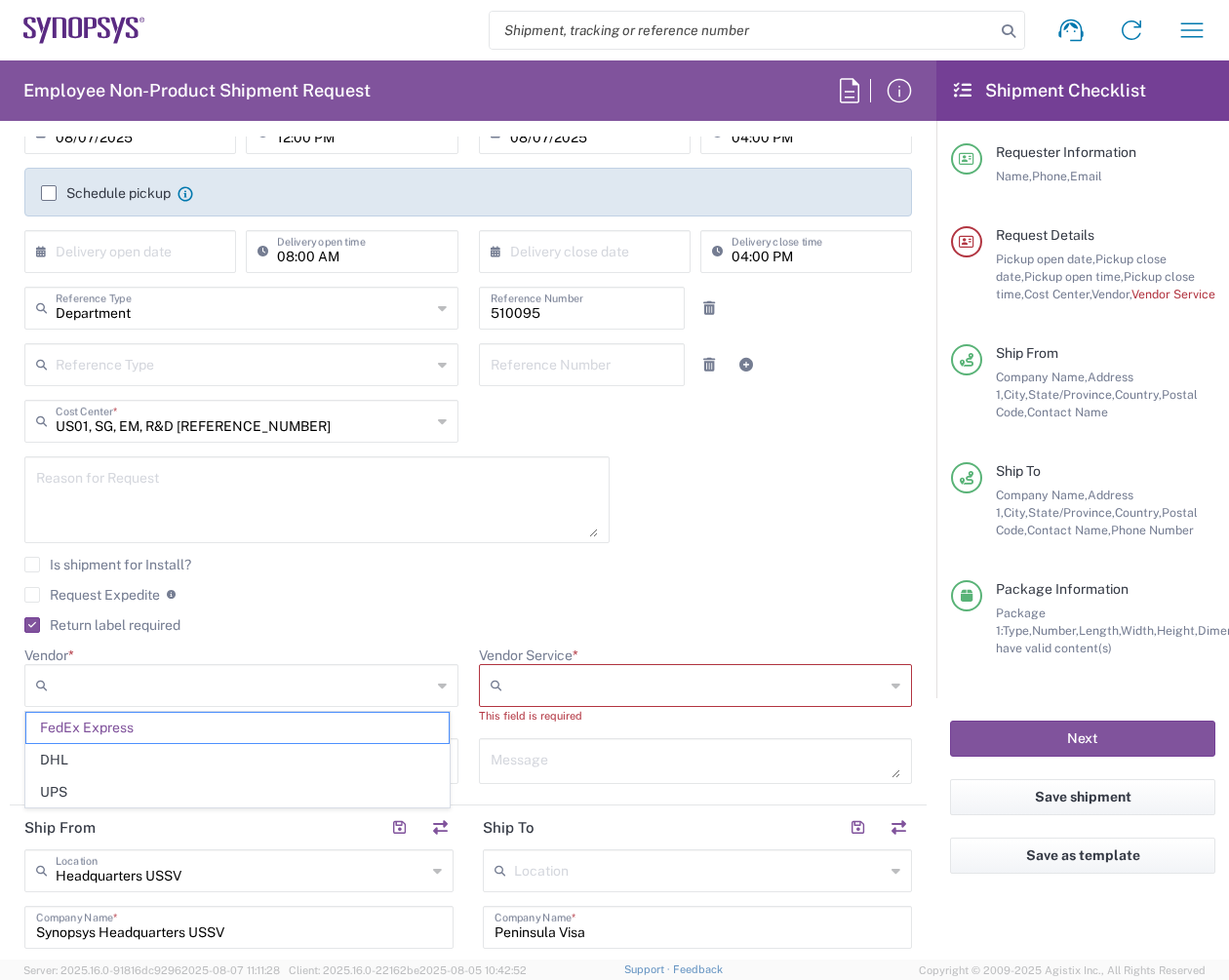 click on "Request Expedite  If expedite is checked you will be unable to rate and book this shipment.  It will create a shipment request instead.  Please first rate your shipment and review available transit time options to confirm whether an expedite is actually required" 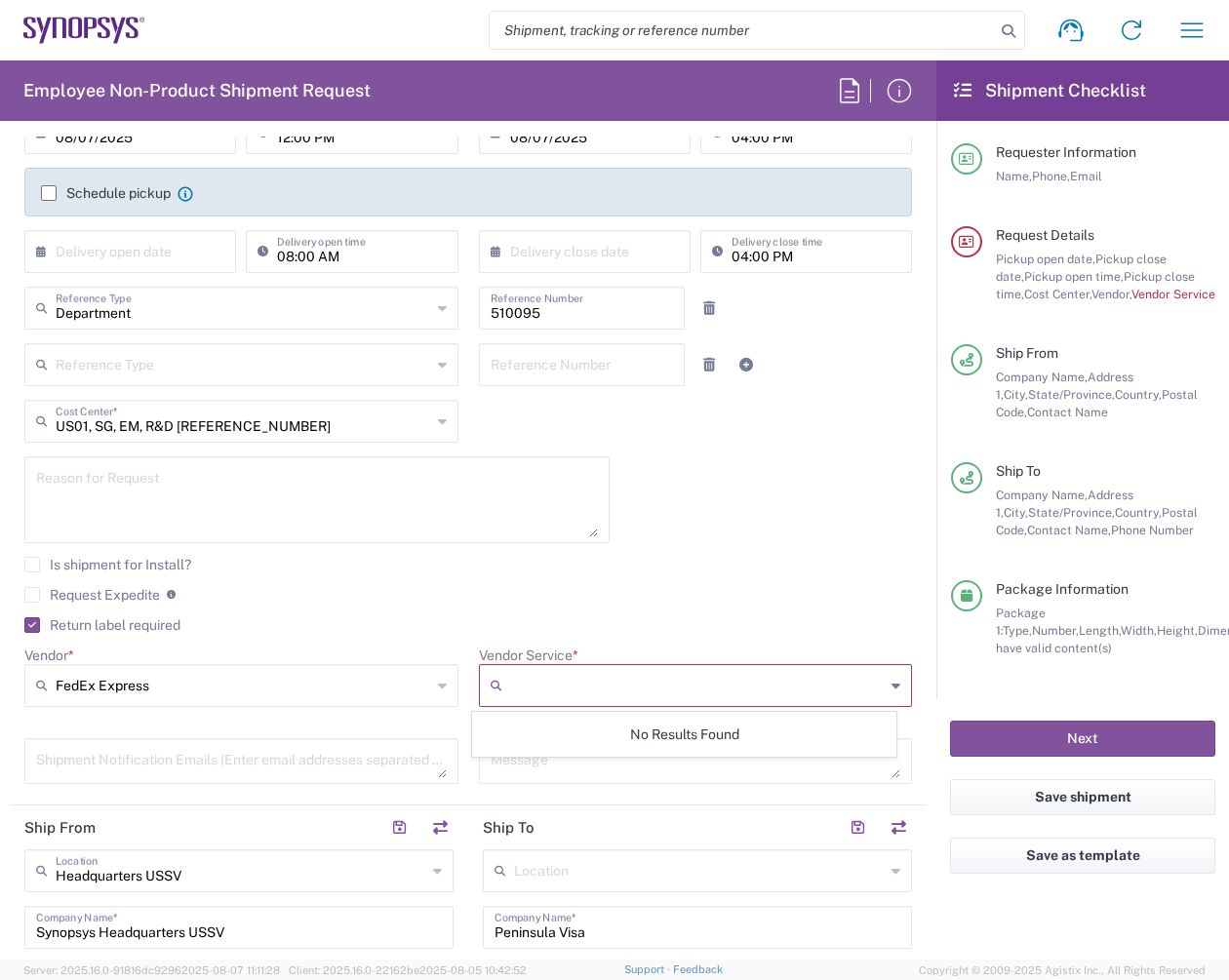 click on "Vendor Service  *" at bounding box center [697, 686] 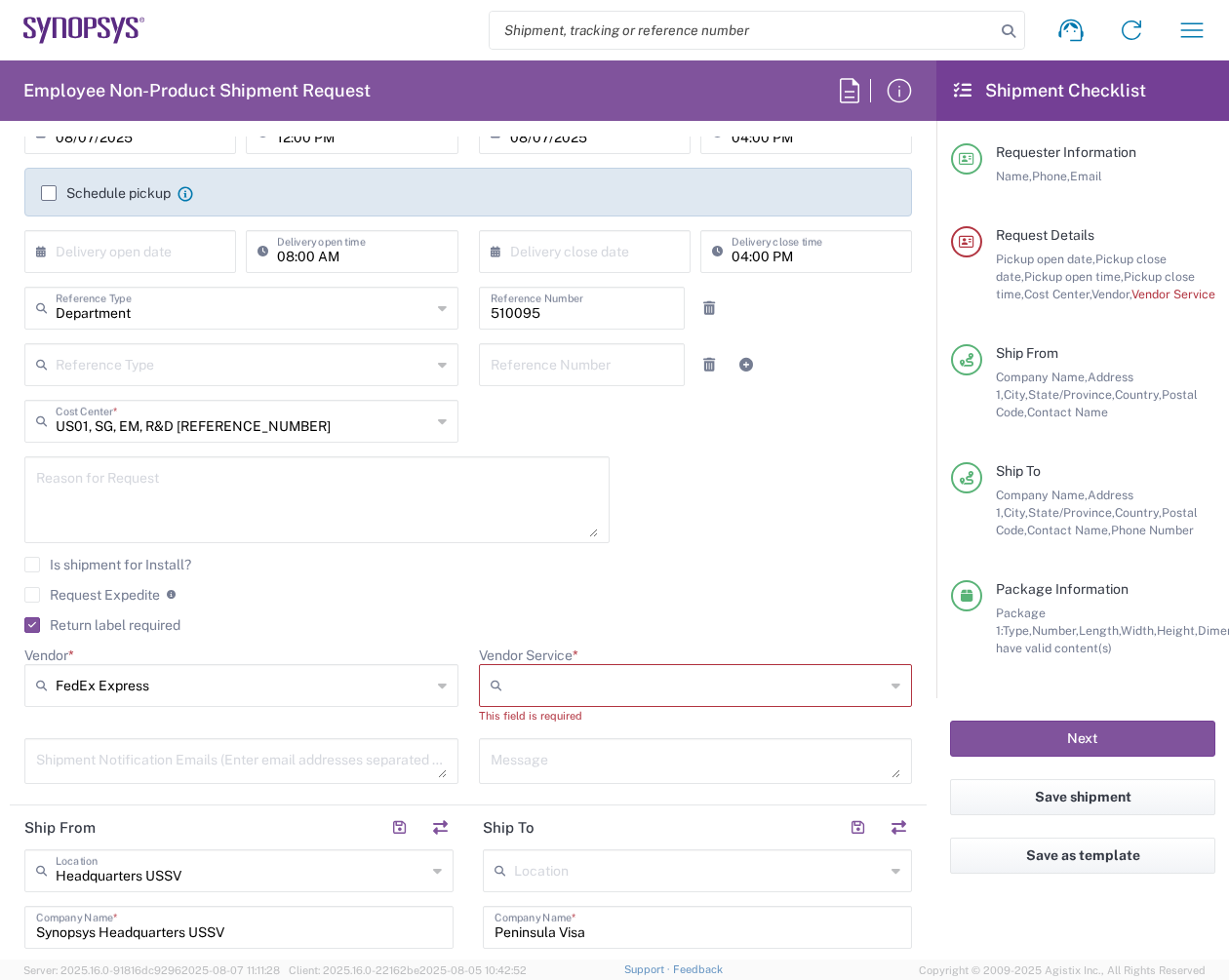 click 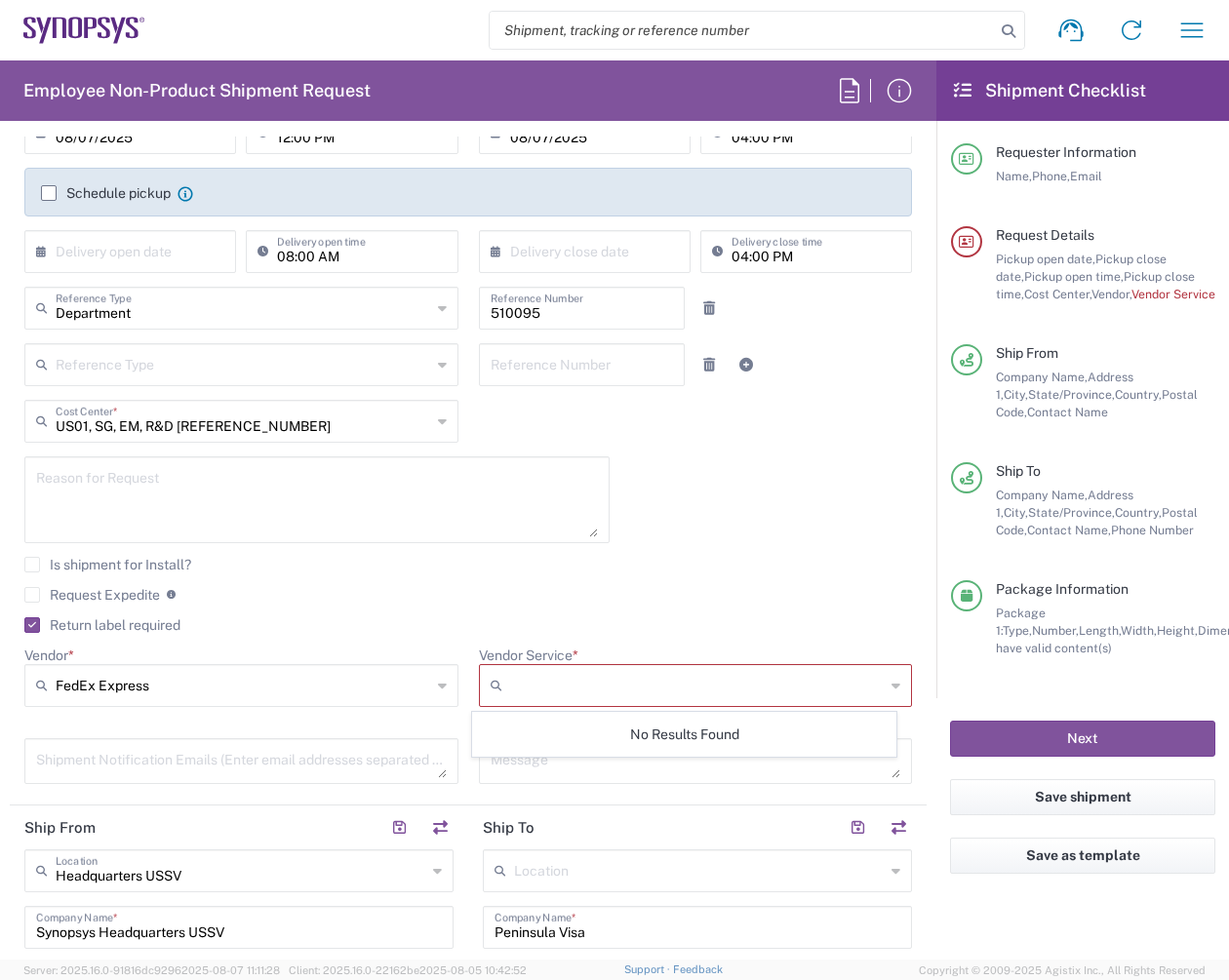 click 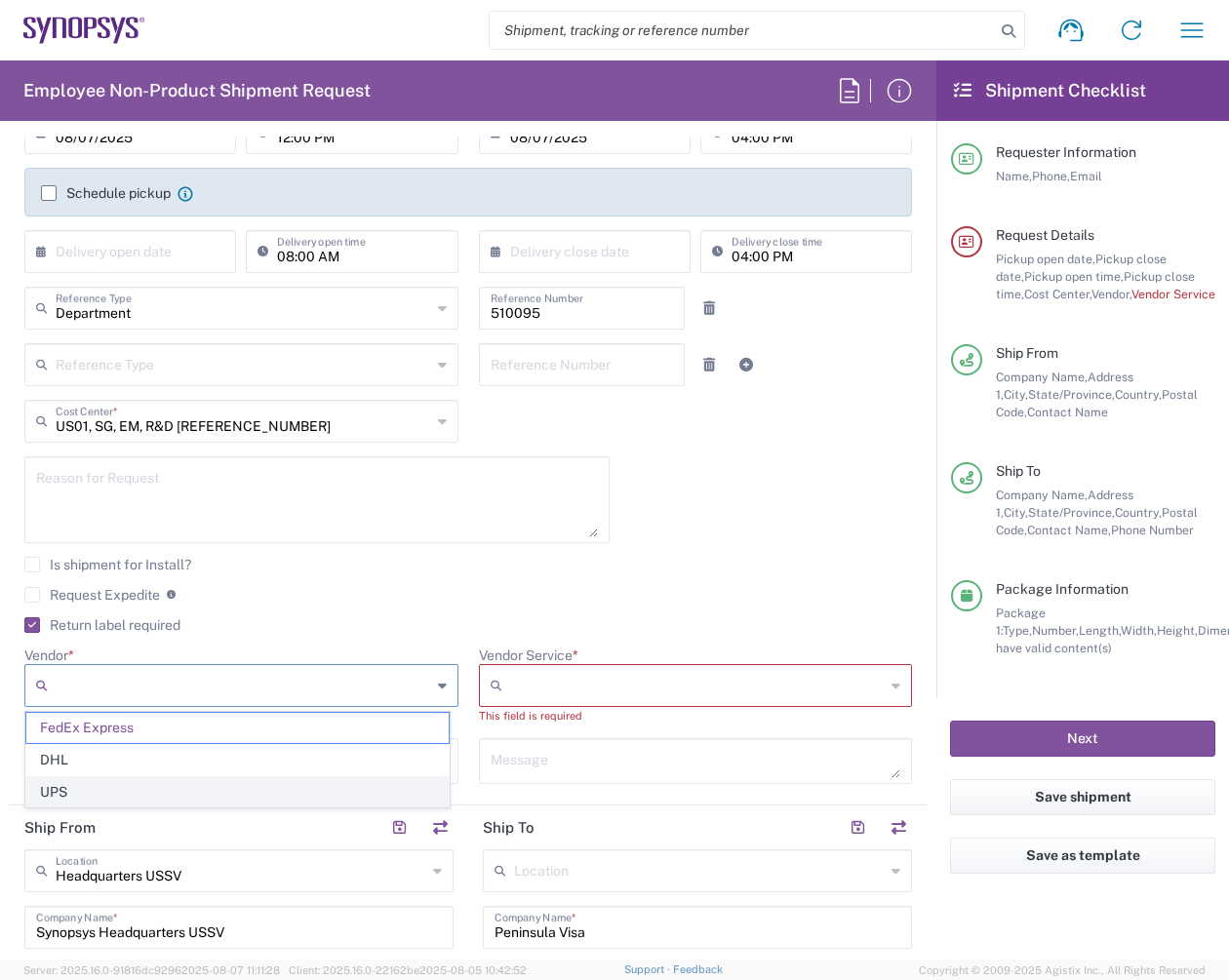 click on "UPS" 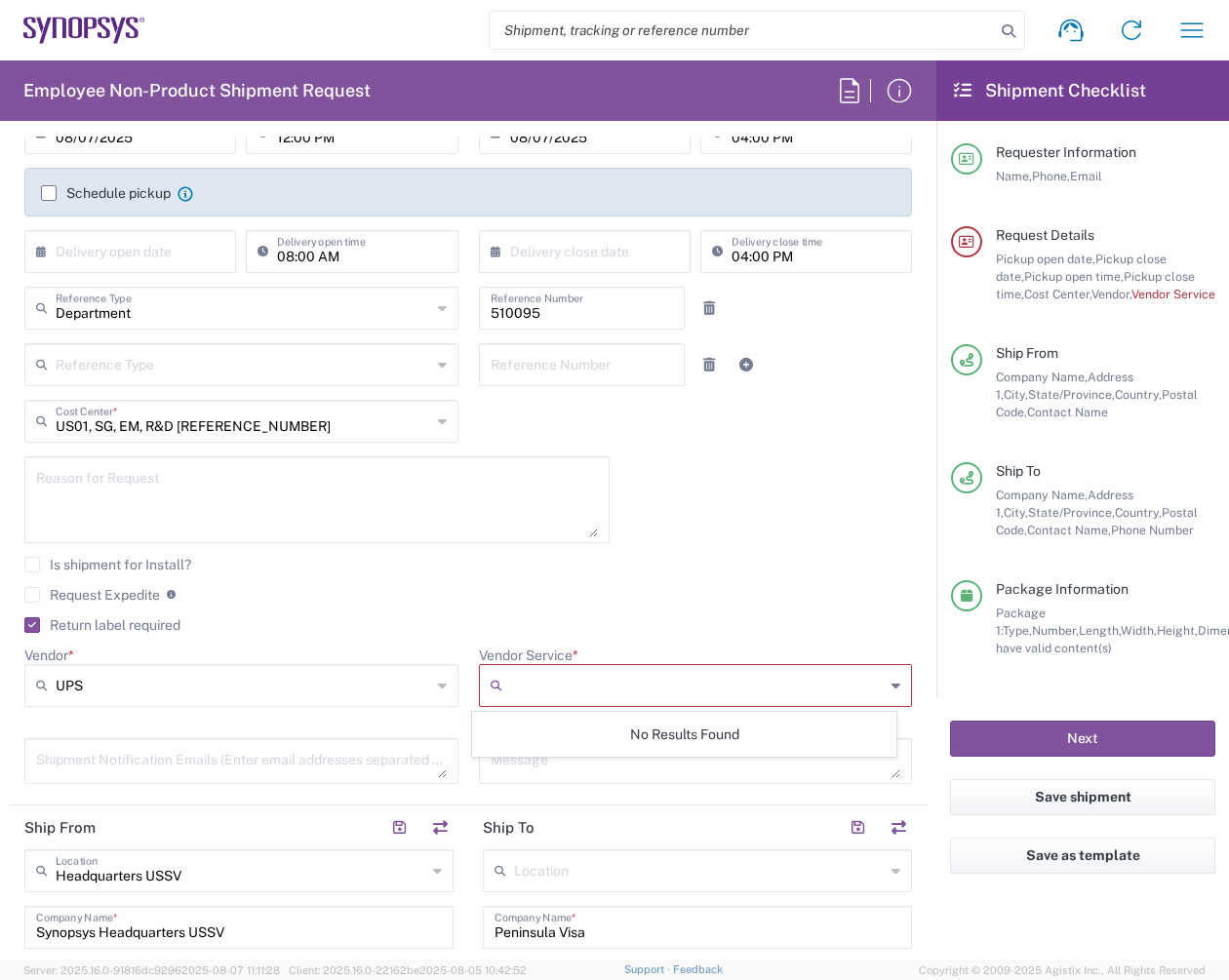 click on "Vendor Service  *" at bounding box center [697, 686] 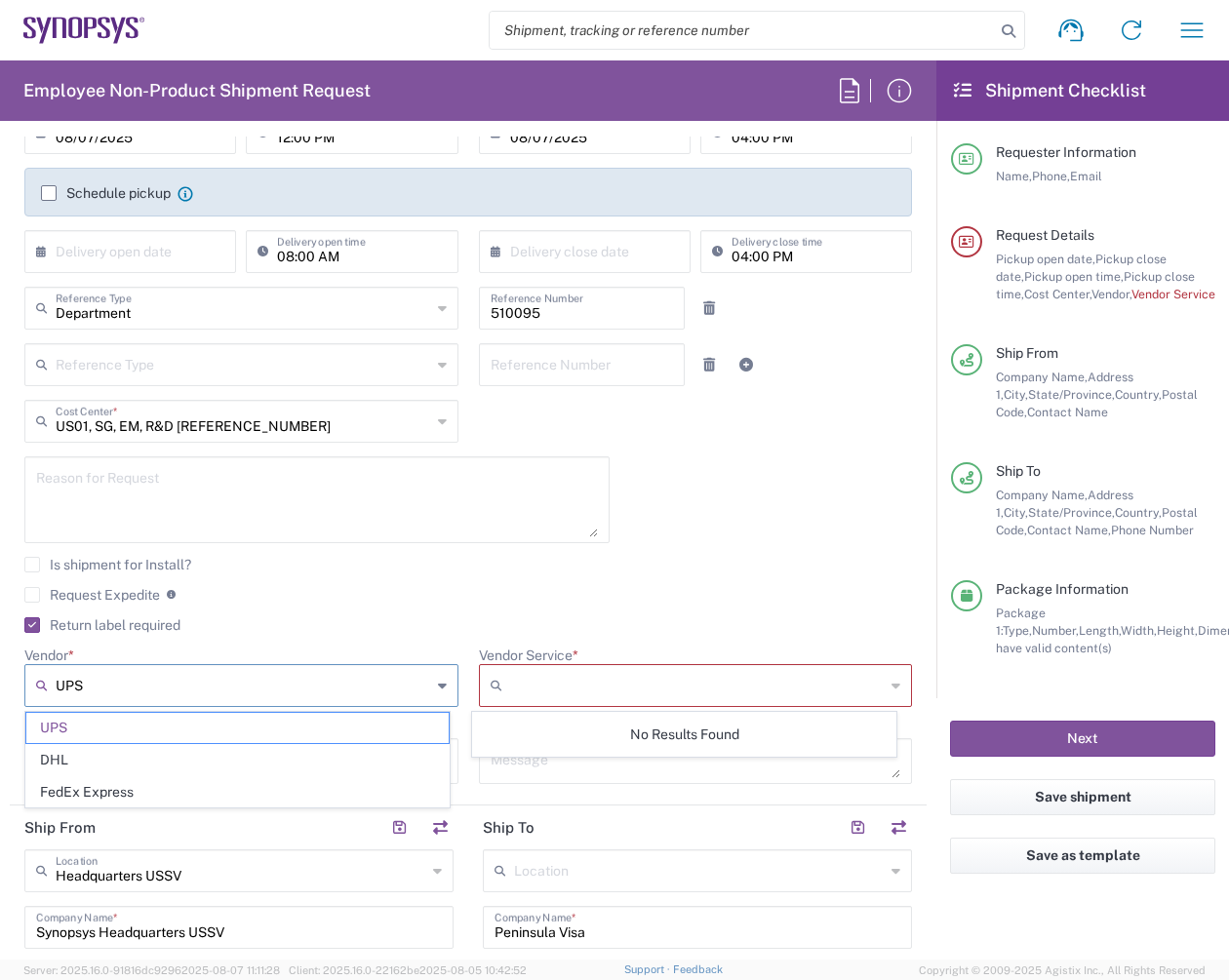 click on "UPS" at bounding box center [243, 686] 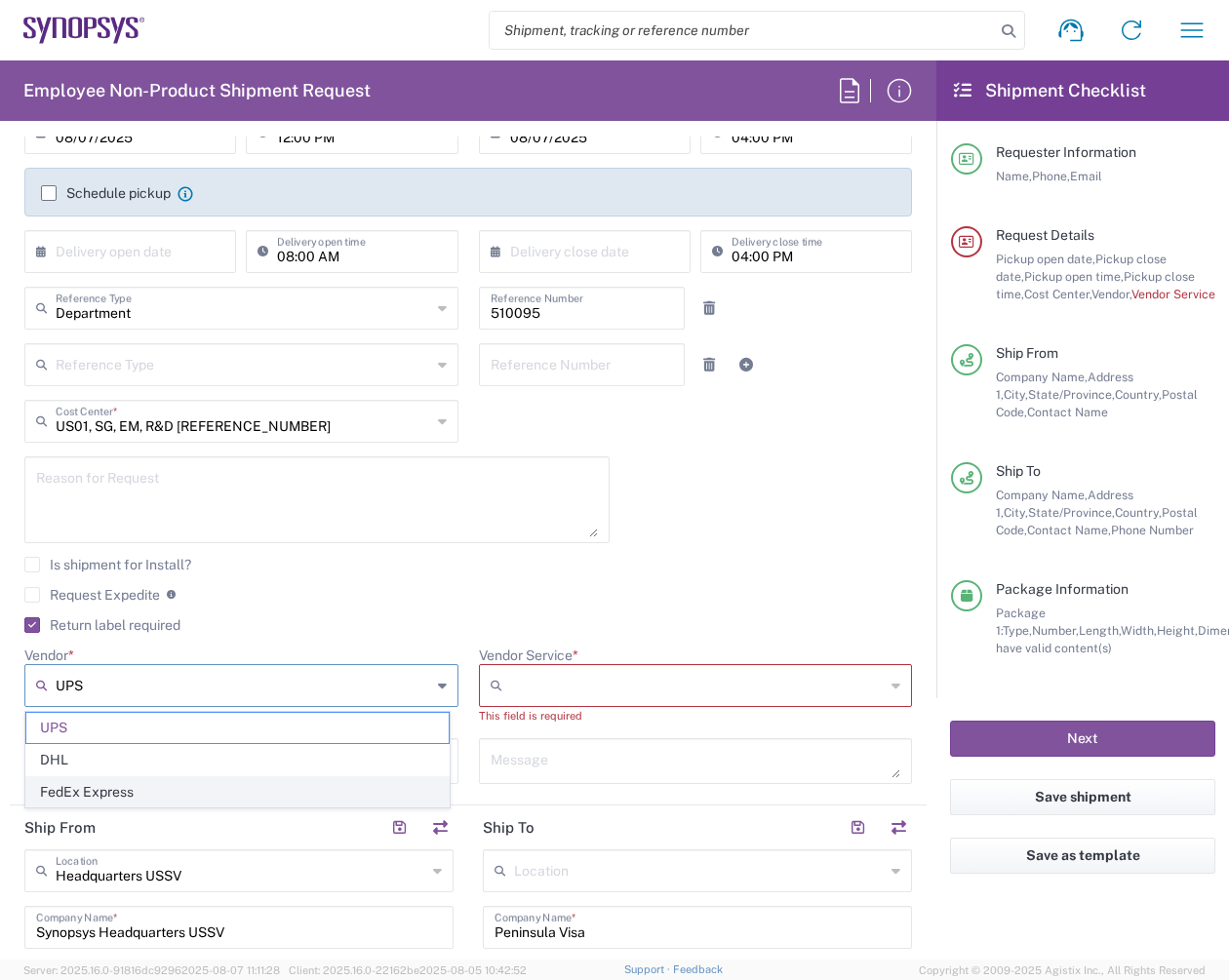 click on "FedEx Express" 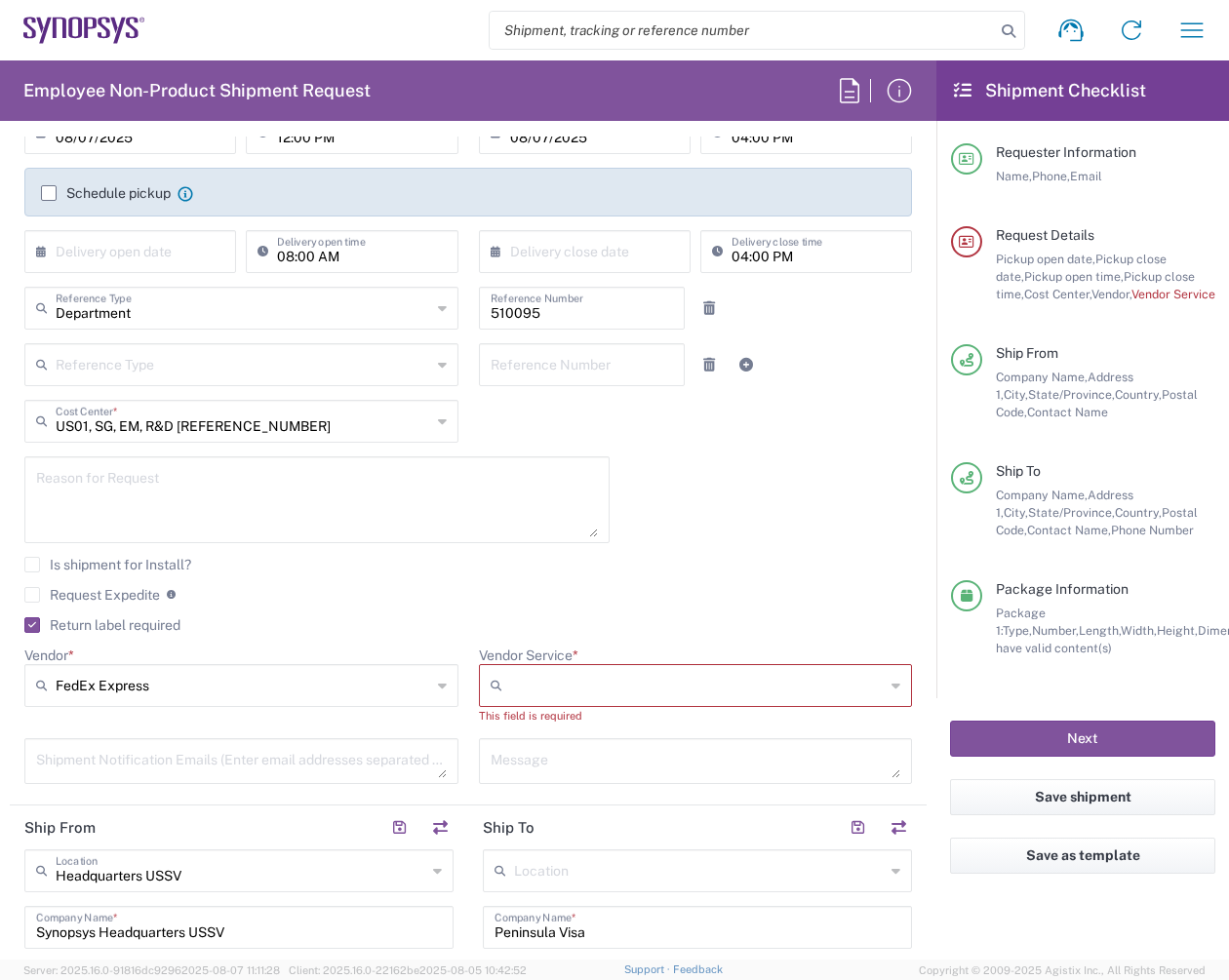 click on "Vendor Service  *" at bounding box center (697, 686) 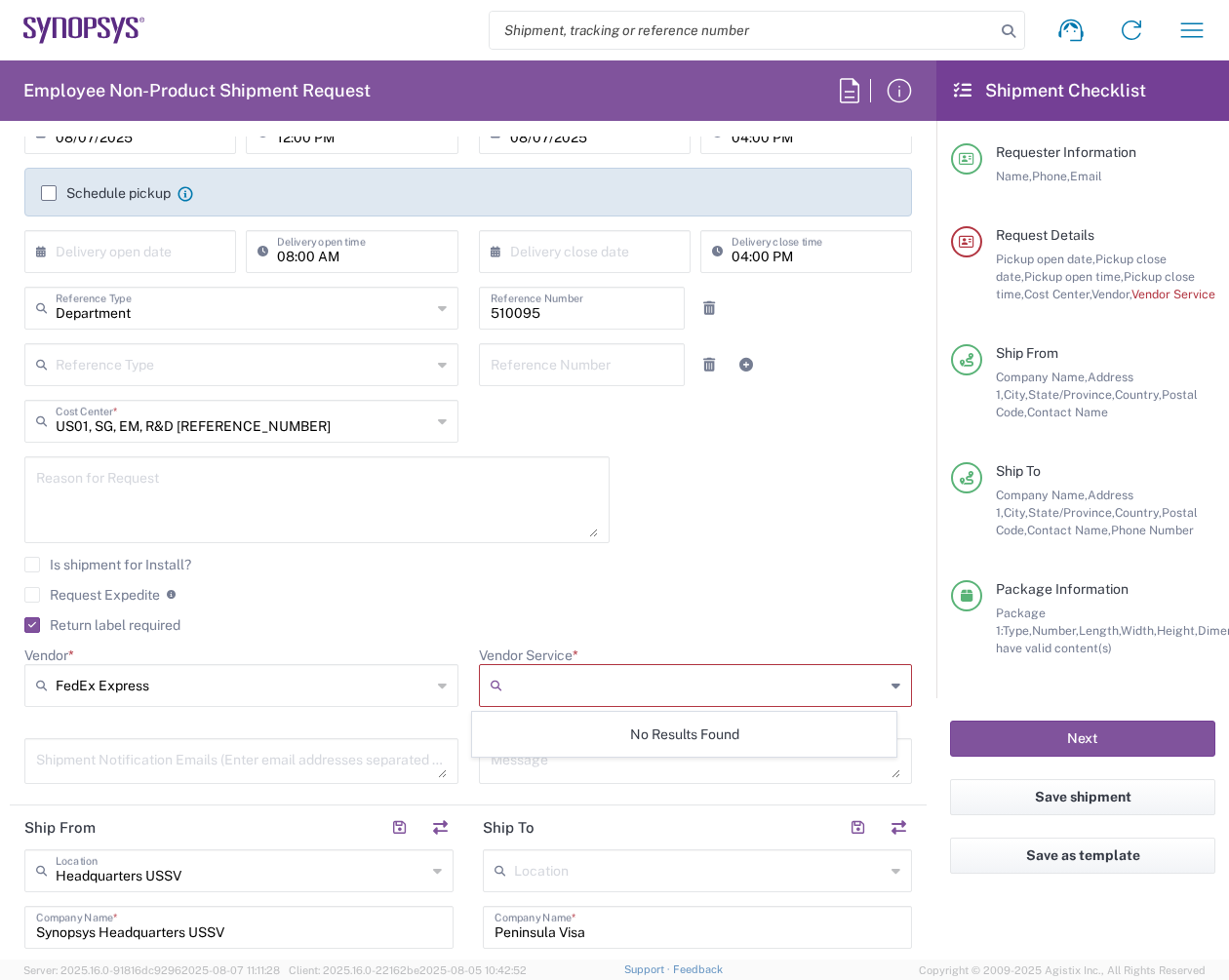 click on "No Results Found" 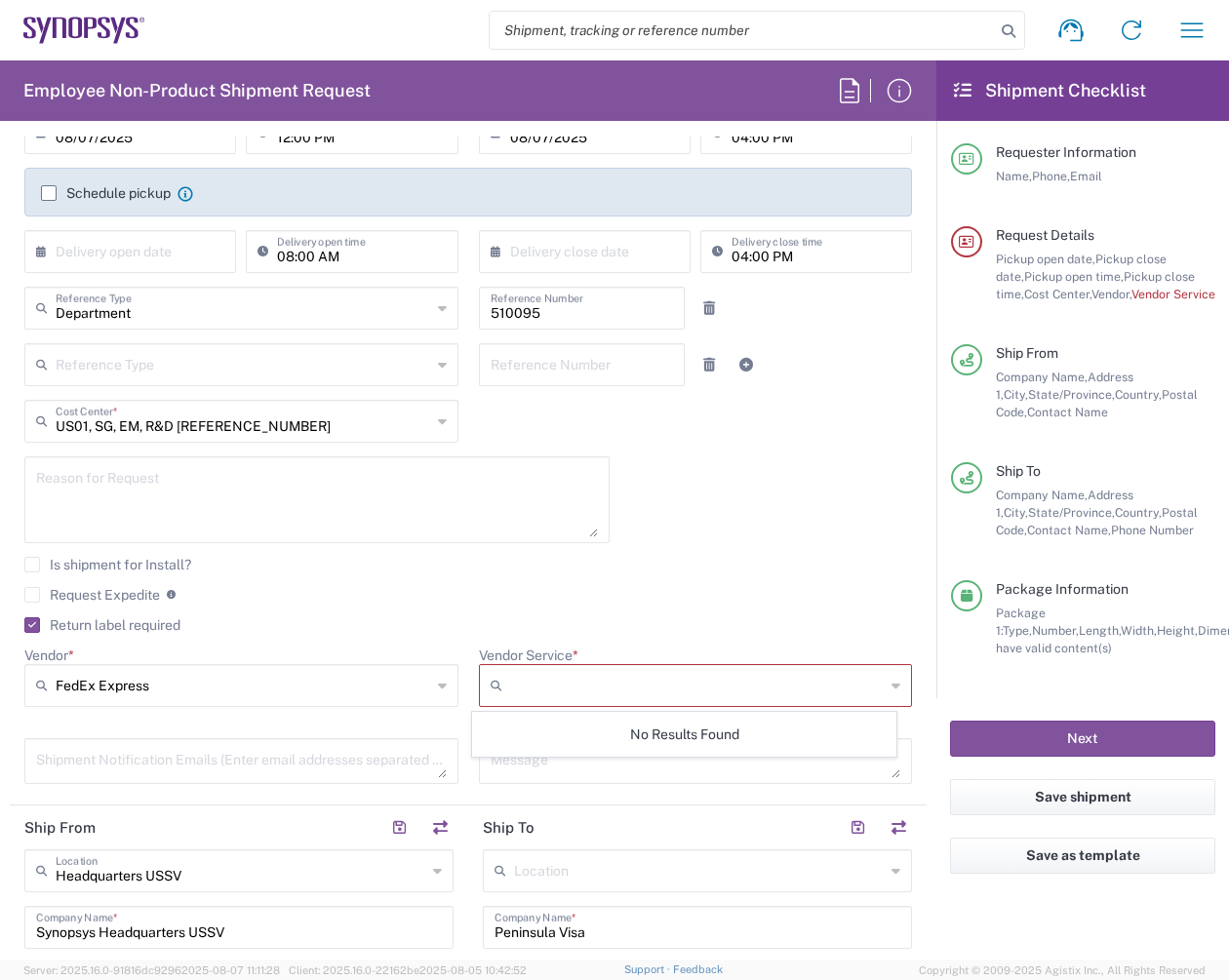 click on "Request Expedite  If expedite is checked you will be unable to rate and book this shipment.  It will create a shipment request instead.  Please first rate your shipment and review available transit time options to confirm whether an expedite is actually required" 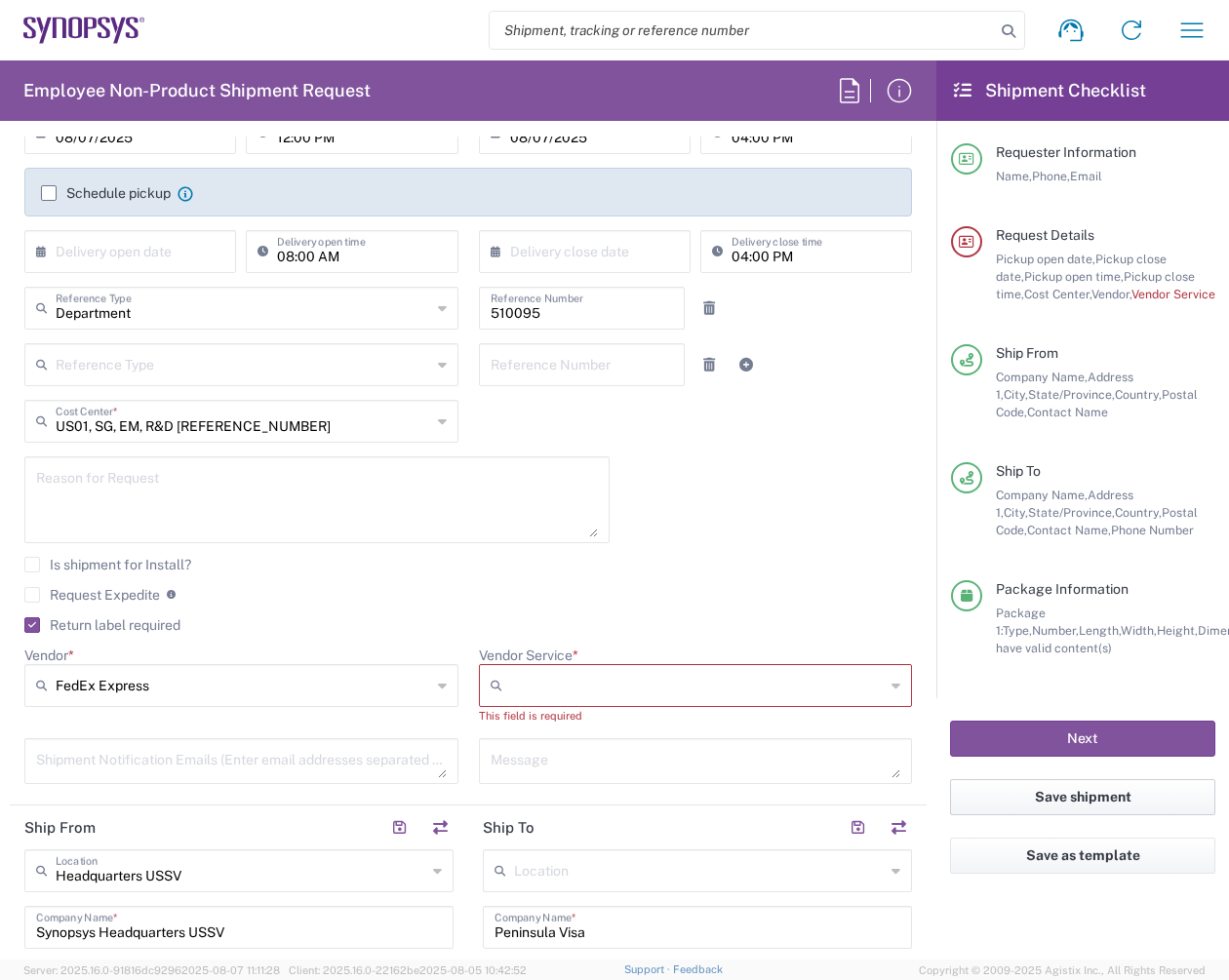 click on "Save shipment" 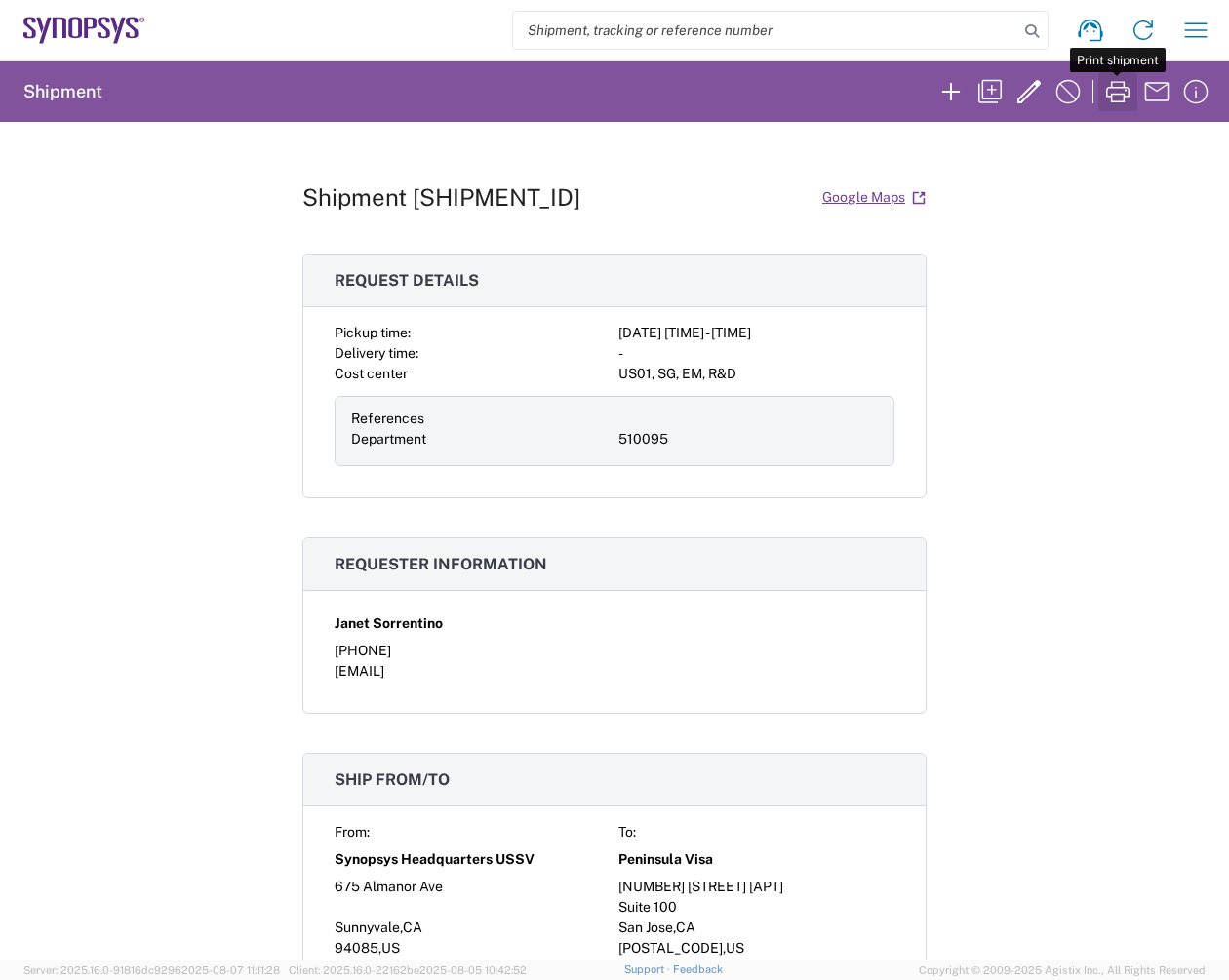click 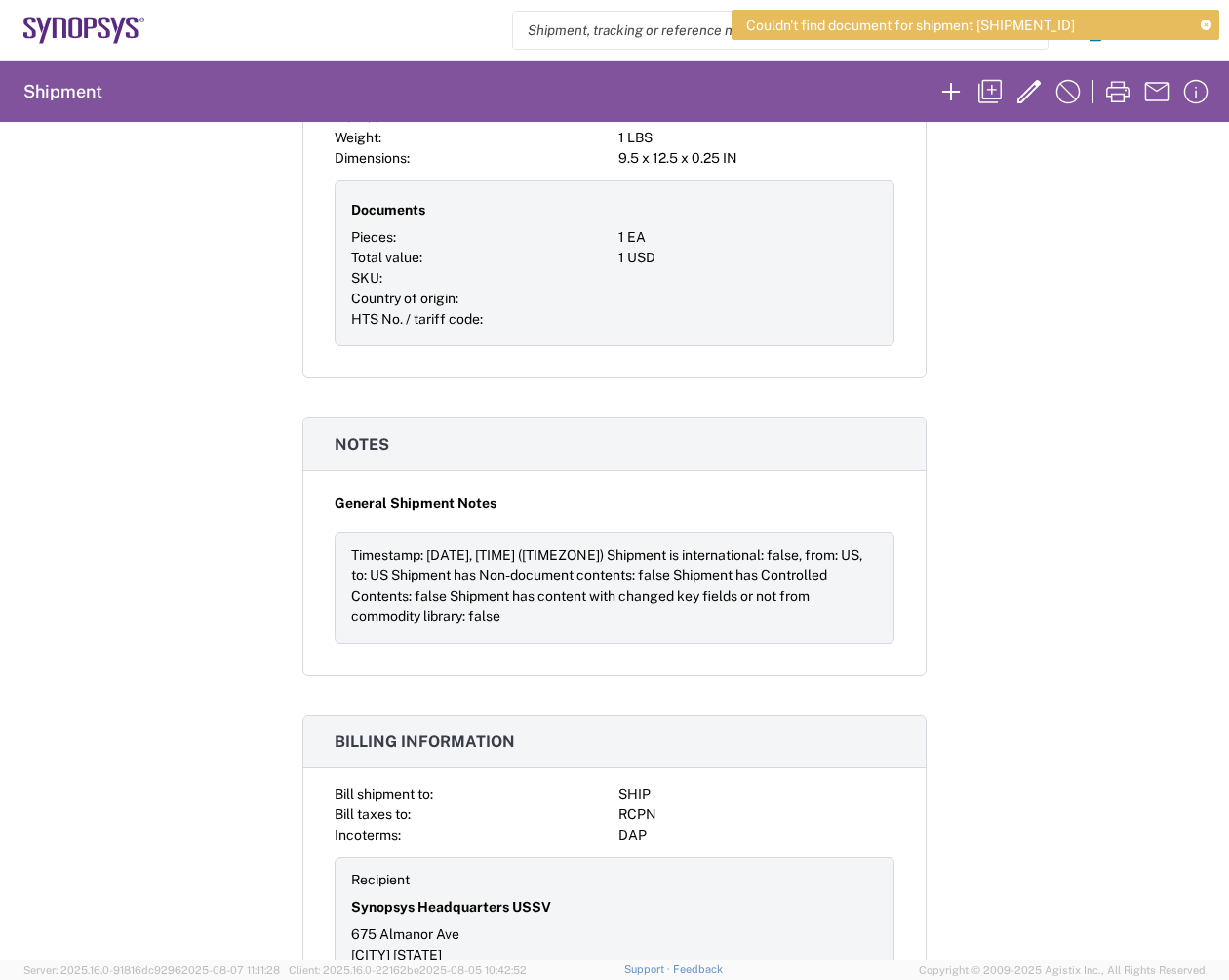 scroll, scrollTop: 1088, scrollLeft: 0, axis: vertical 